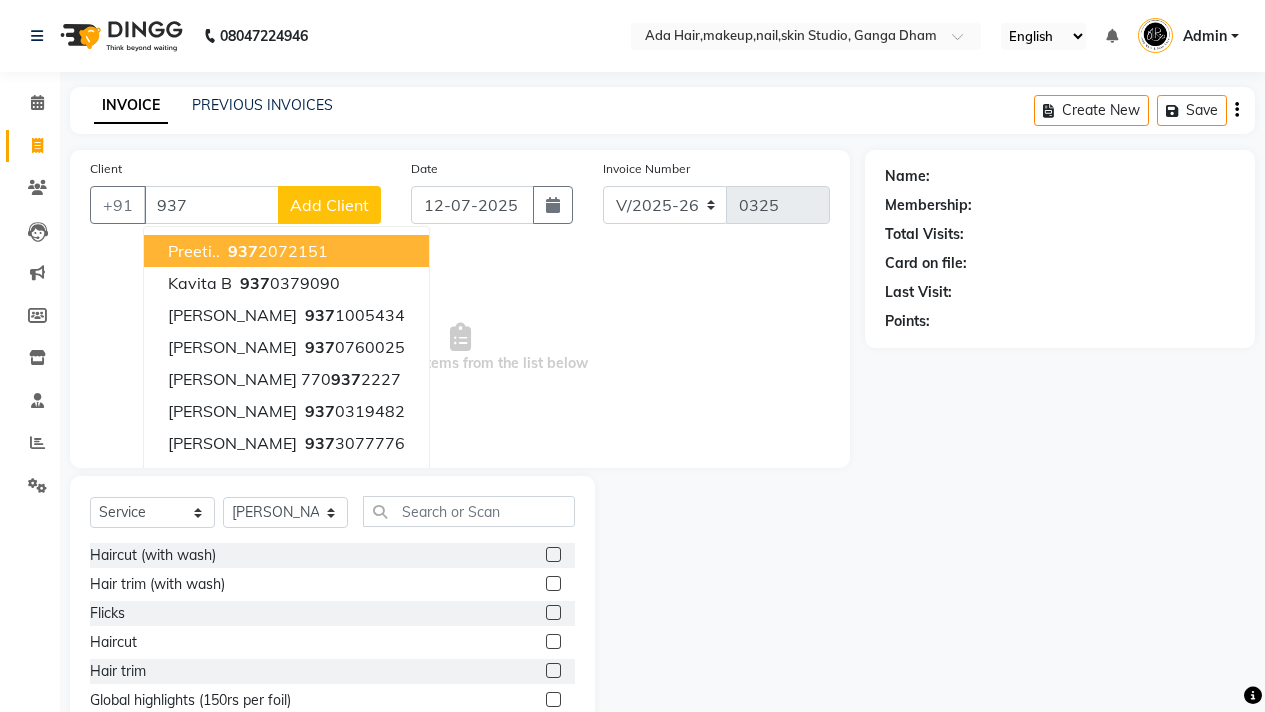 select on "748" 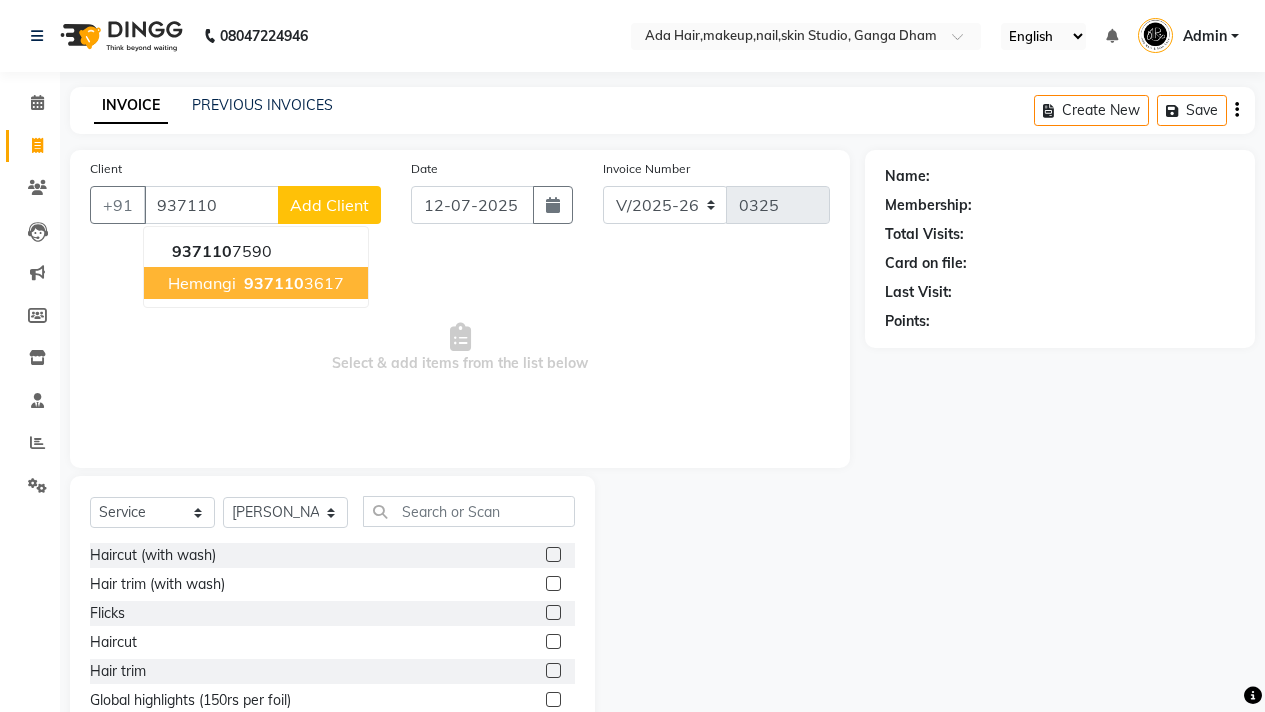 click on "937110" at bounding box center (274, 283) 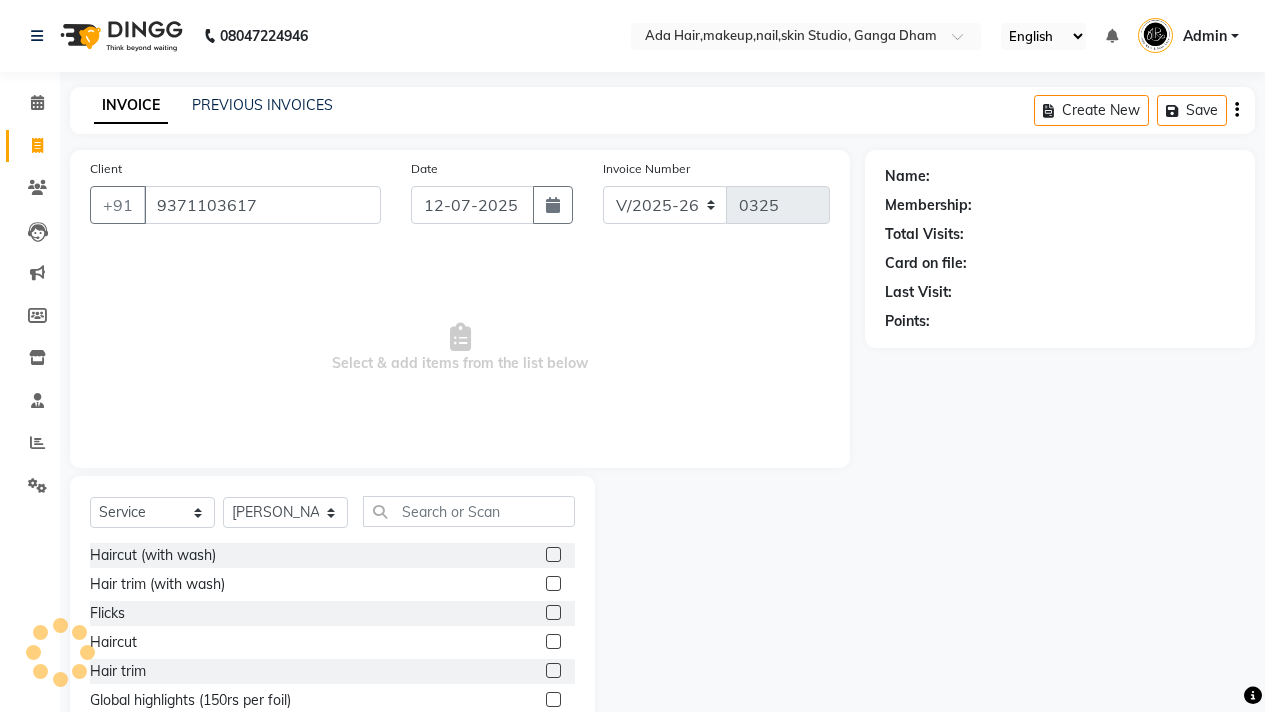 type on "9371103617" 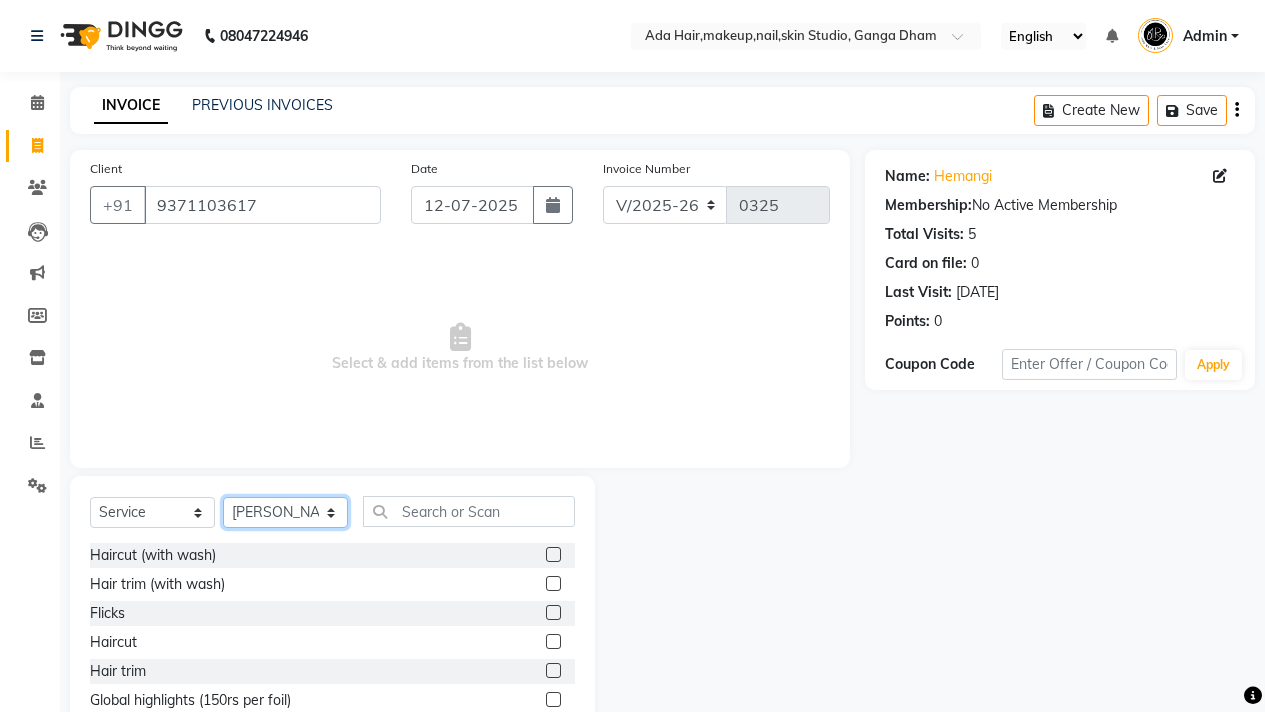 click on "Select Stylist [PERSON_NAME] [PERSON_NAME]  [PERSON_NAME]  [PERSON_NAME] Nisha [PERSON_NAME] [PERSON_NAME]" 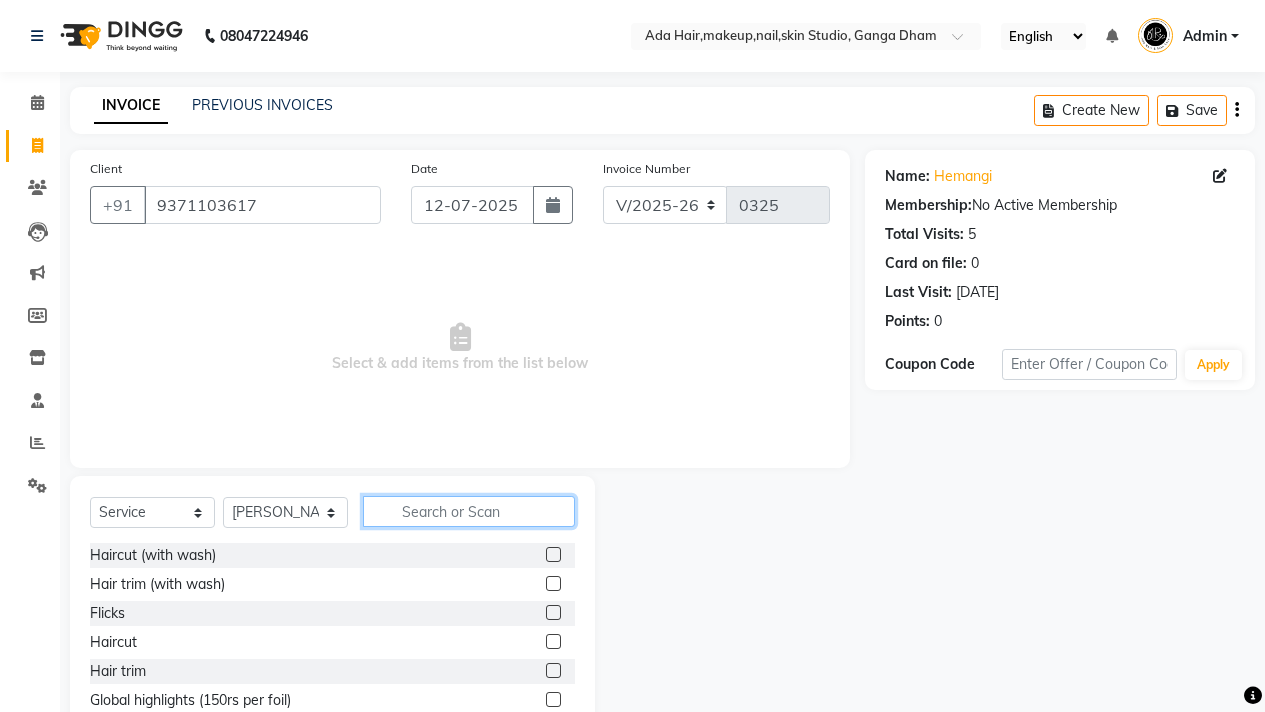 click 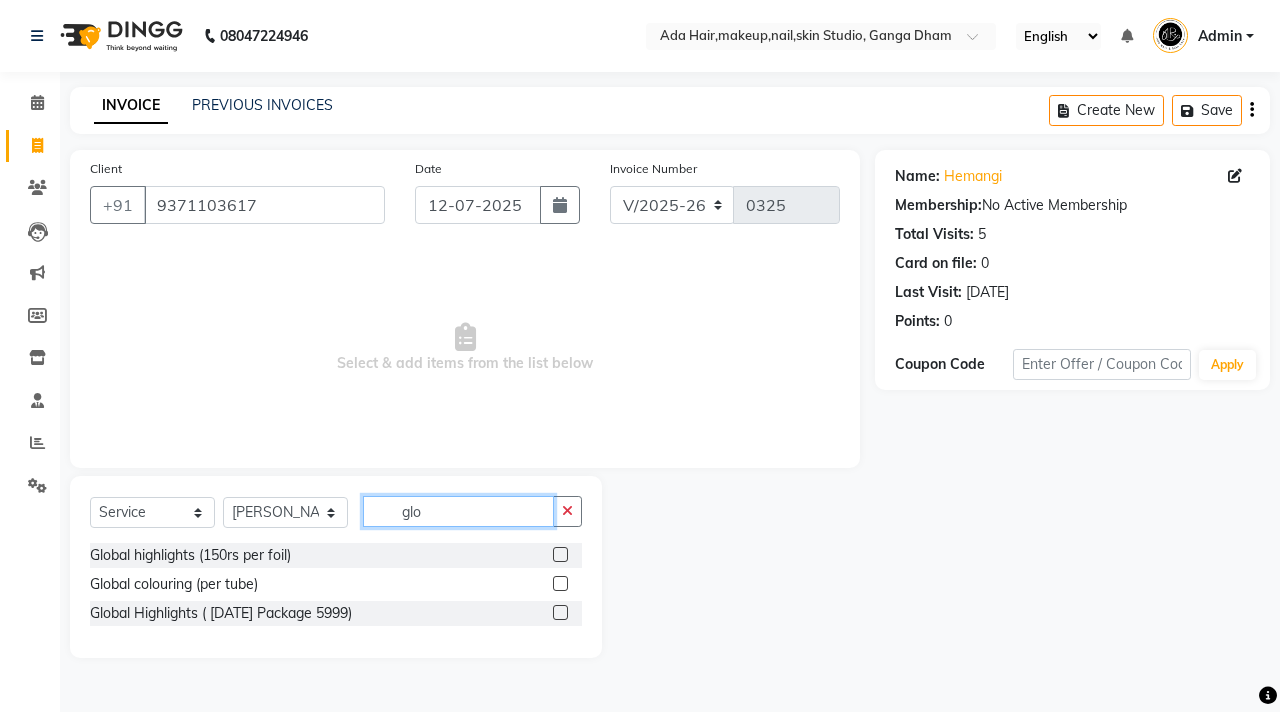 type on "glo" 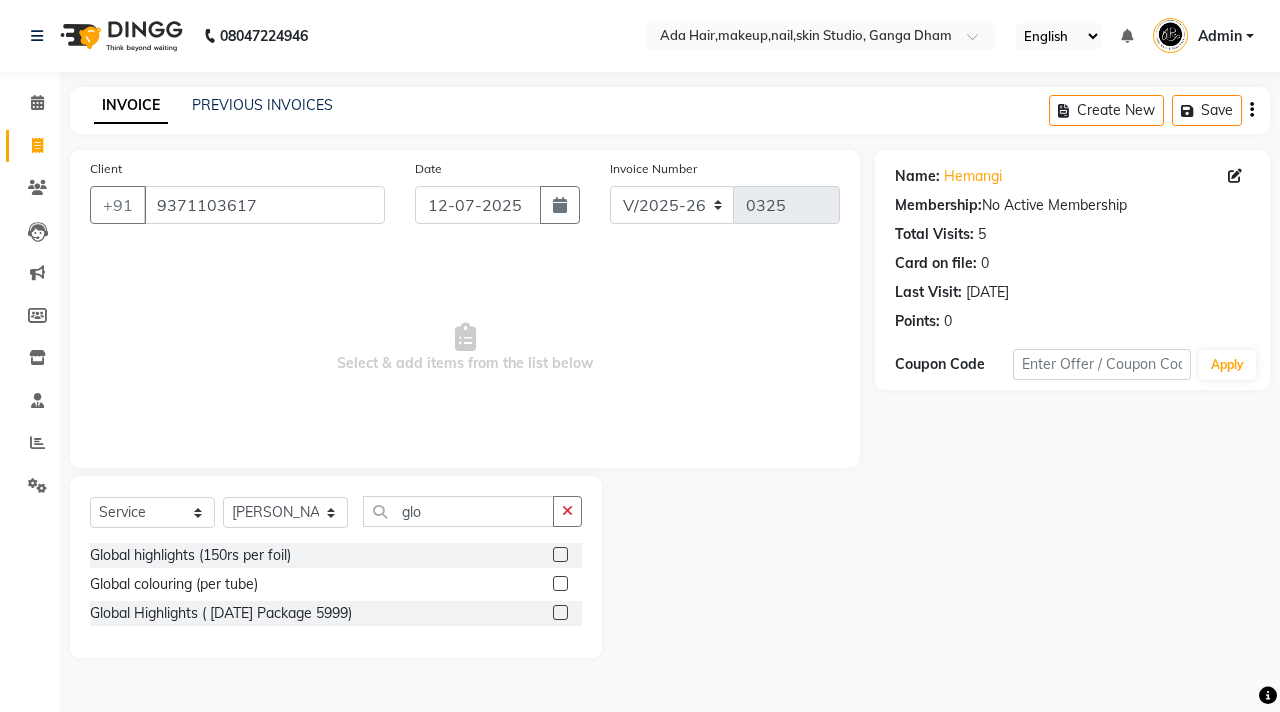 click 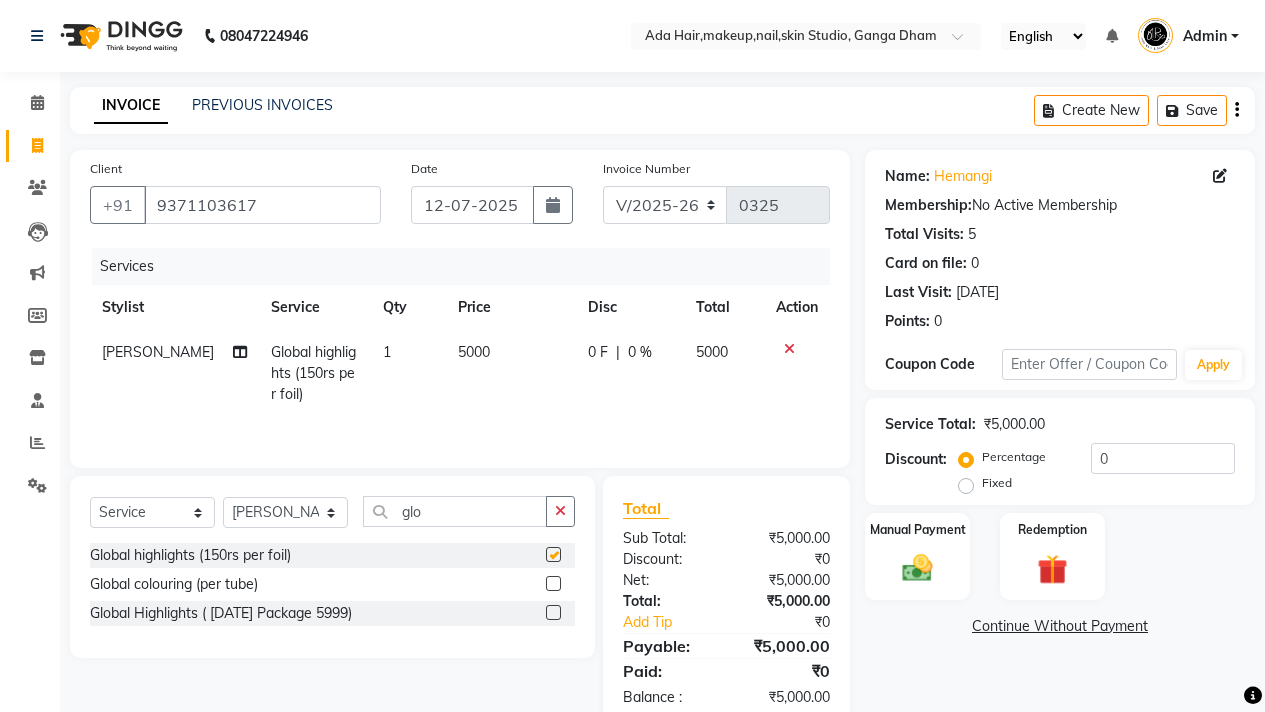 checkbox on "false" 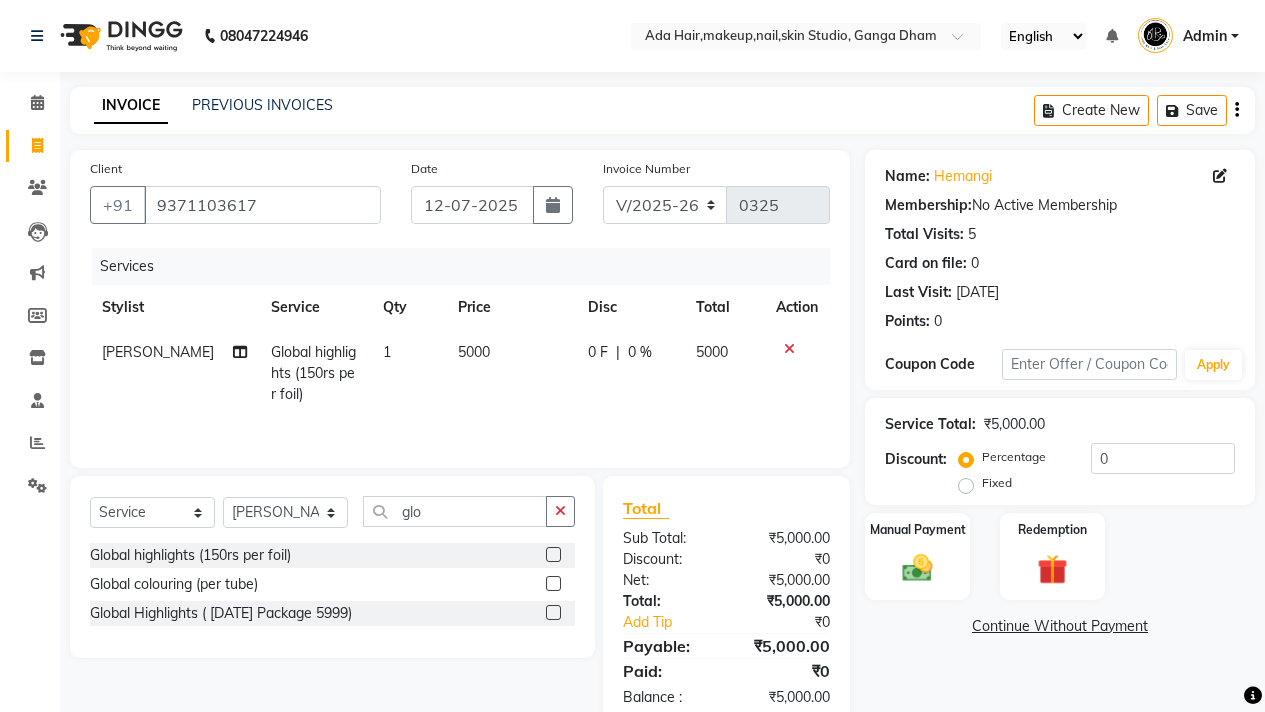 click on "5000" 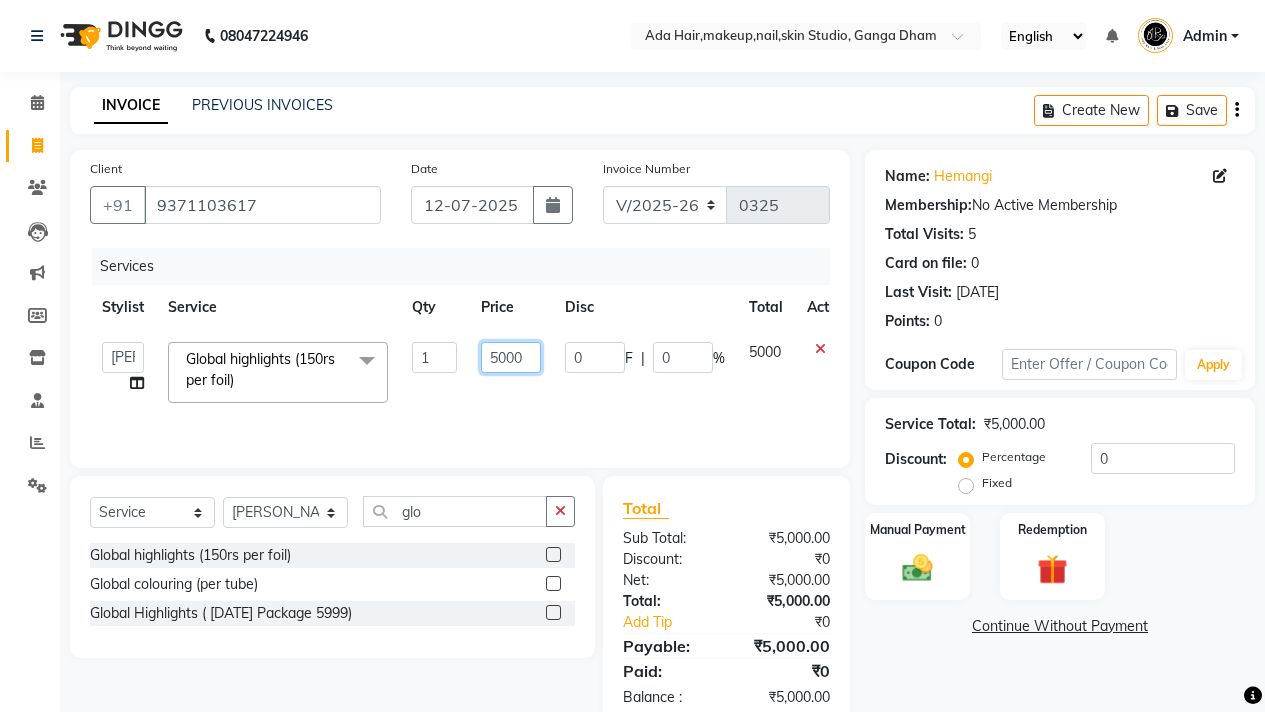 click on "5000" 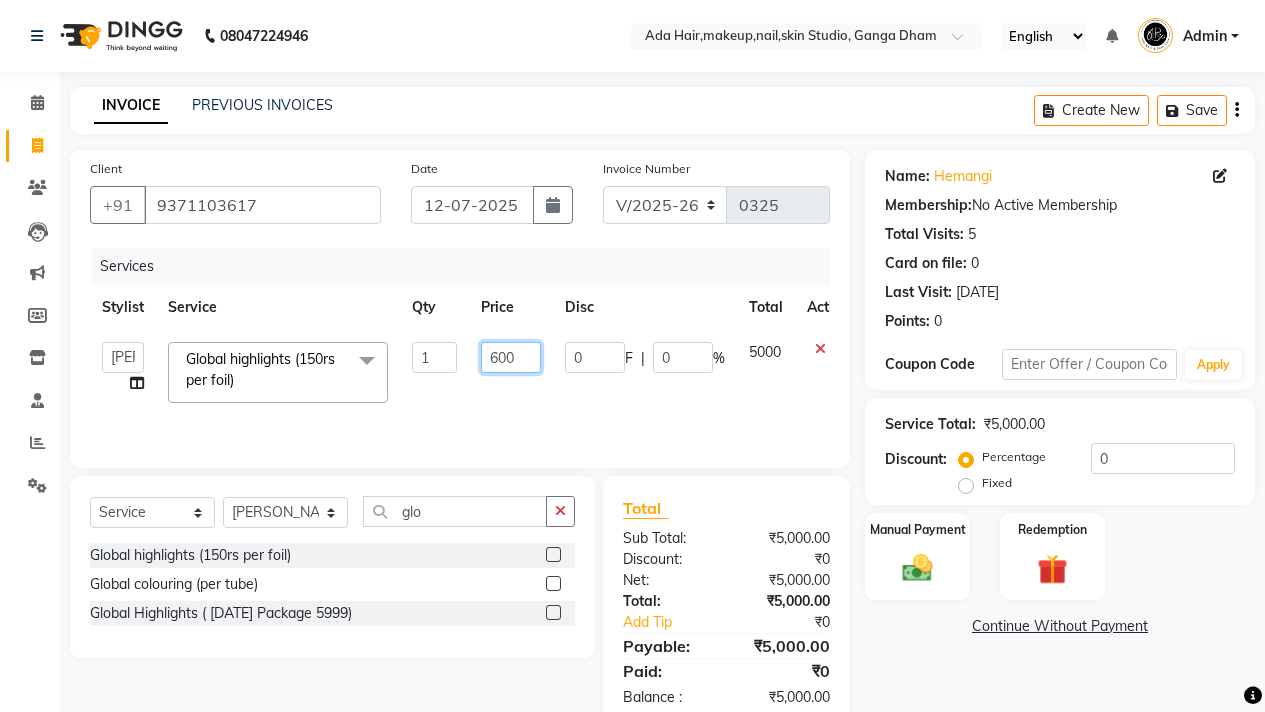 type on "6000" 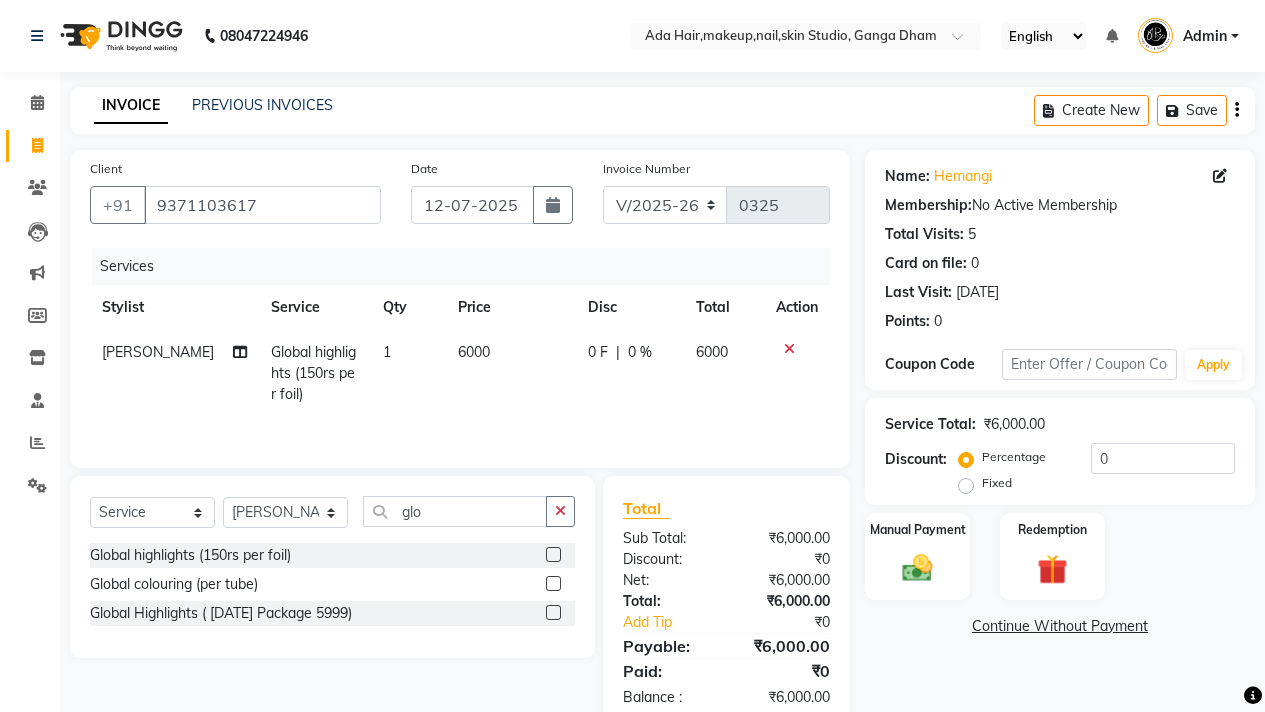 click on "0 F | 0 %" 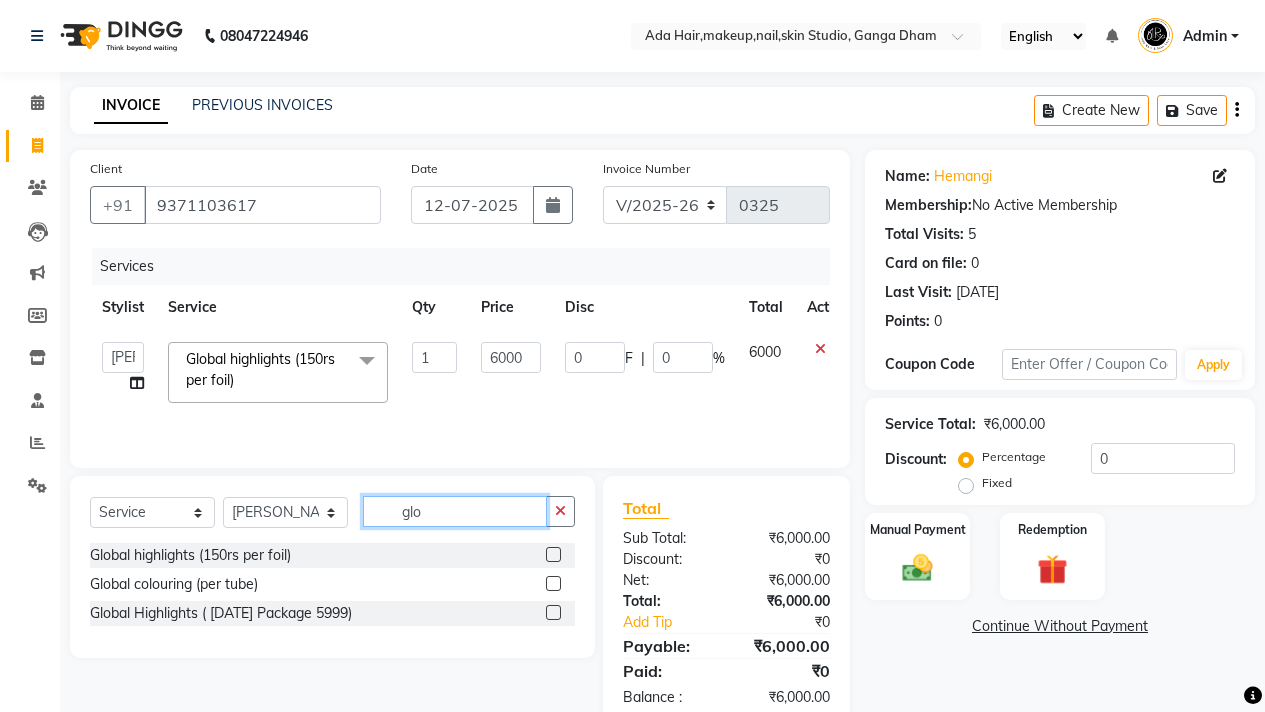 click on "glo" 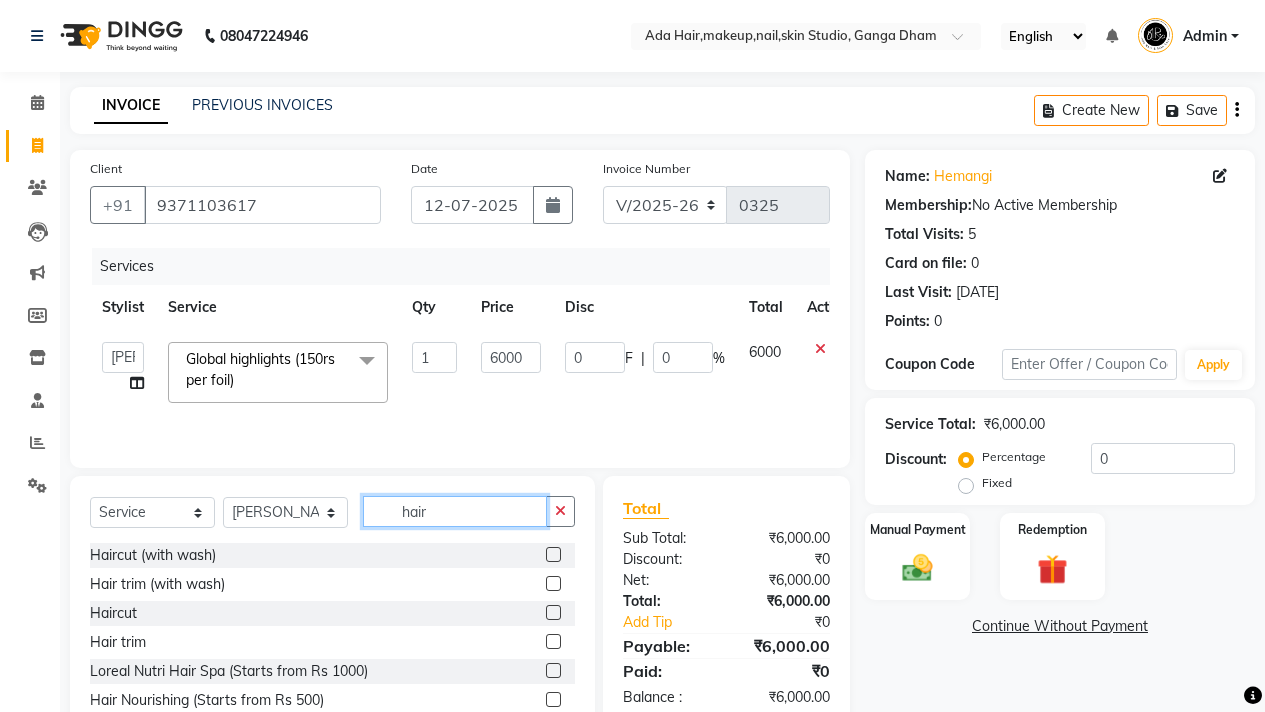 type on "hair" 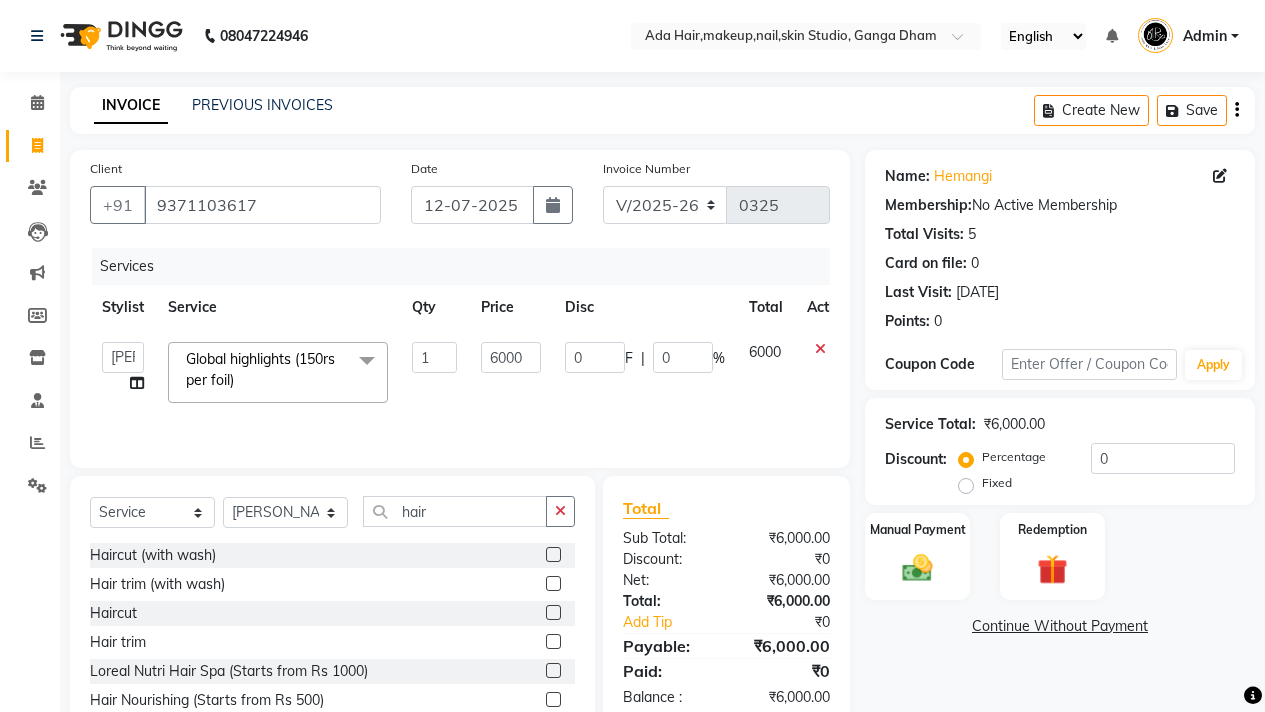 click 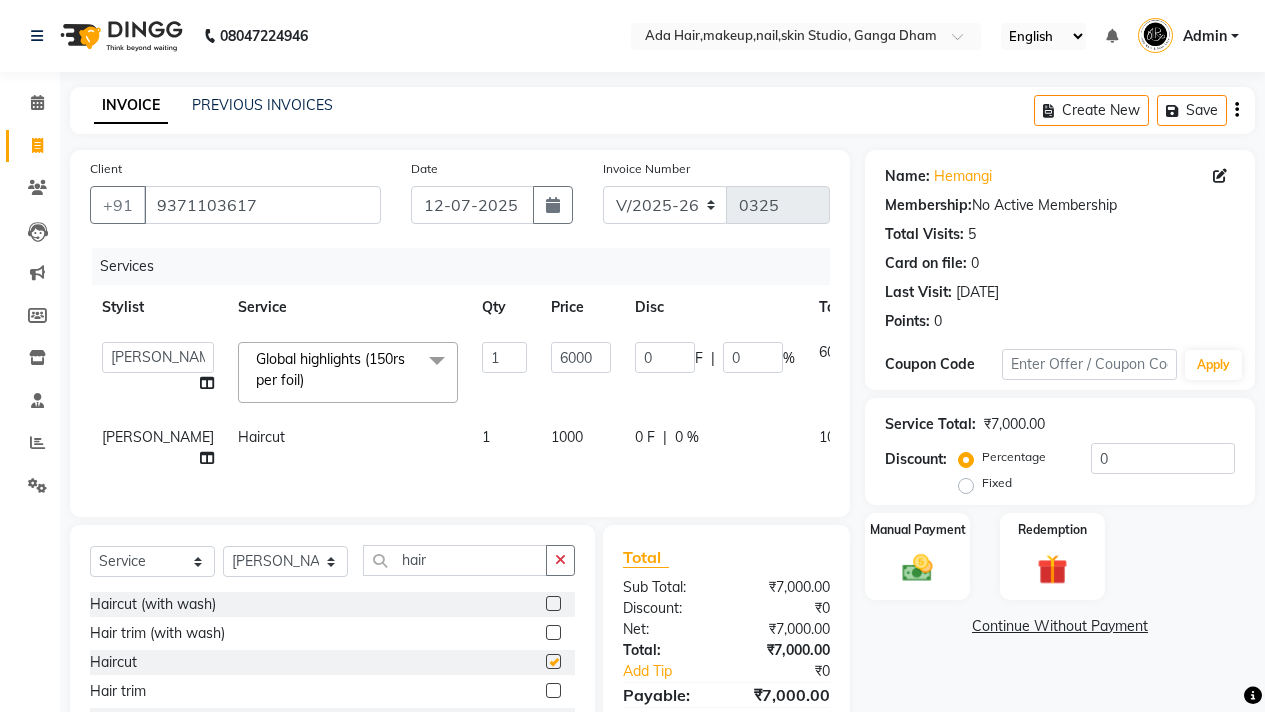 checkbox on "false" 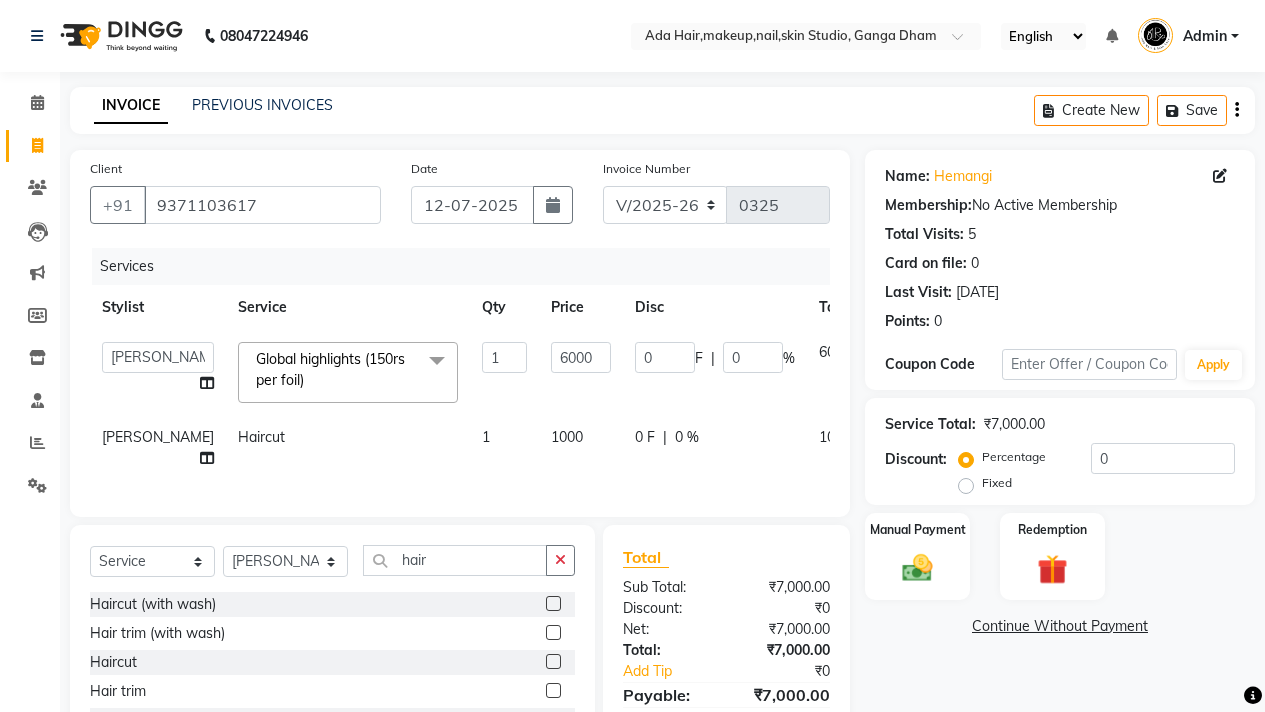 click on "1000" 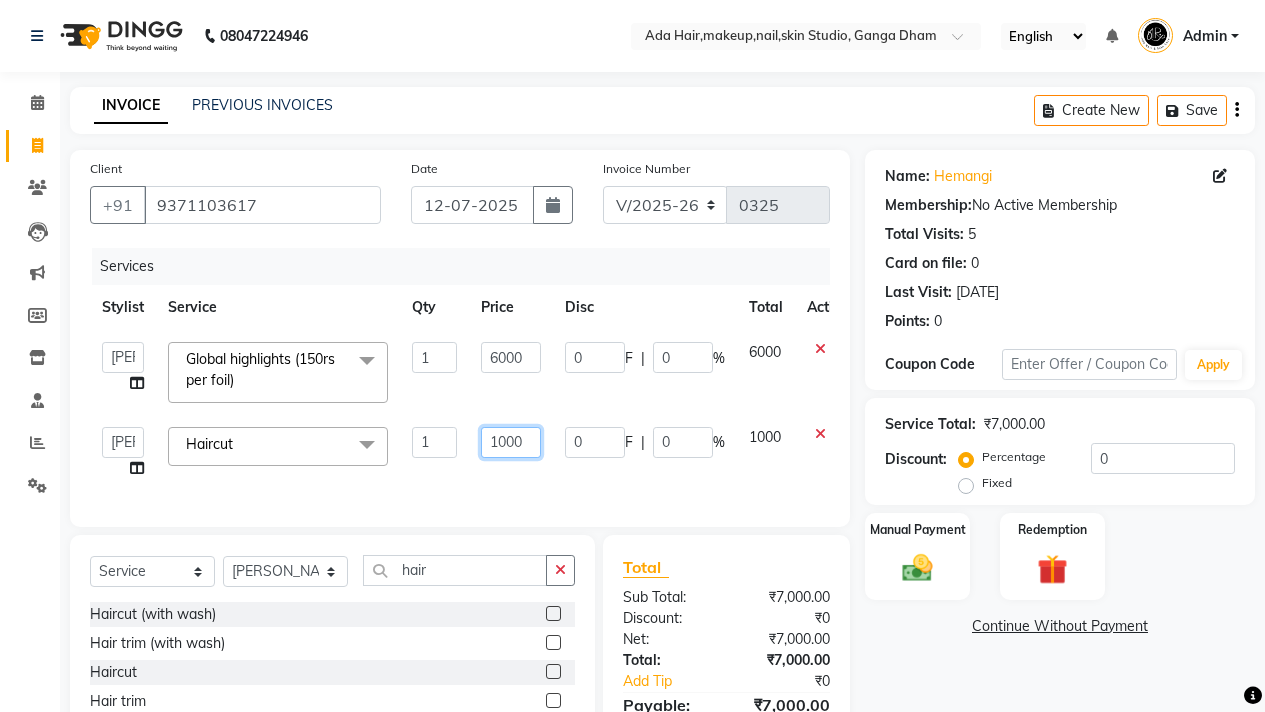 click on "1000" 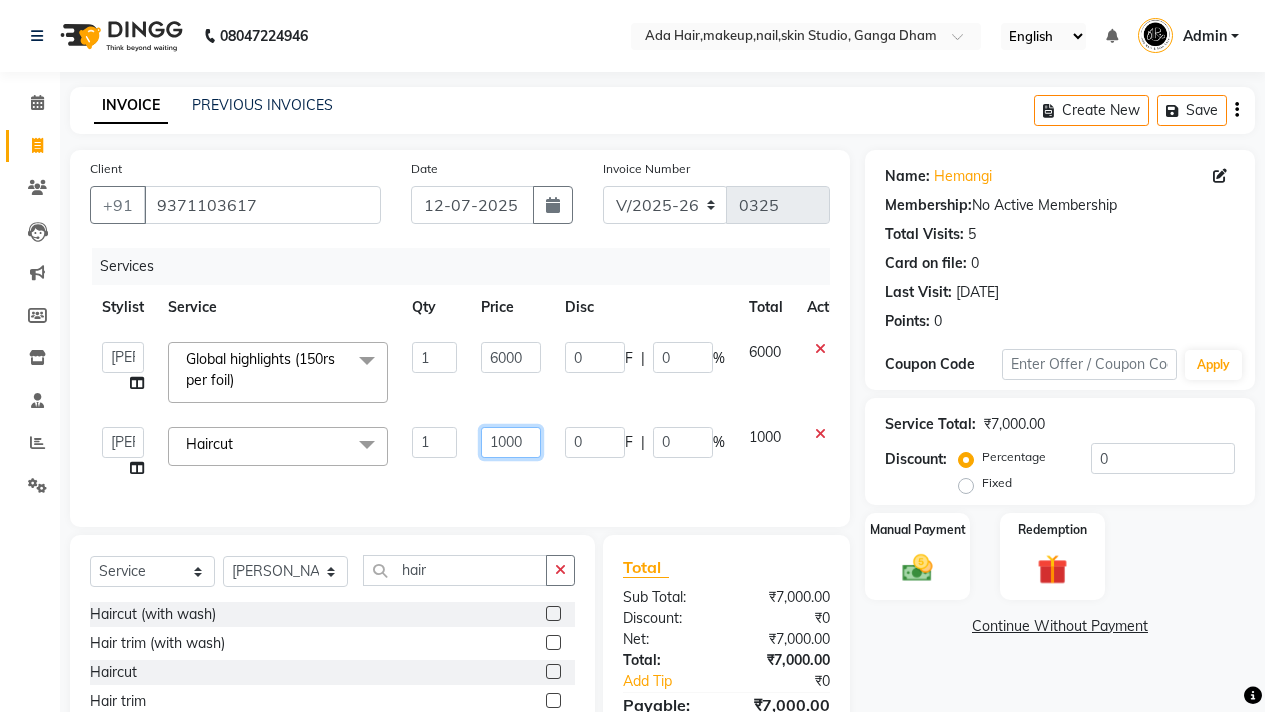 click on "1000" 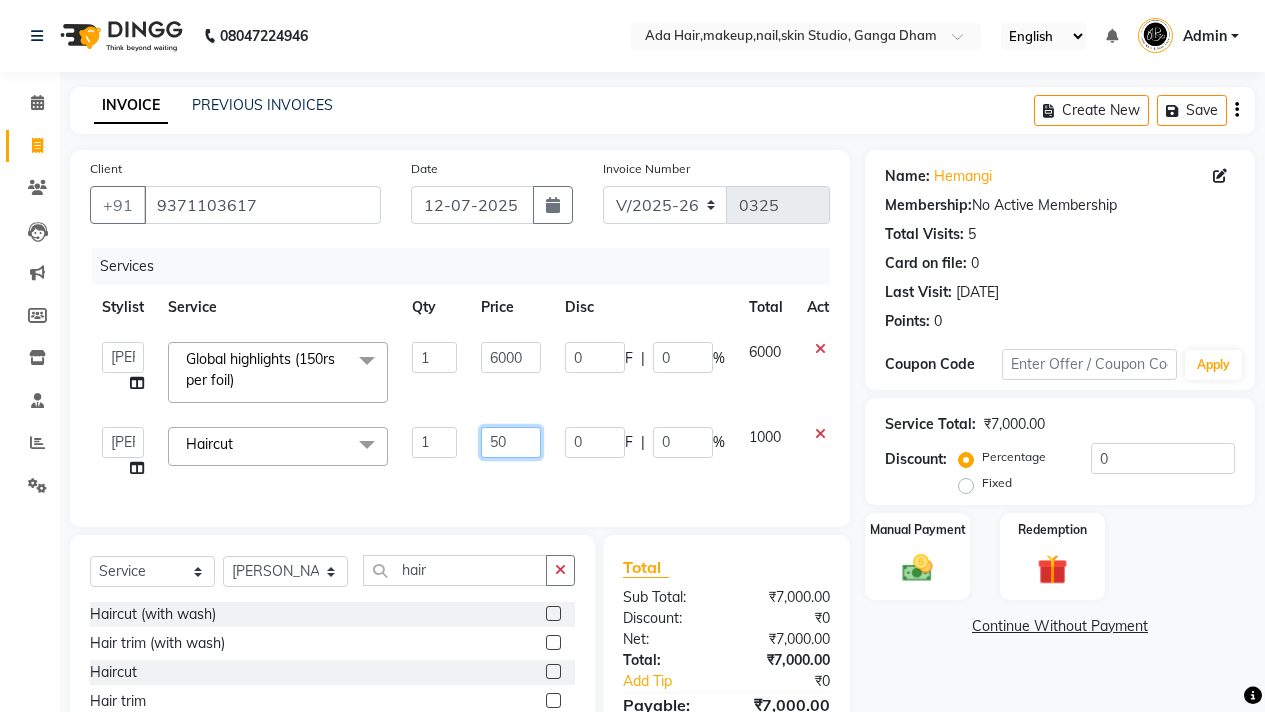 type on "500" 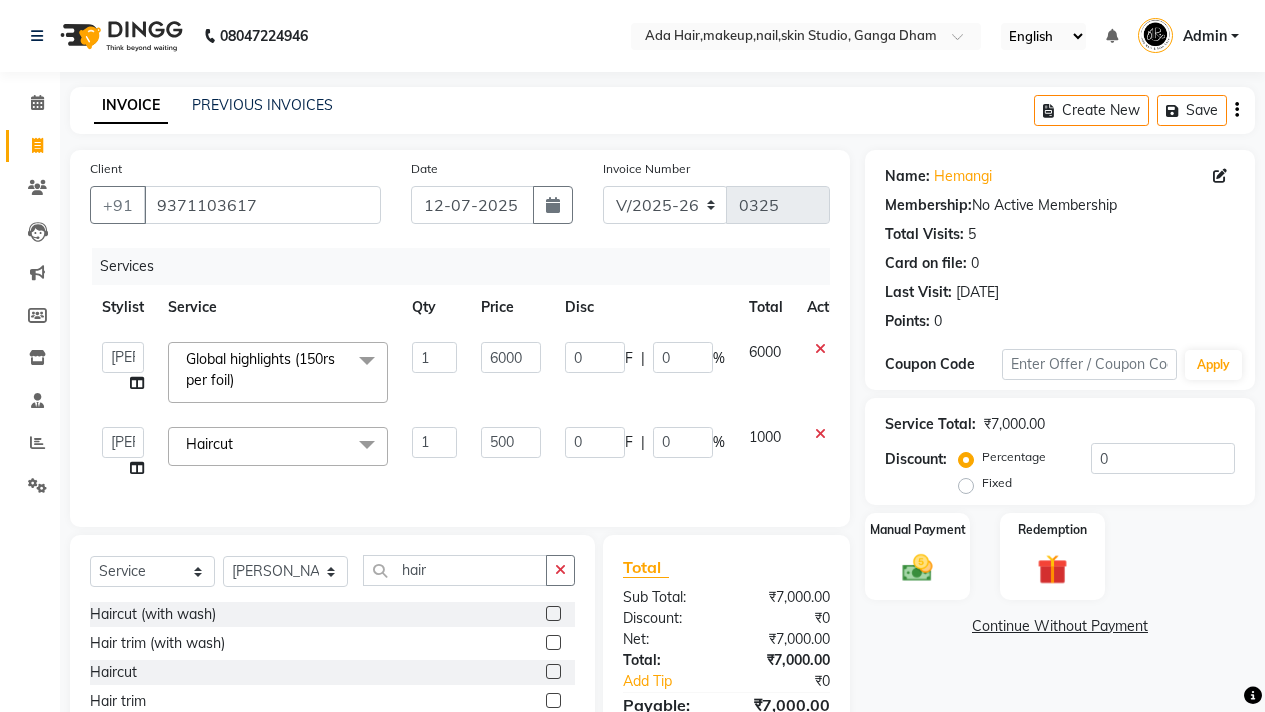 click on "500" 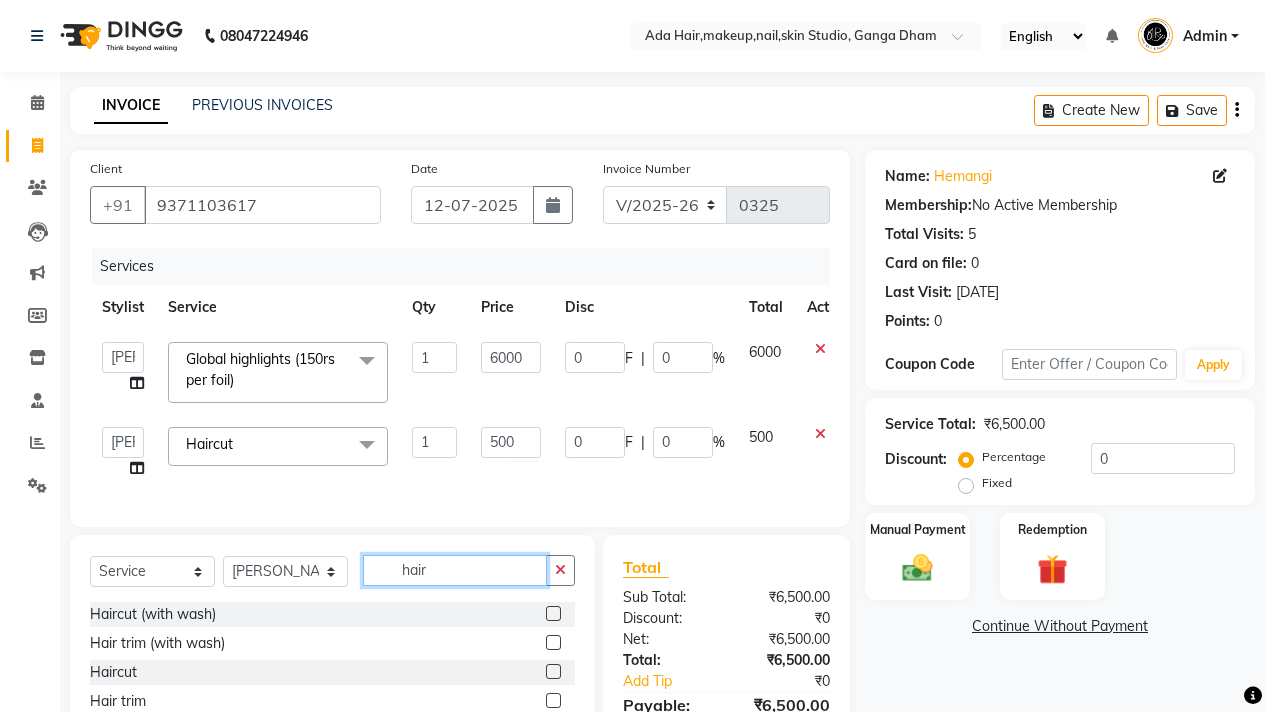 click on "hair" 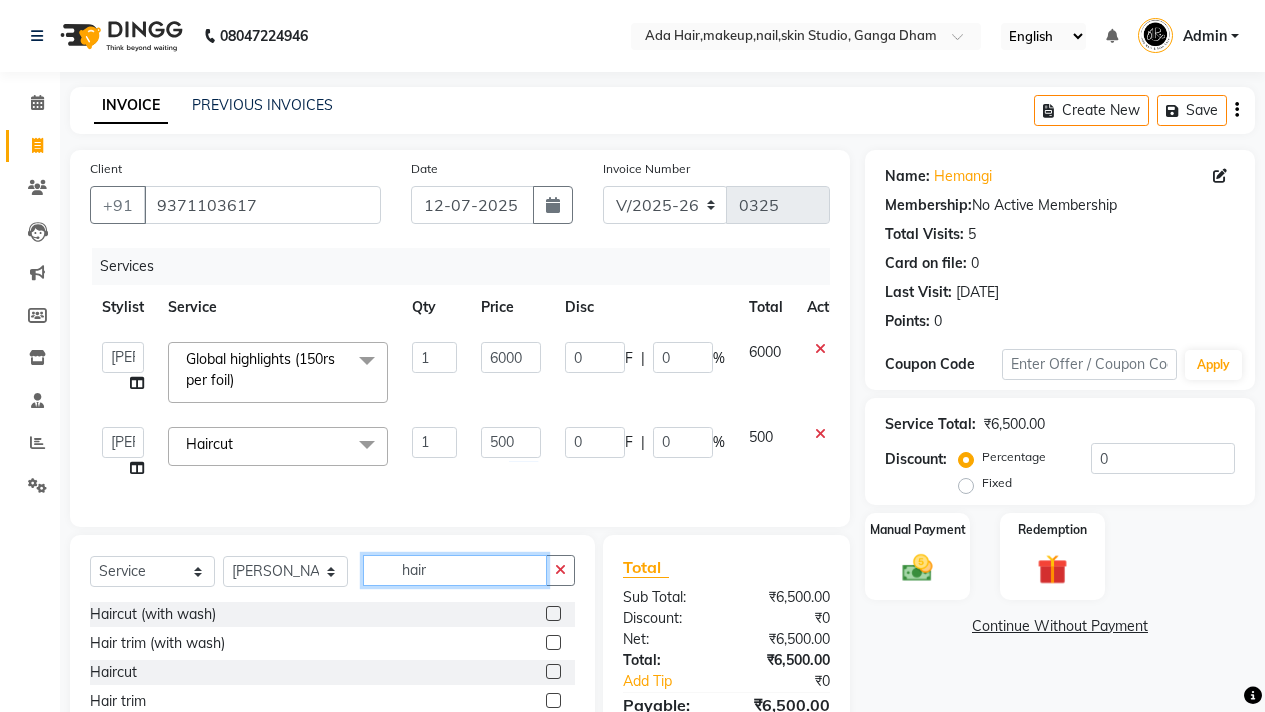 click on "hair" 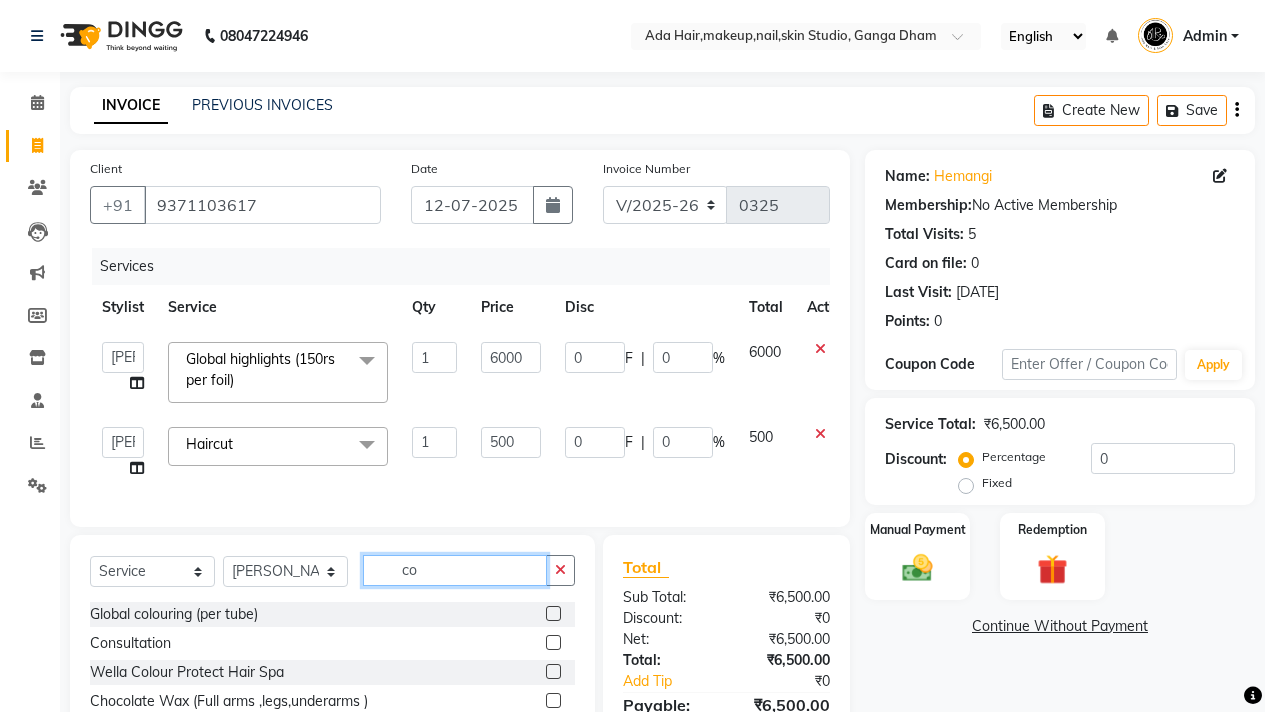 type on "c" 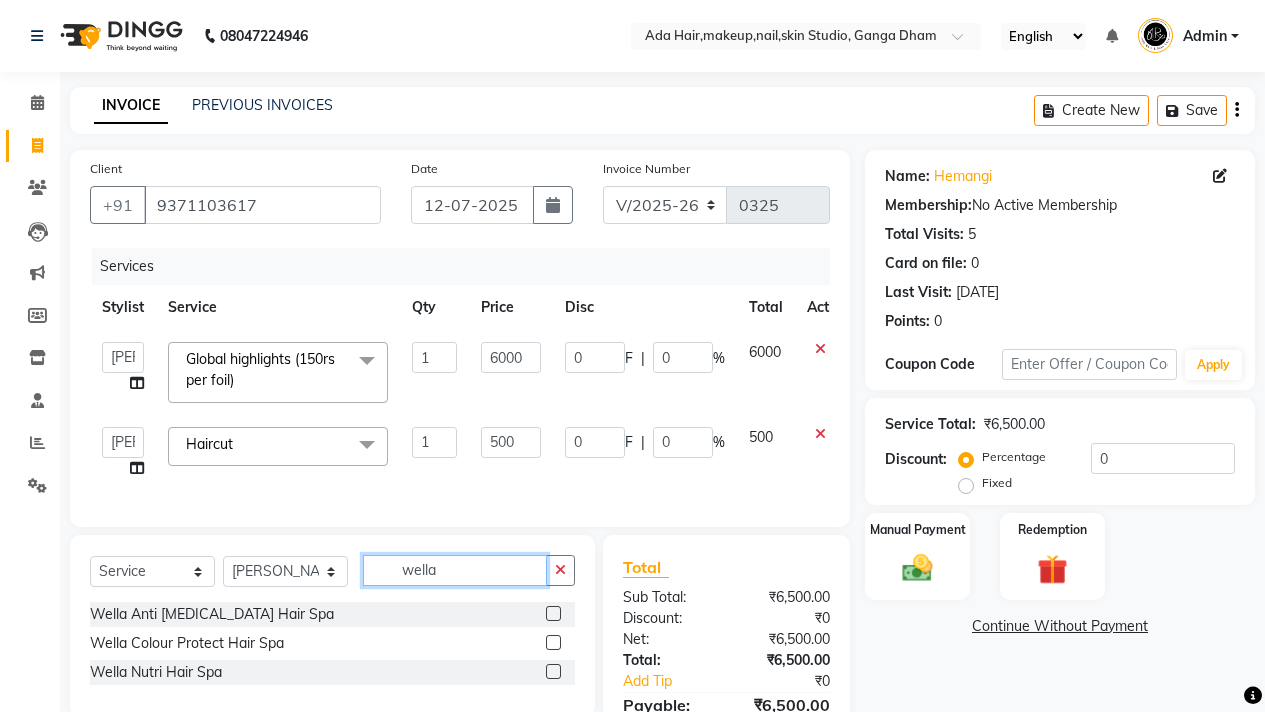 scroll, scrollTop: 34, scrollLeft: 0, axis: vertical 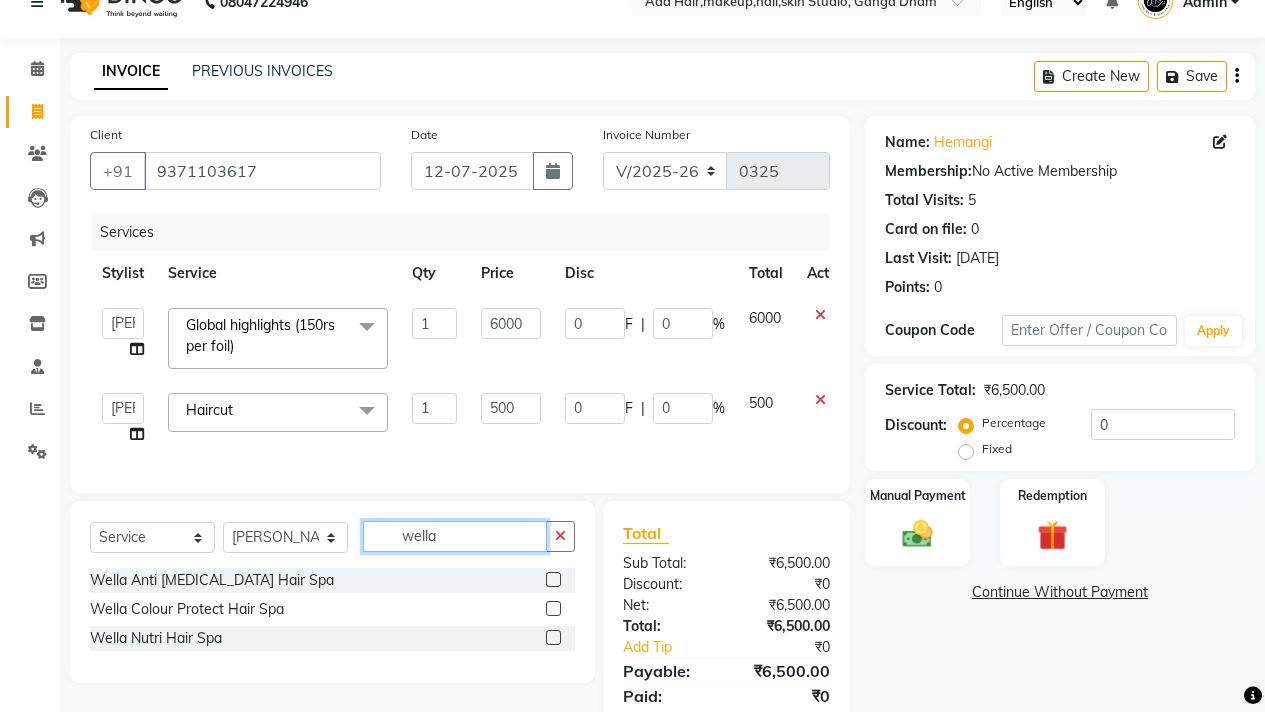 type on "wella" 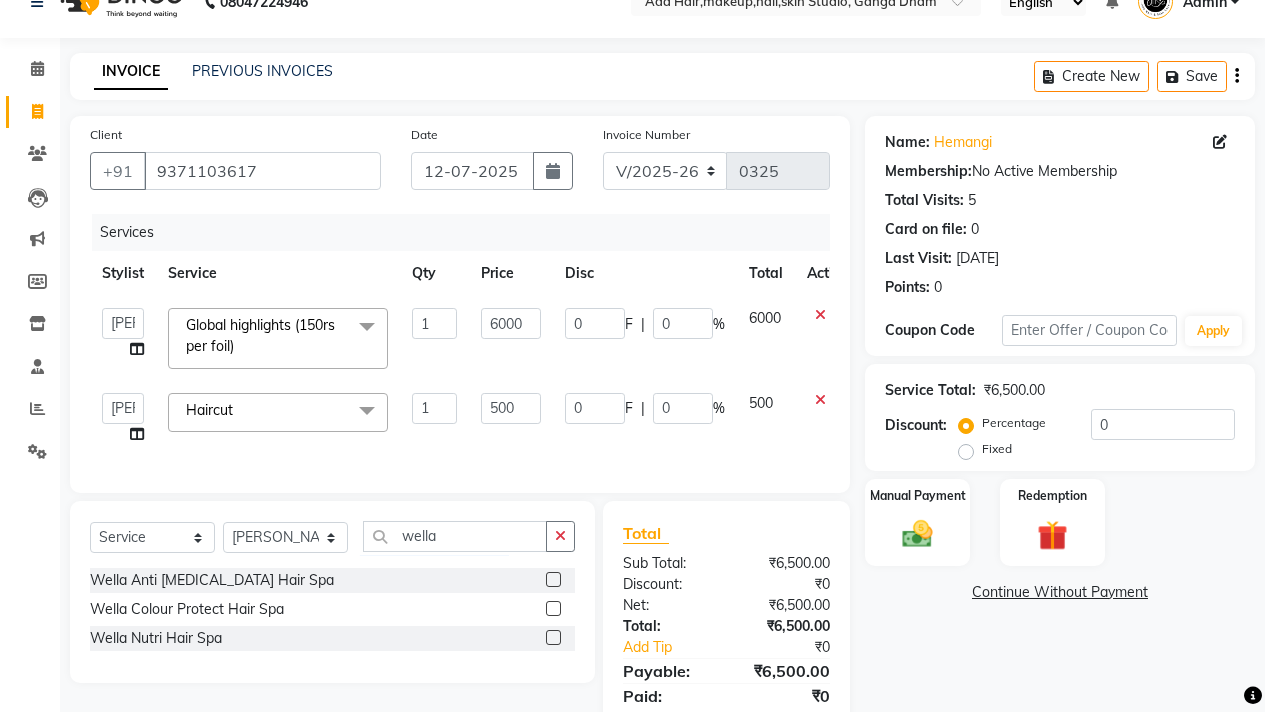 click 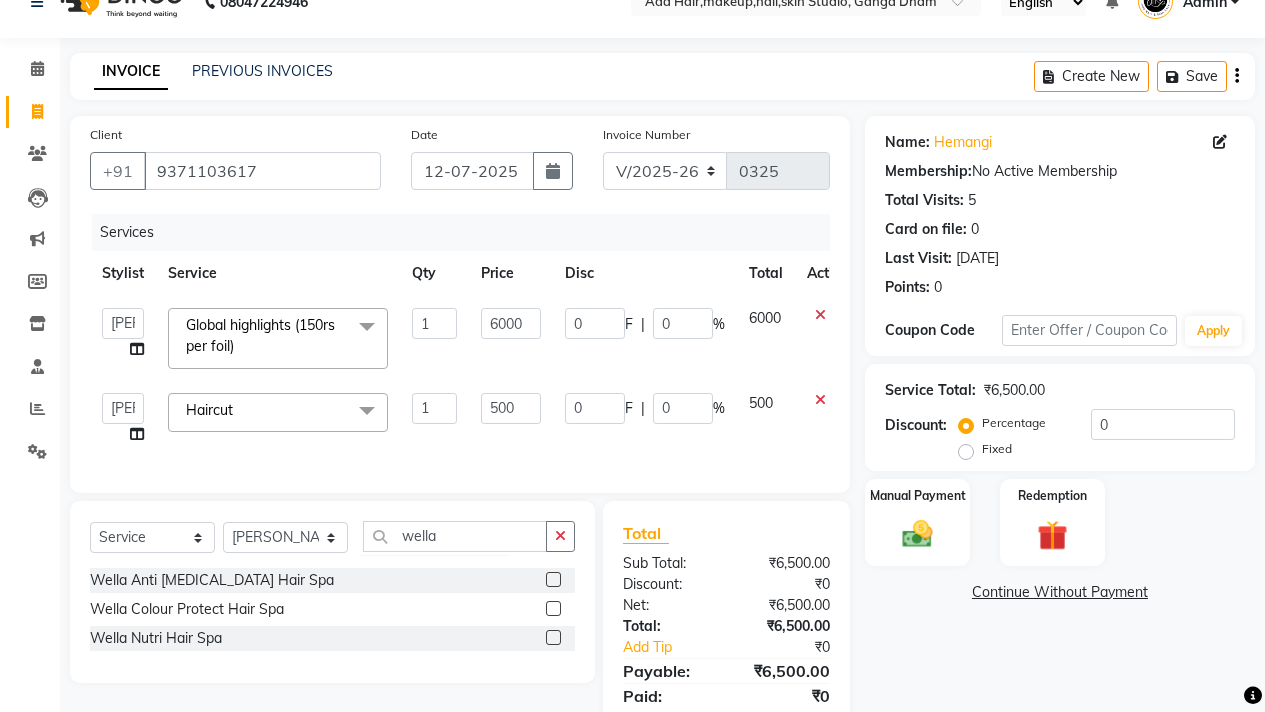click at bounding box center [552, 609] 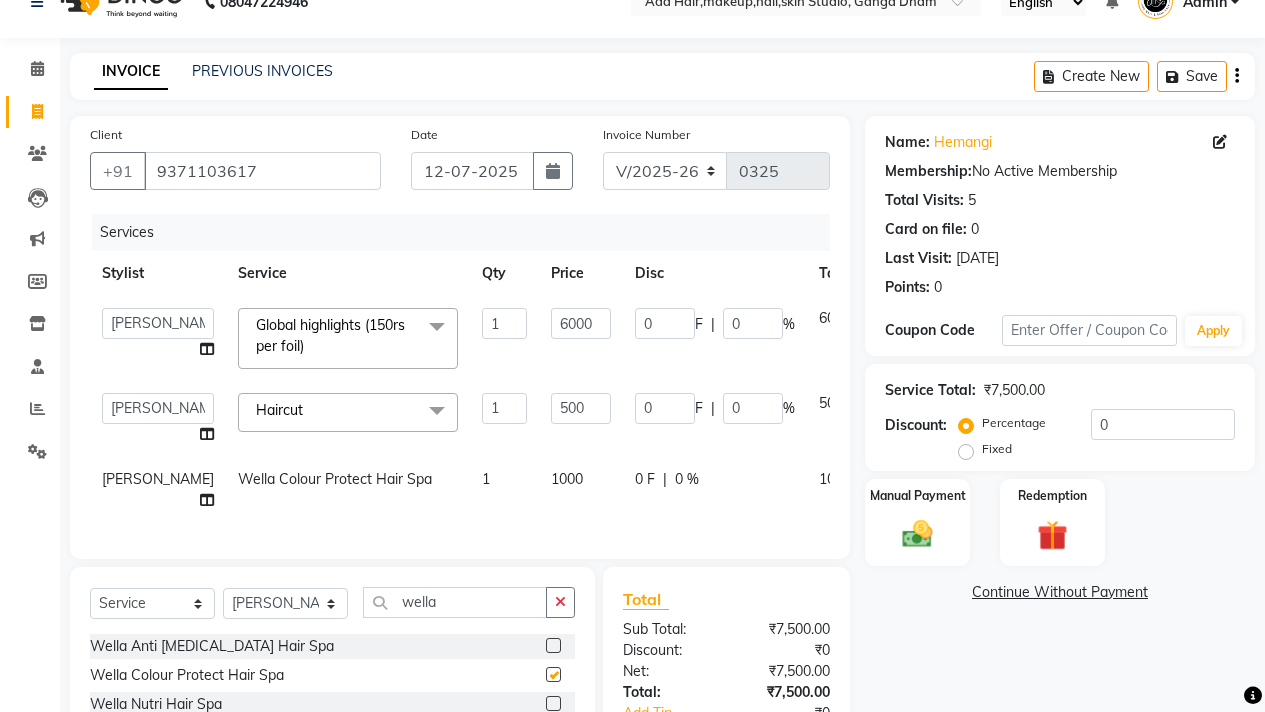 checkbox on "false" 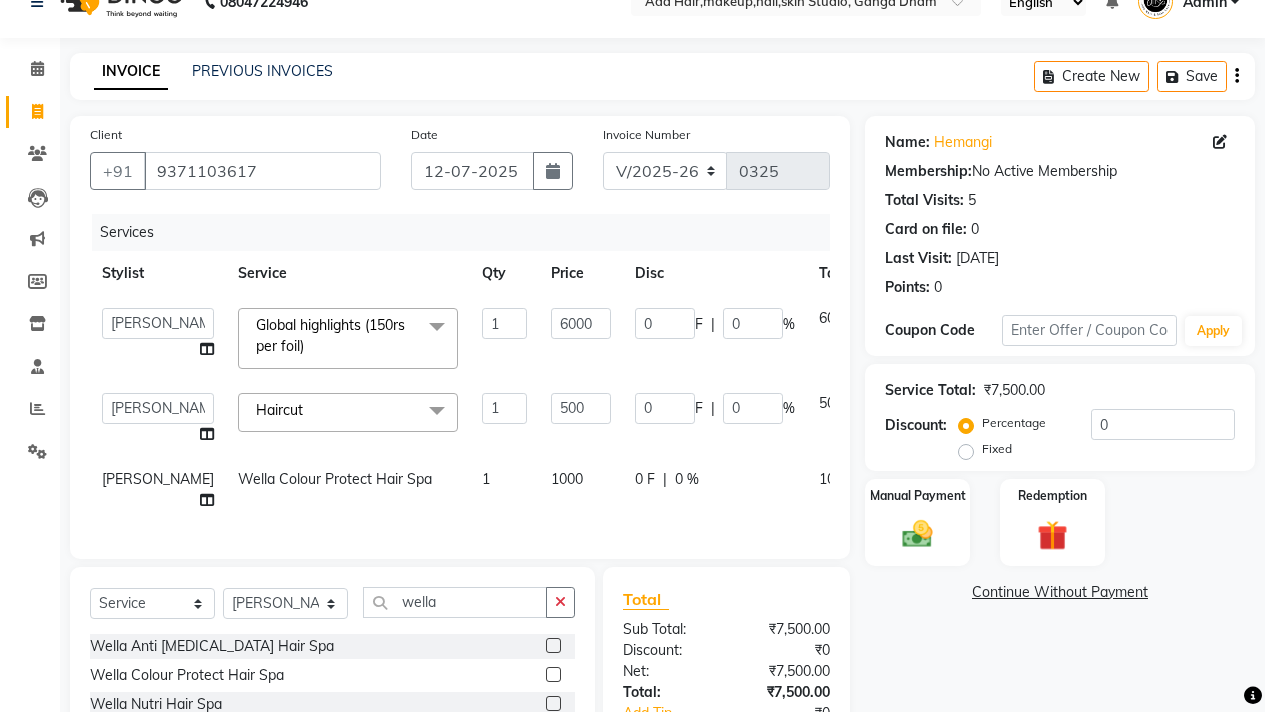 click on "0 F | 0 %" 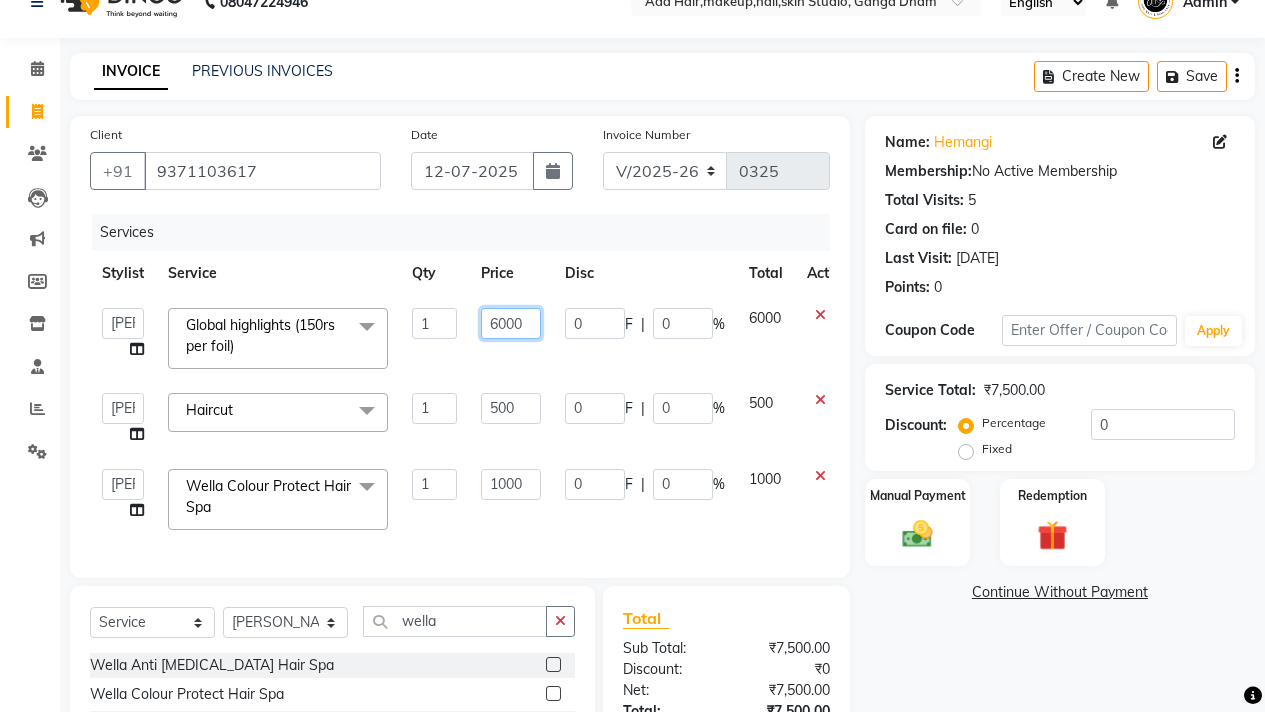 click on "6000" 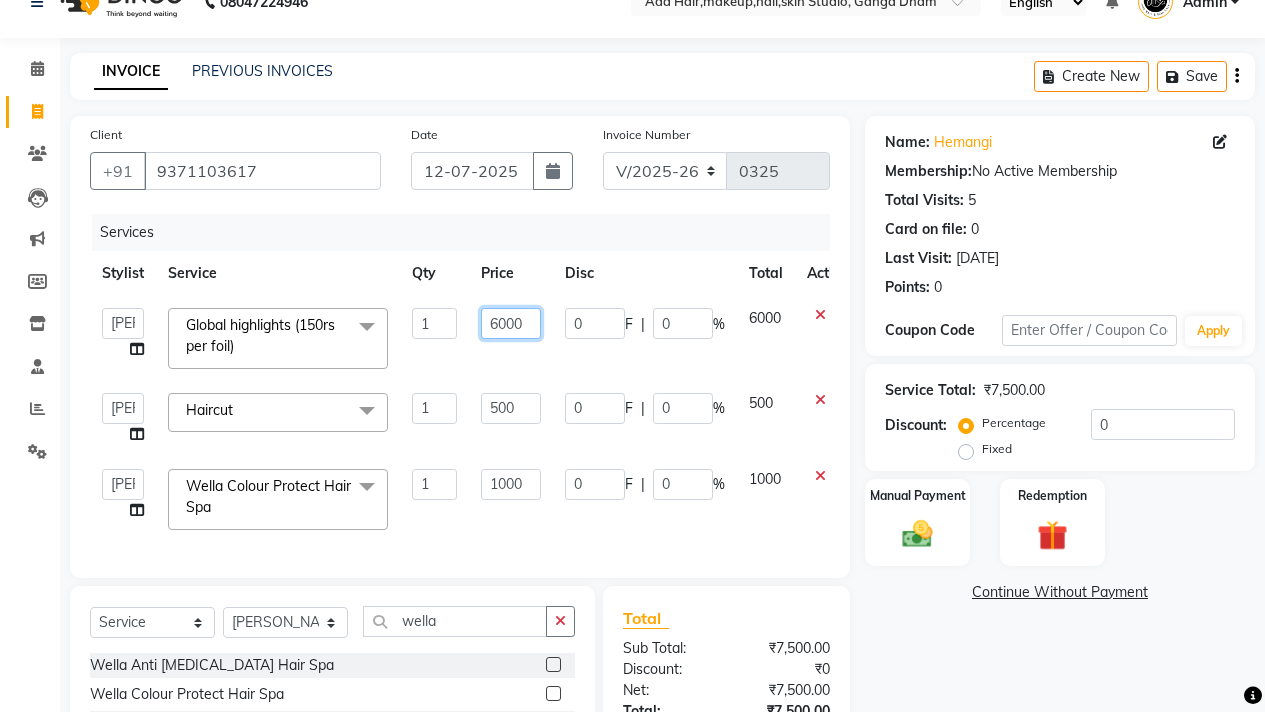 click on "6000" 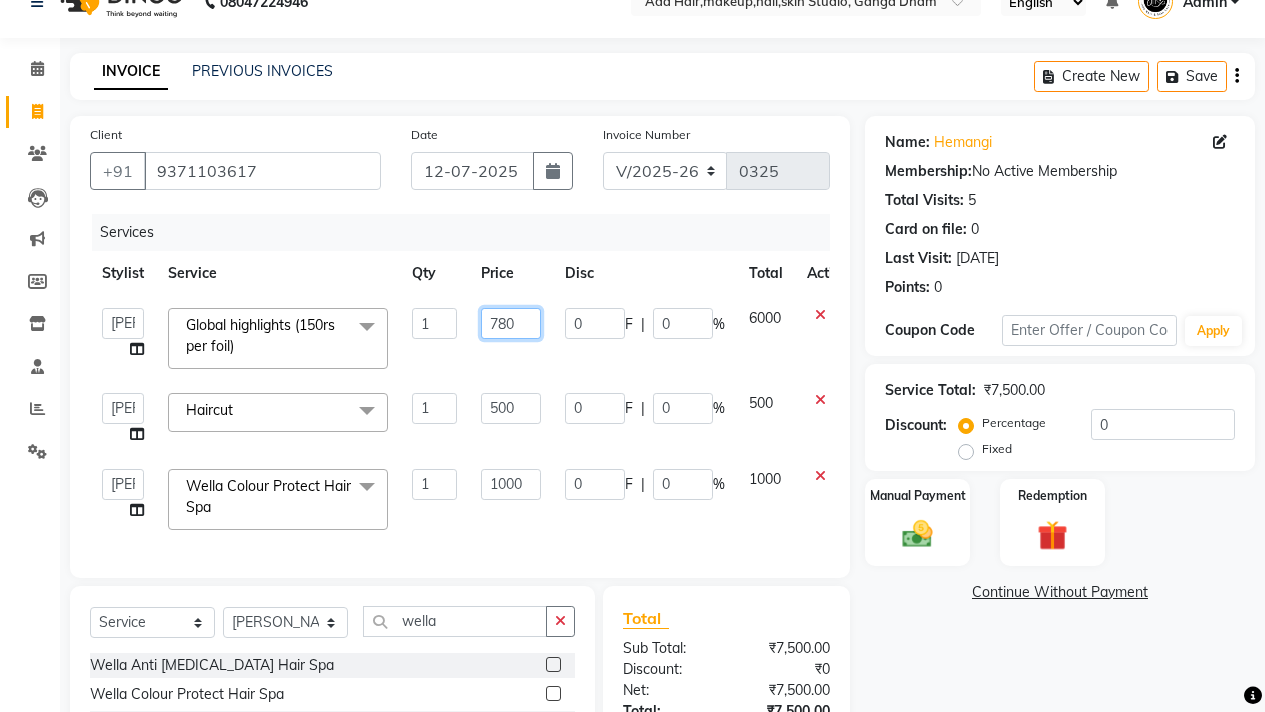 type on "7800" 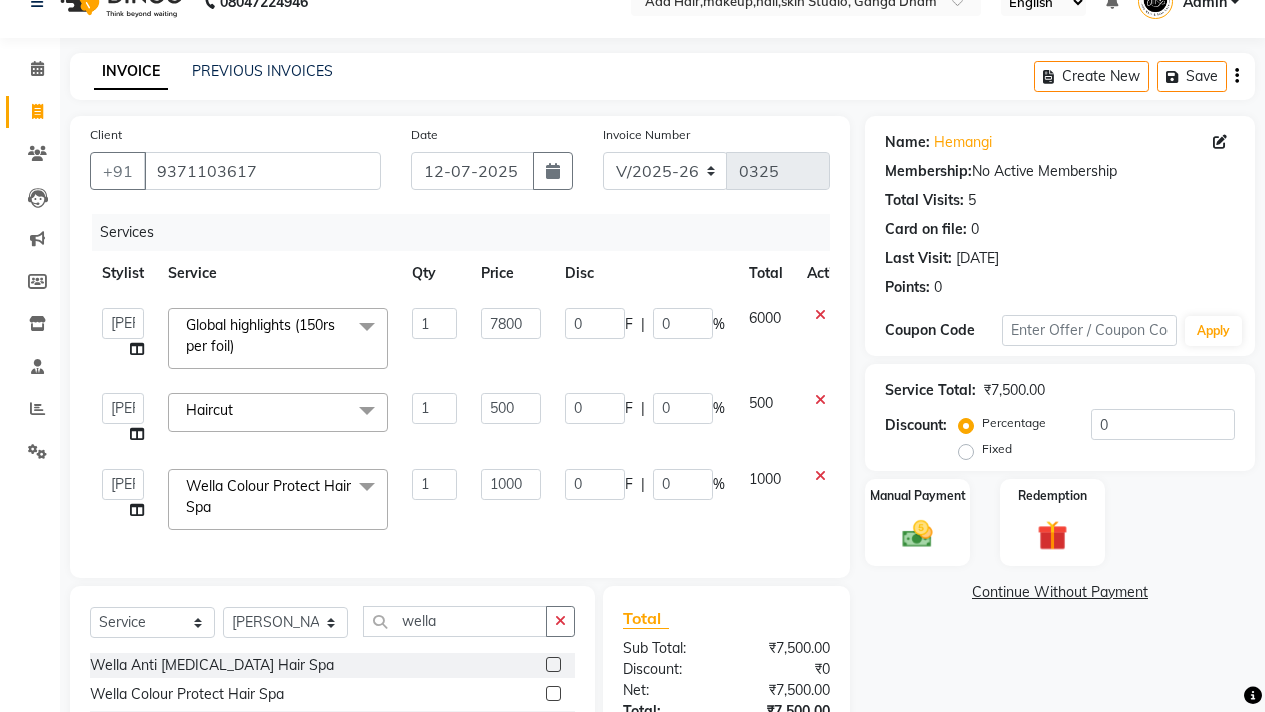 click on "Services" 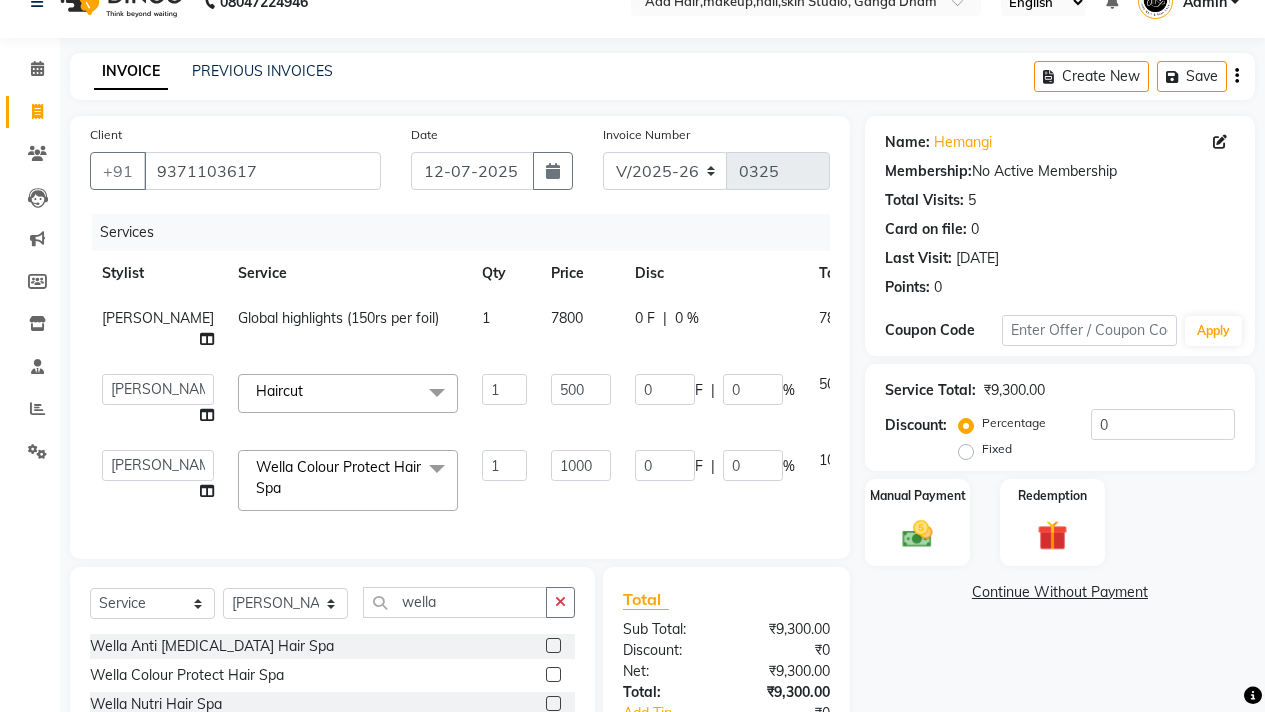 click on "0 %" 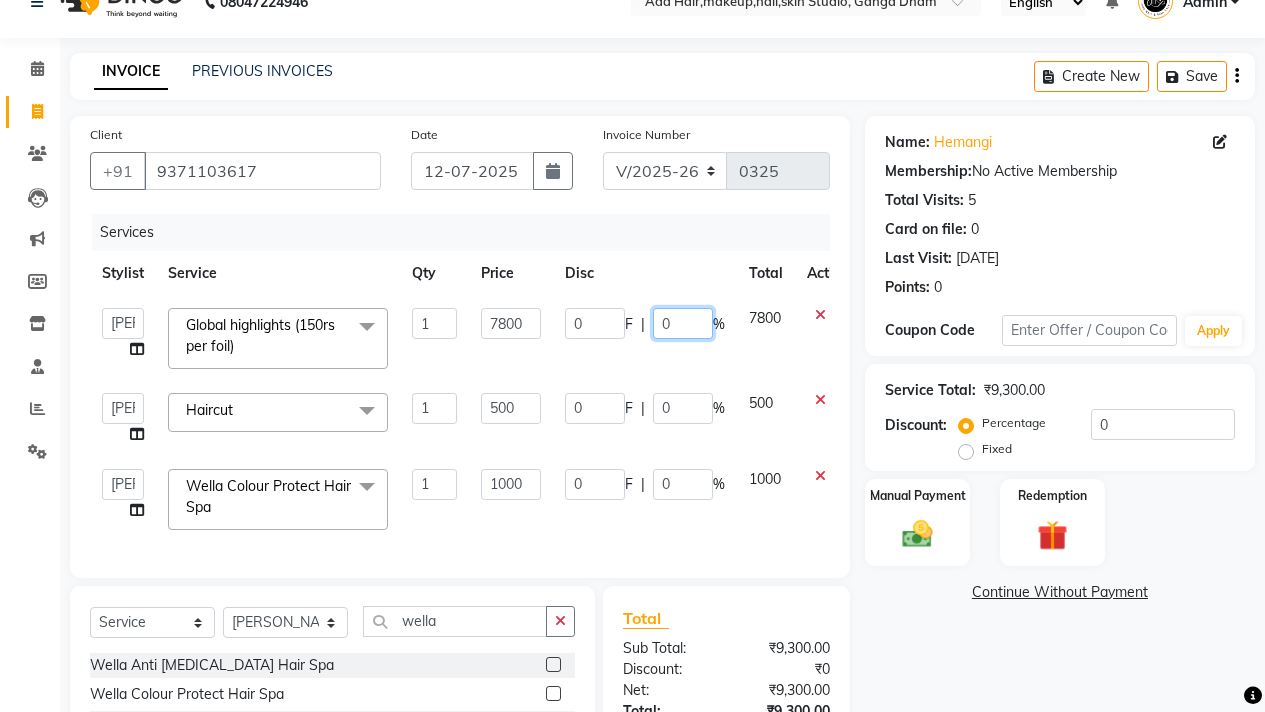 click on "0" 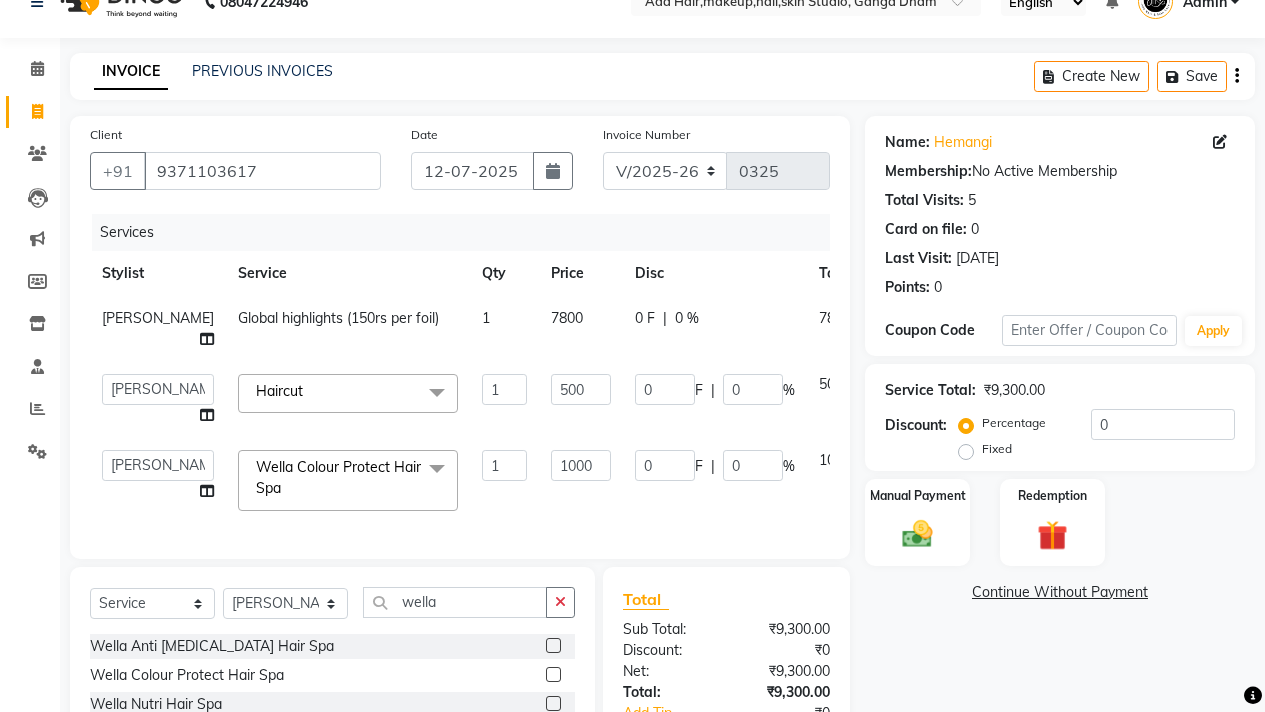 click on "0 F | 0 %" 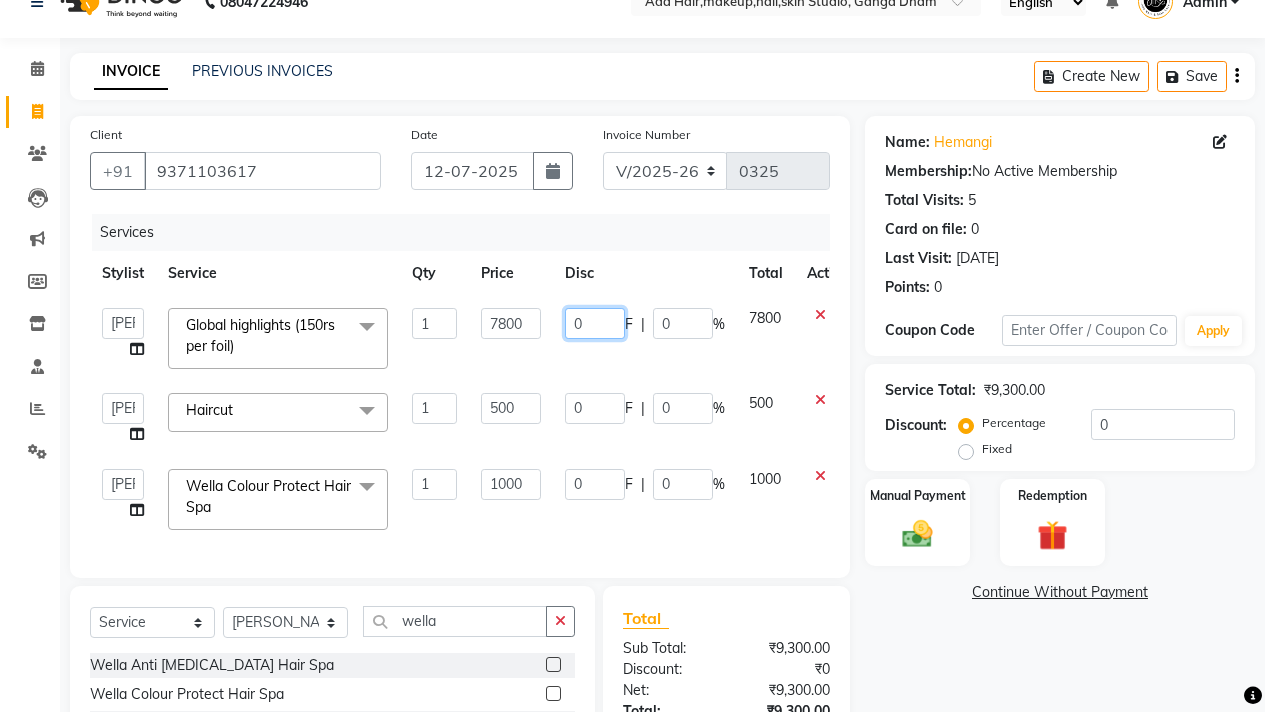 click on "0" 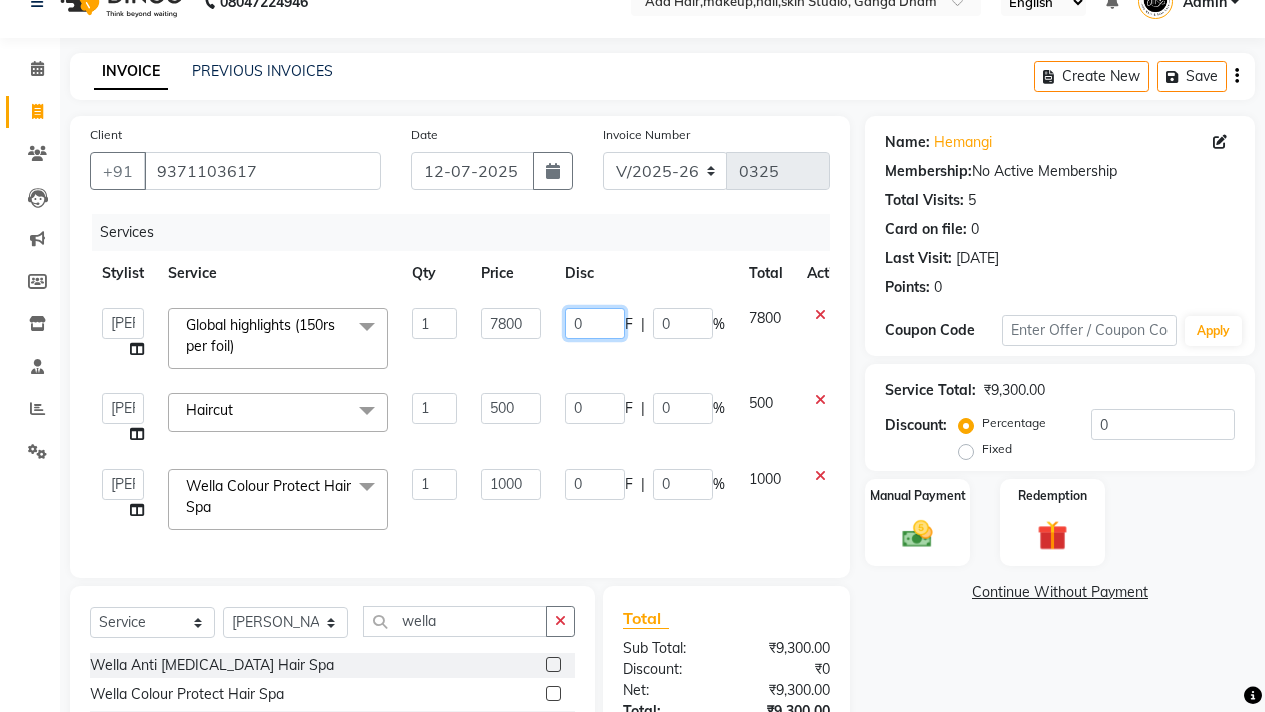 click on "0" 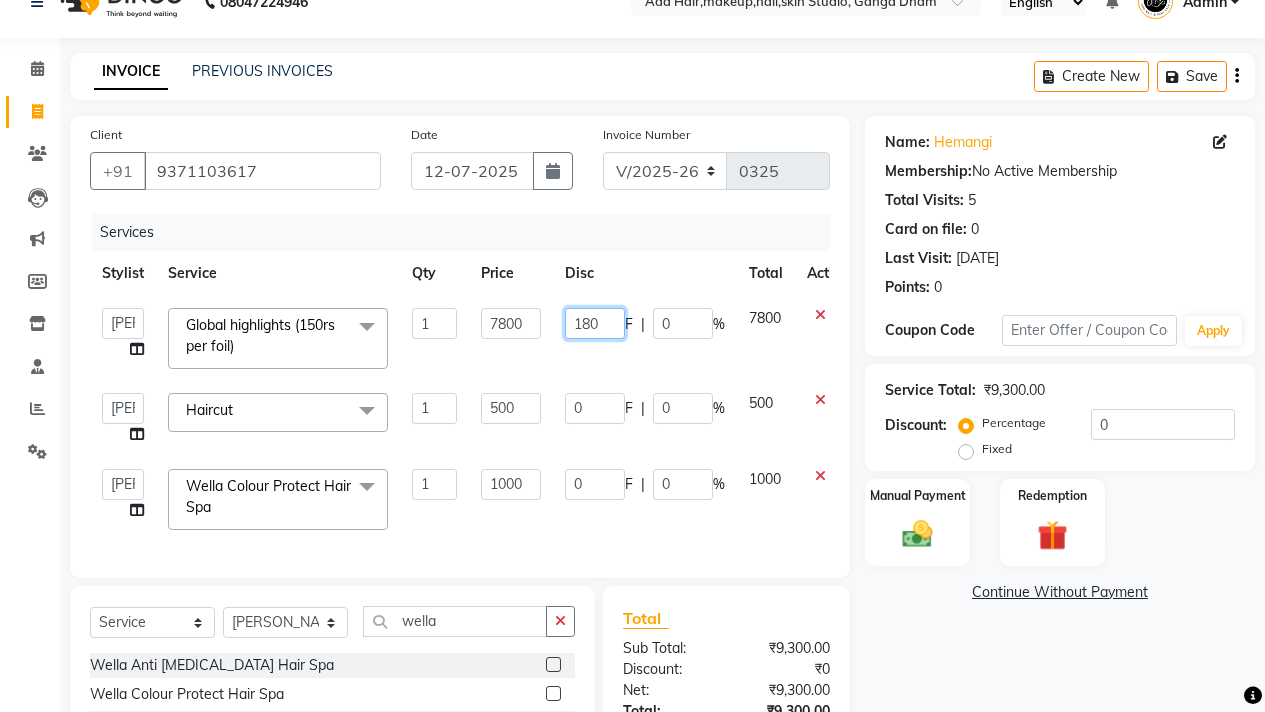 type on "1800" 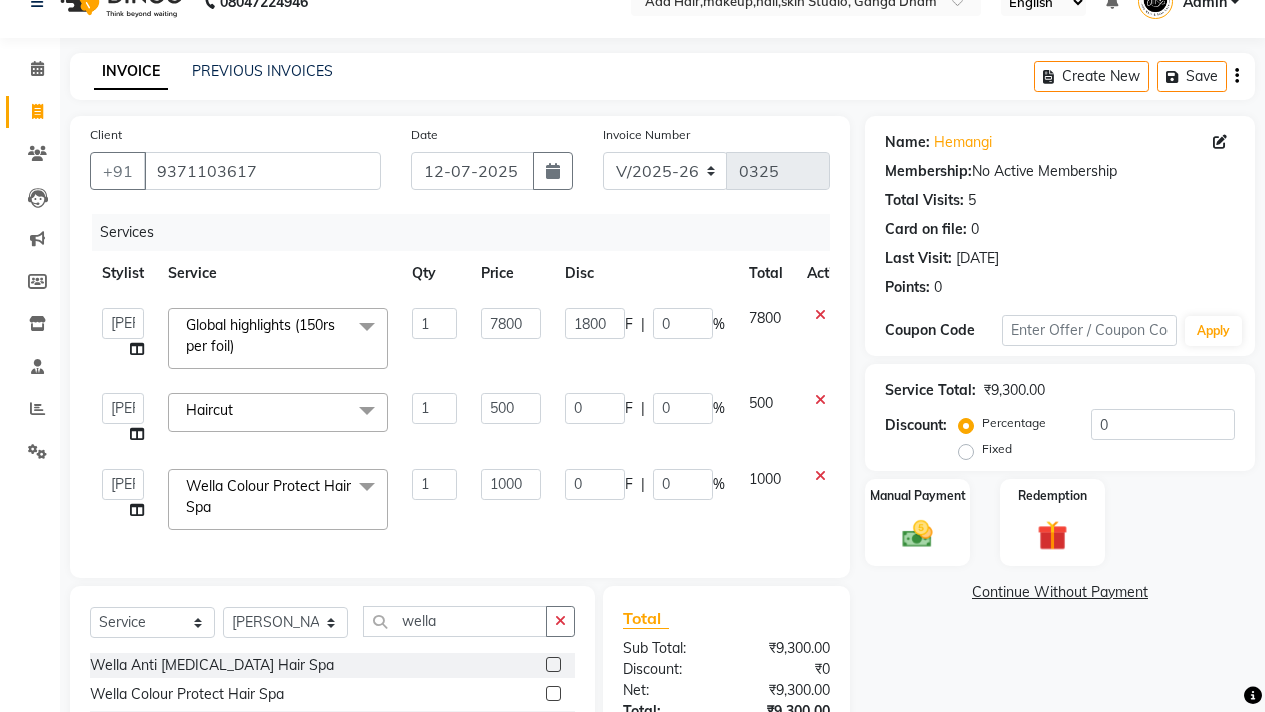 click on "Services" 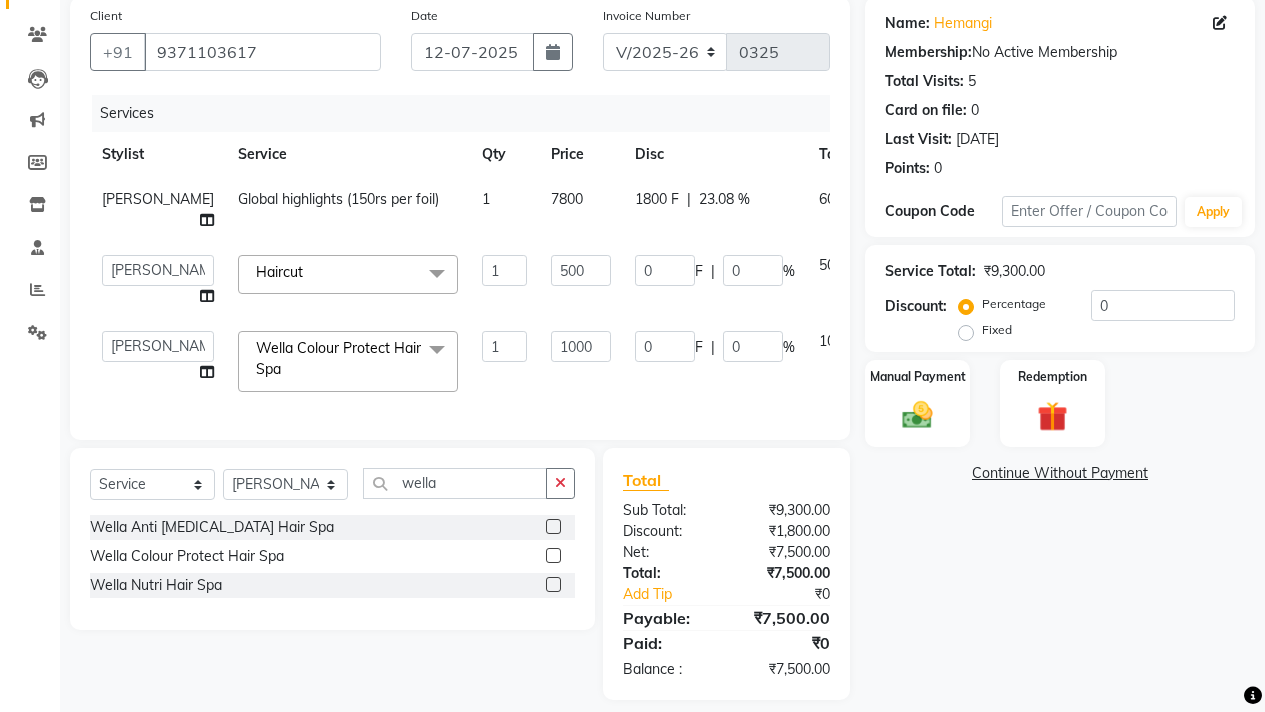 scroll, scrollTop: 207, scrollLeft: 0, axis: vertical 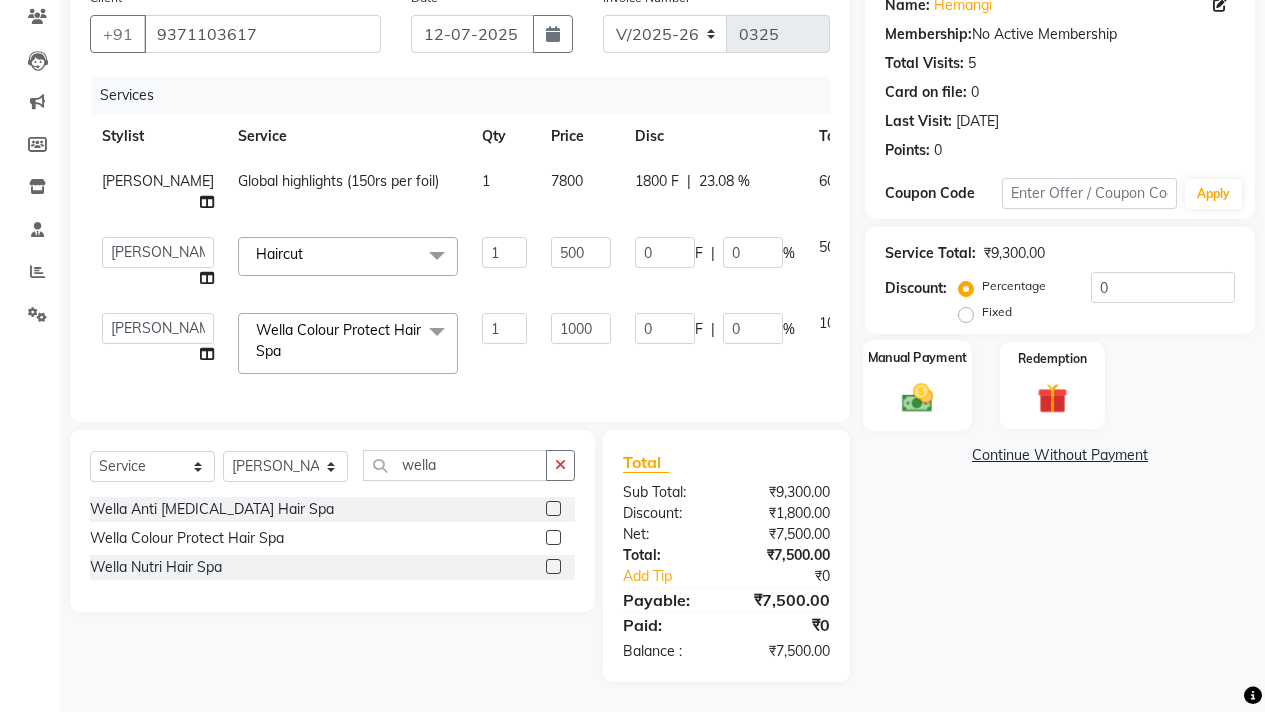 click 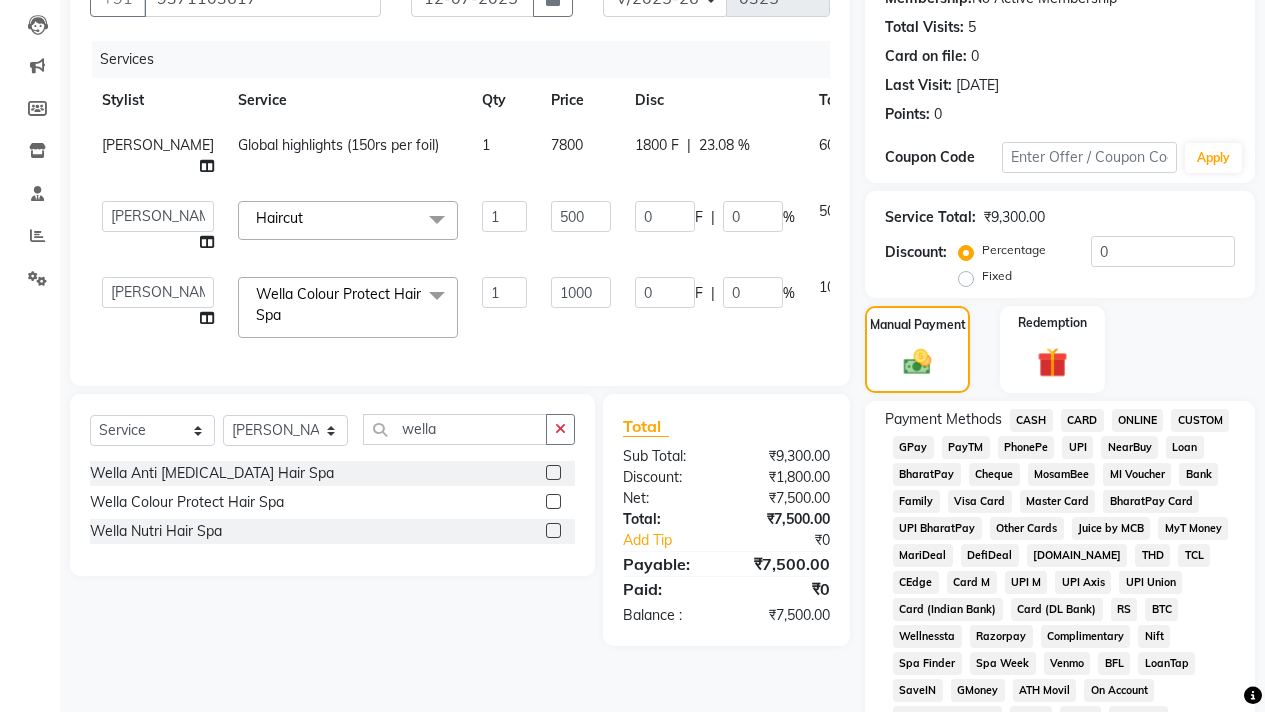 click on "GPay" 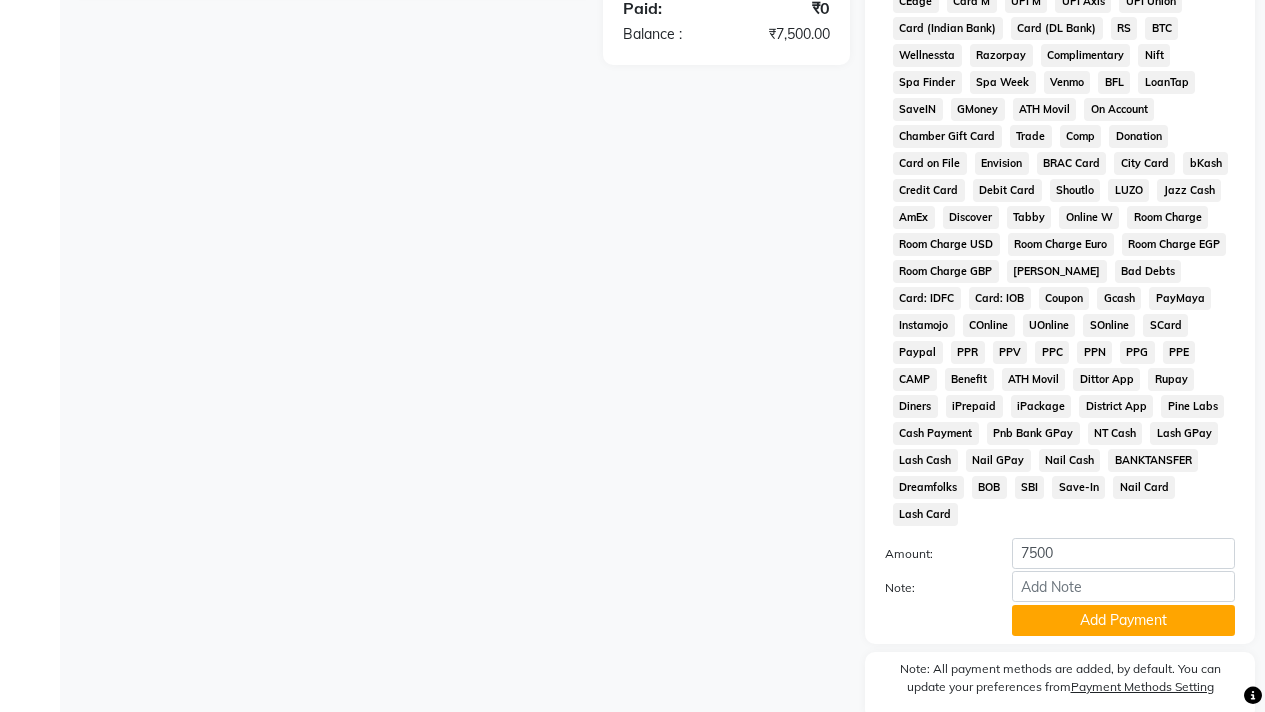 scroll, scrollTop: 842, scrollLeft: 0, axis: vertical 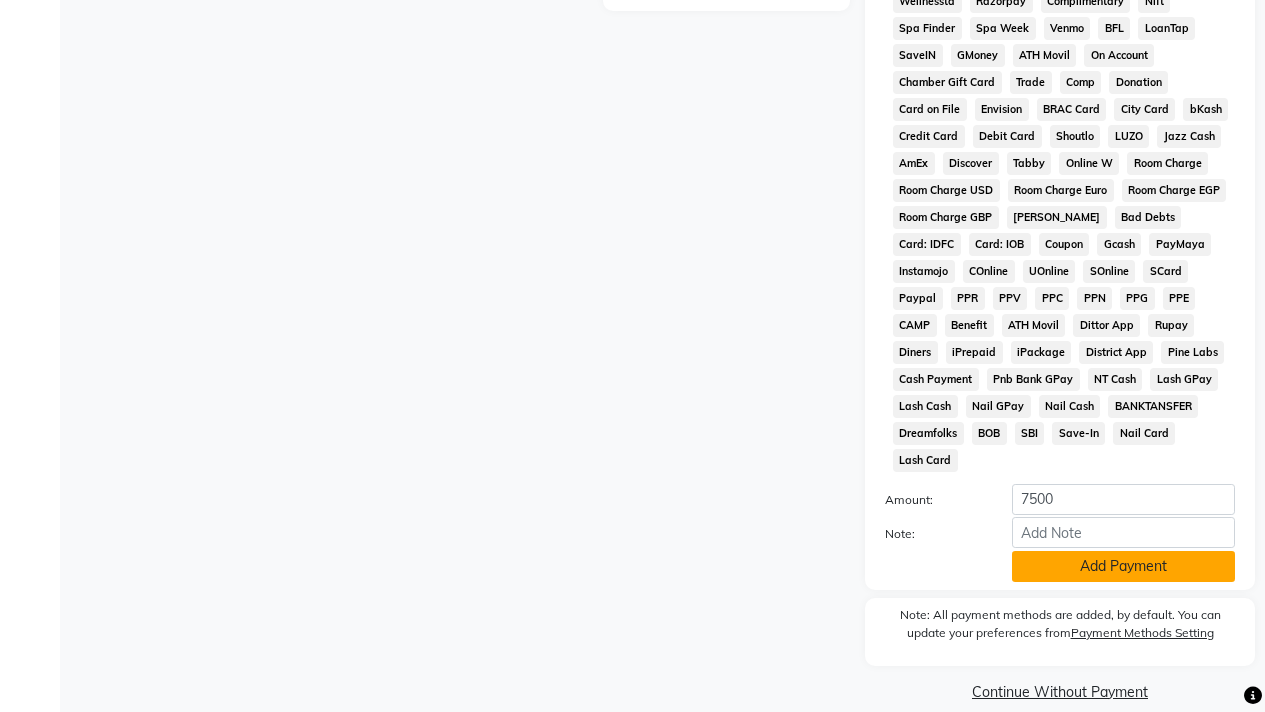 click on "Add Payment" 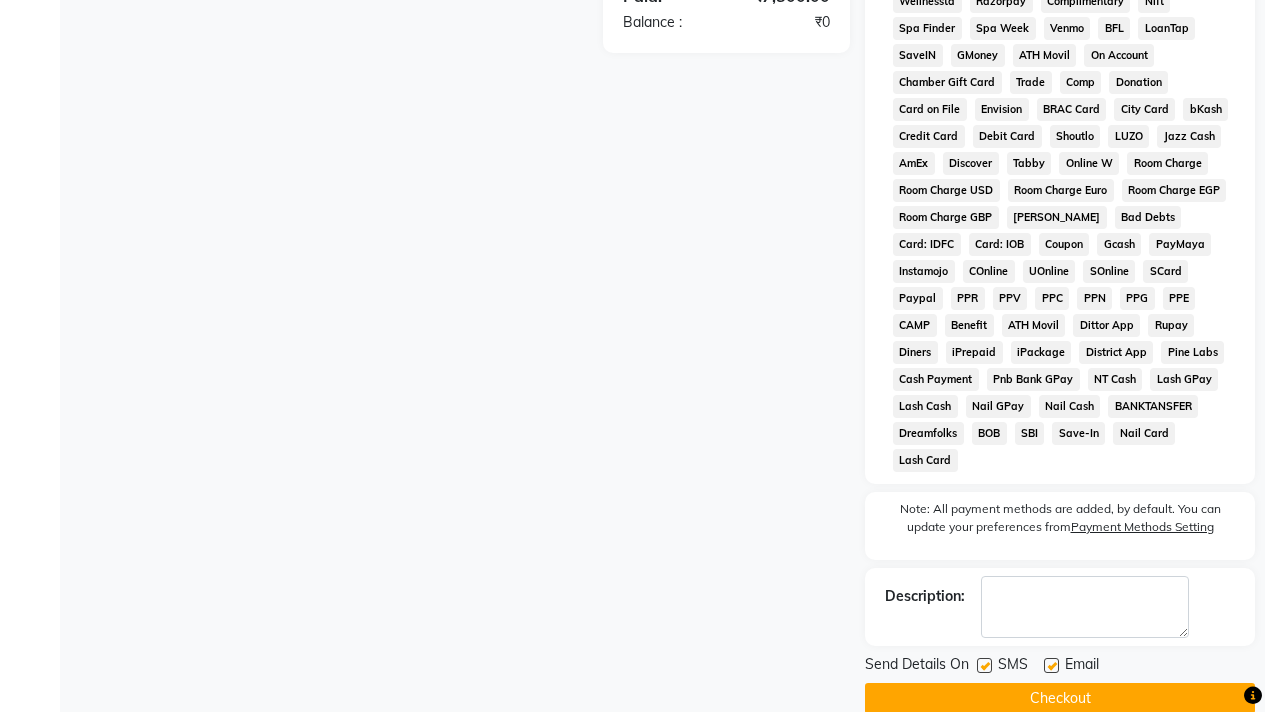 drag, startPoint x: 1085, startPoint y: 682, endPoint x: 1056, endPoint y: 663, distance: 34.669872 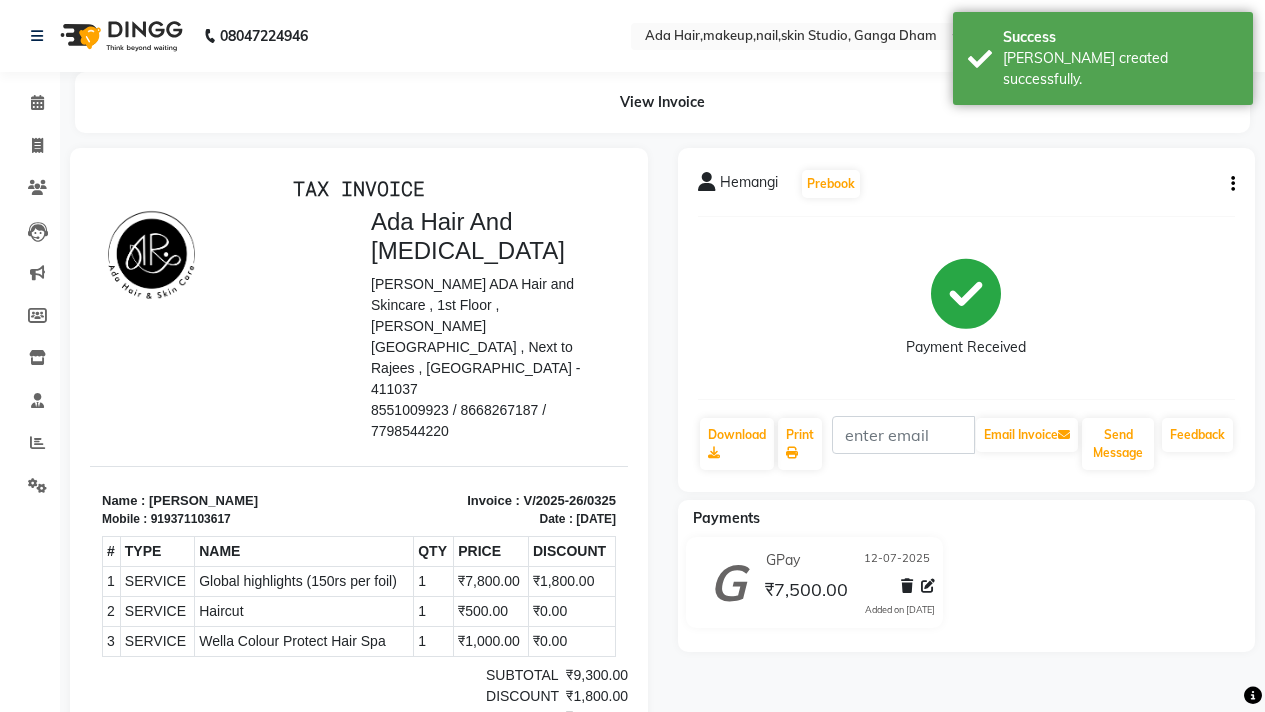 scroll, scrollTop: 0, scrollLeft: 0, axis: both 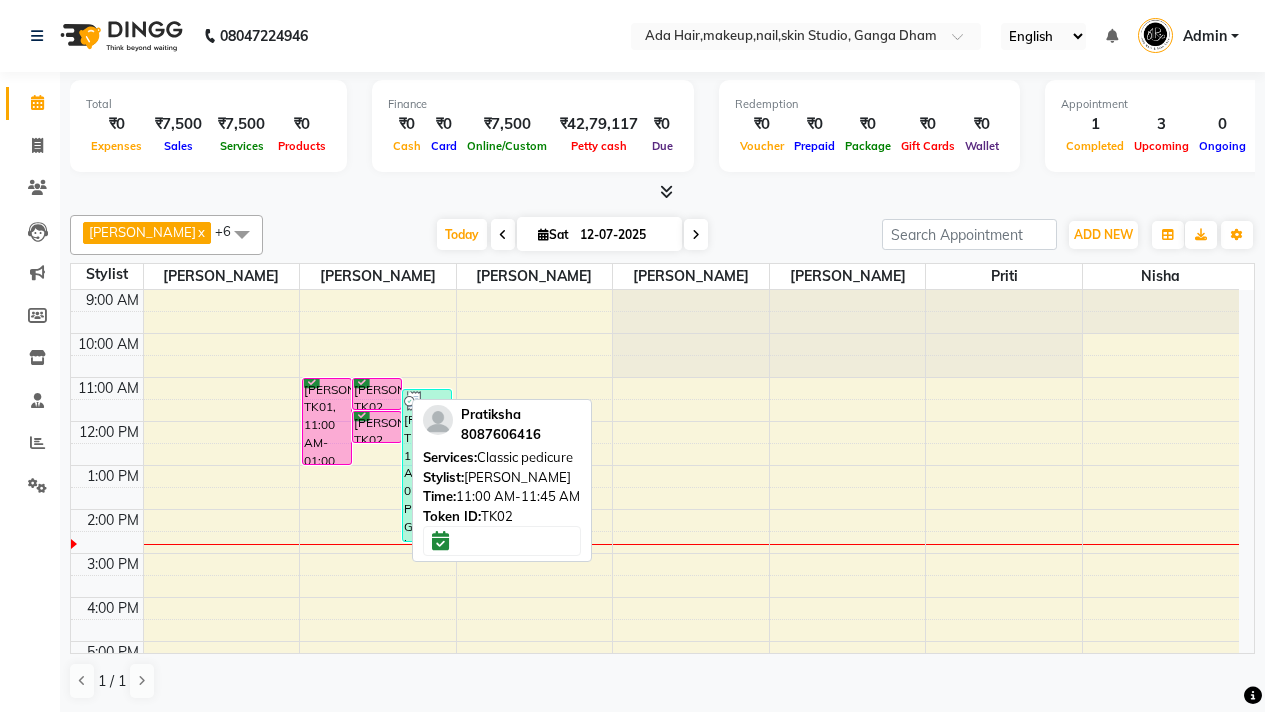 click on "[PERSON_NAME], TK02, 11:00 AM-11:45 AM, Classic pedicure" at bounding box center (377, 394) 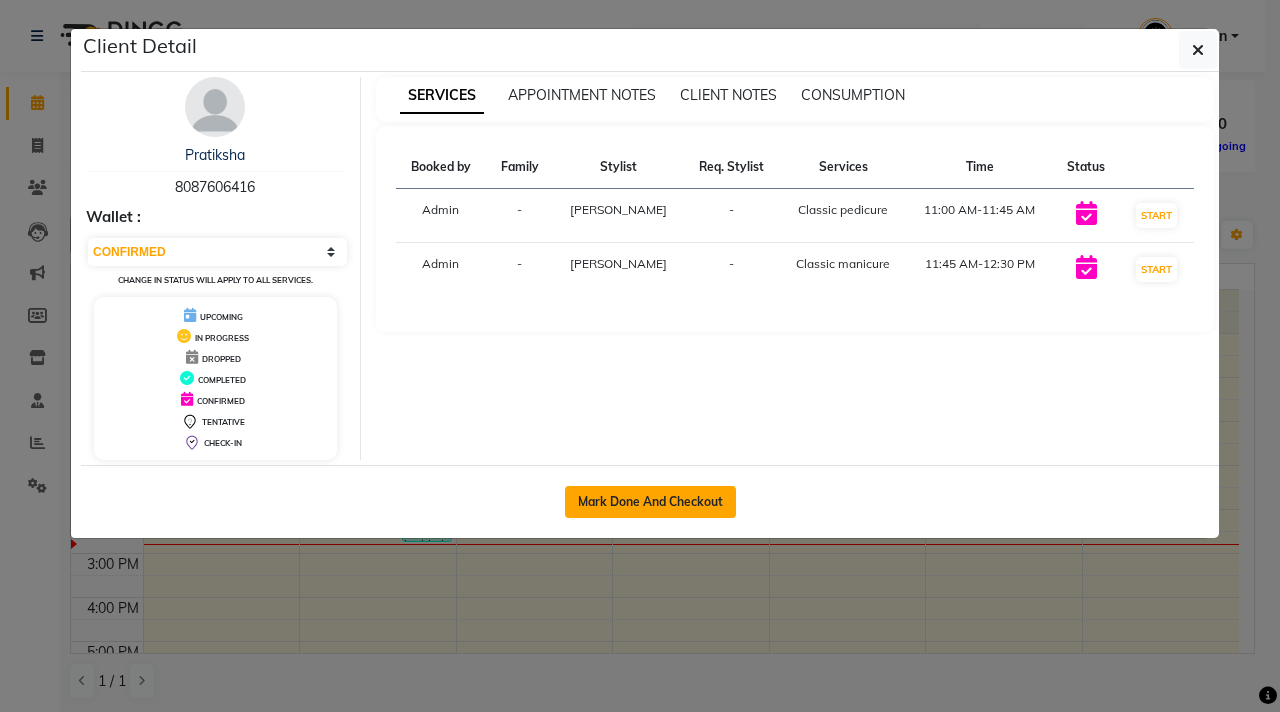 click on "Mark Done And Checkout" 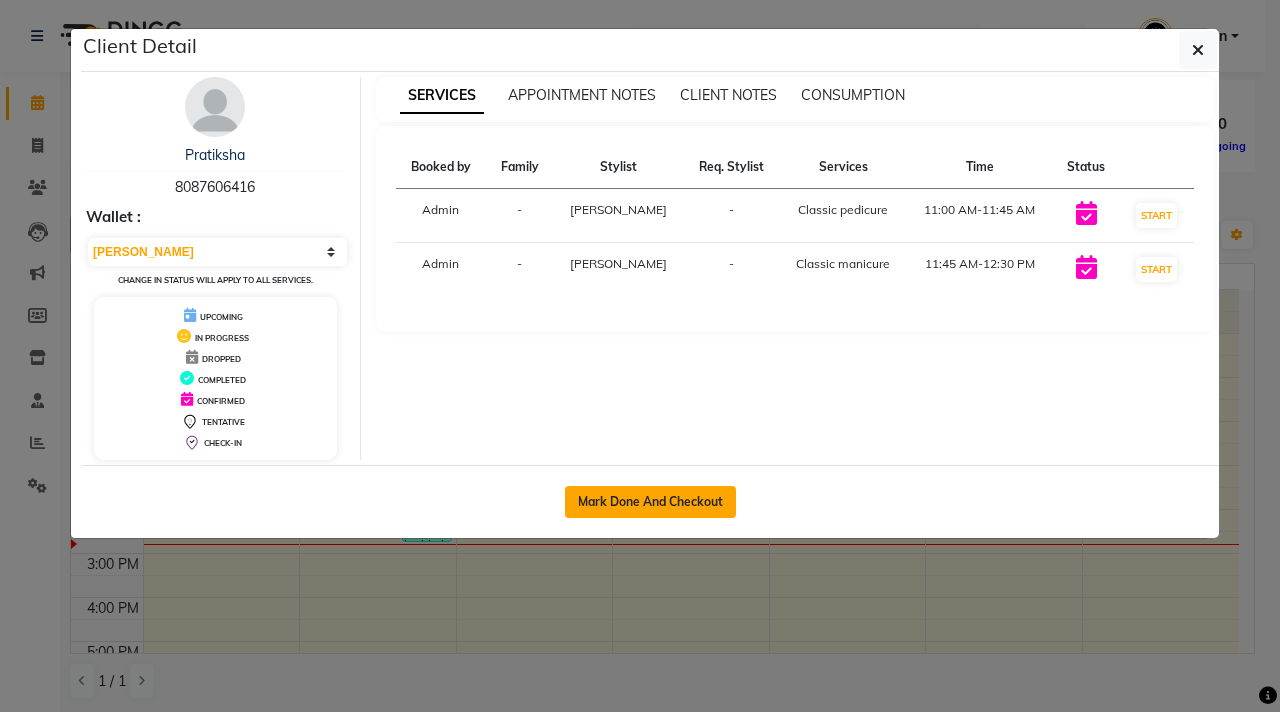 select on "748" 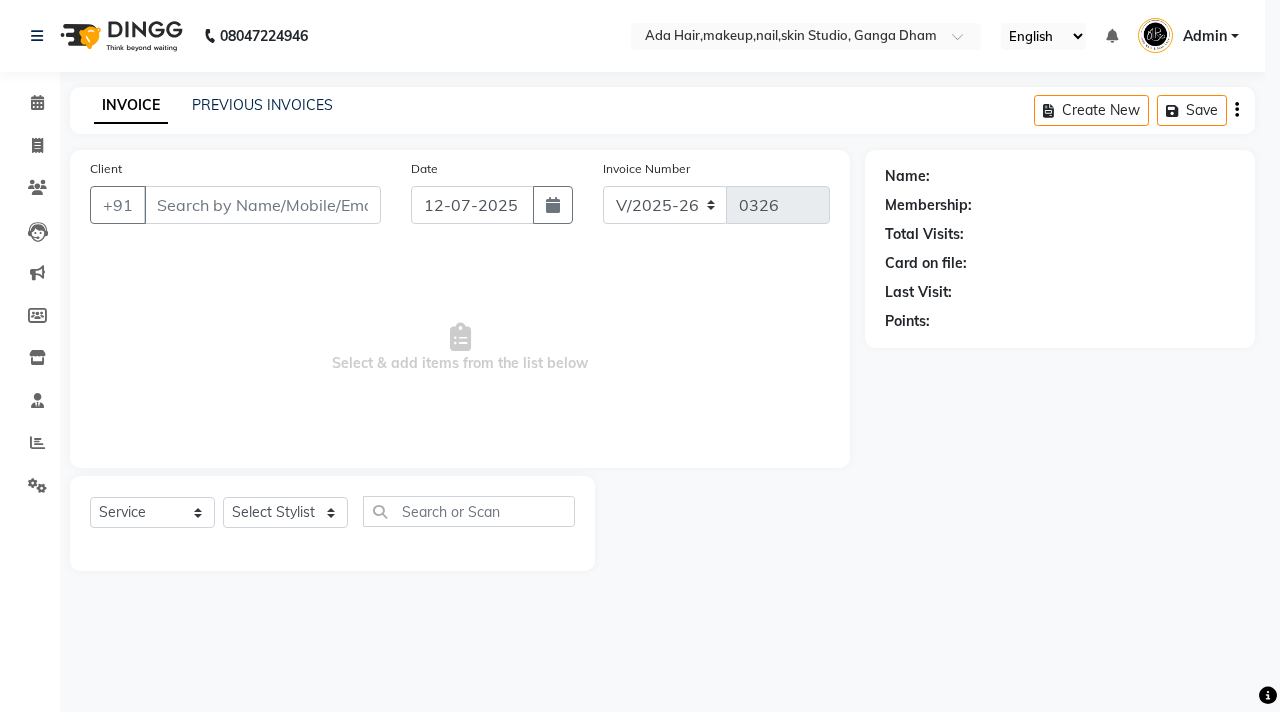 type on "8087606416" 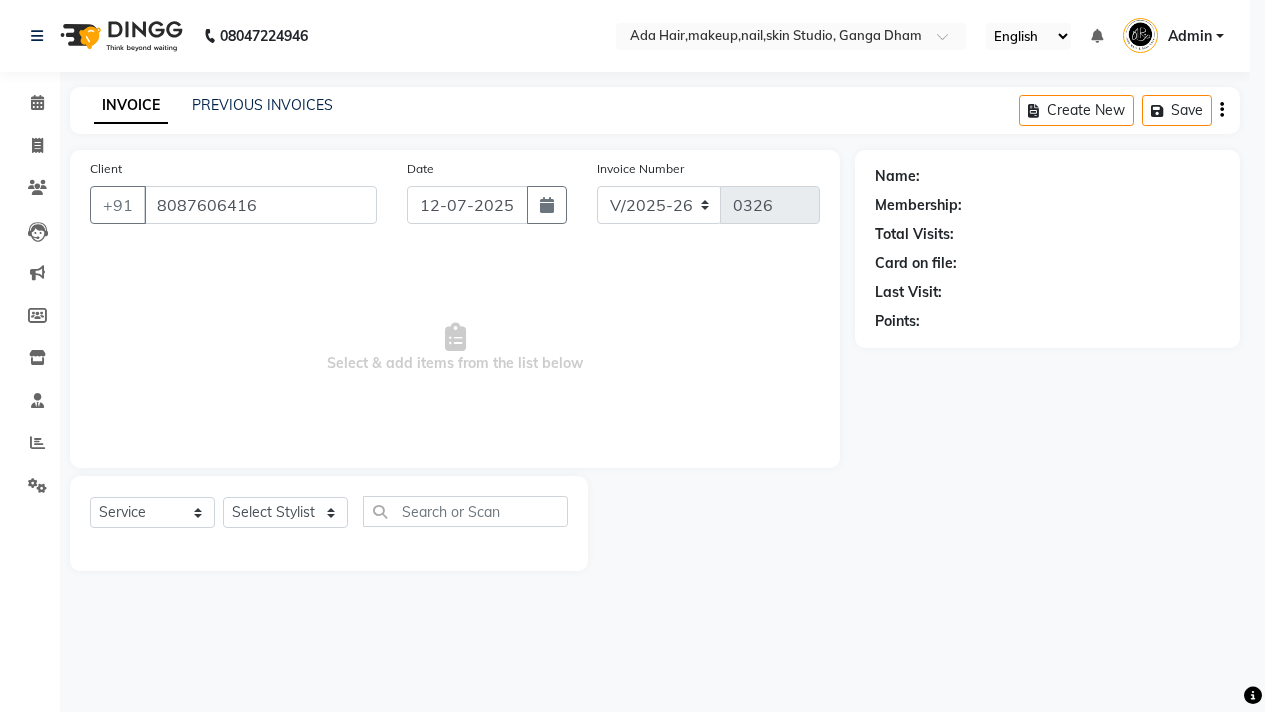 select on "11917" 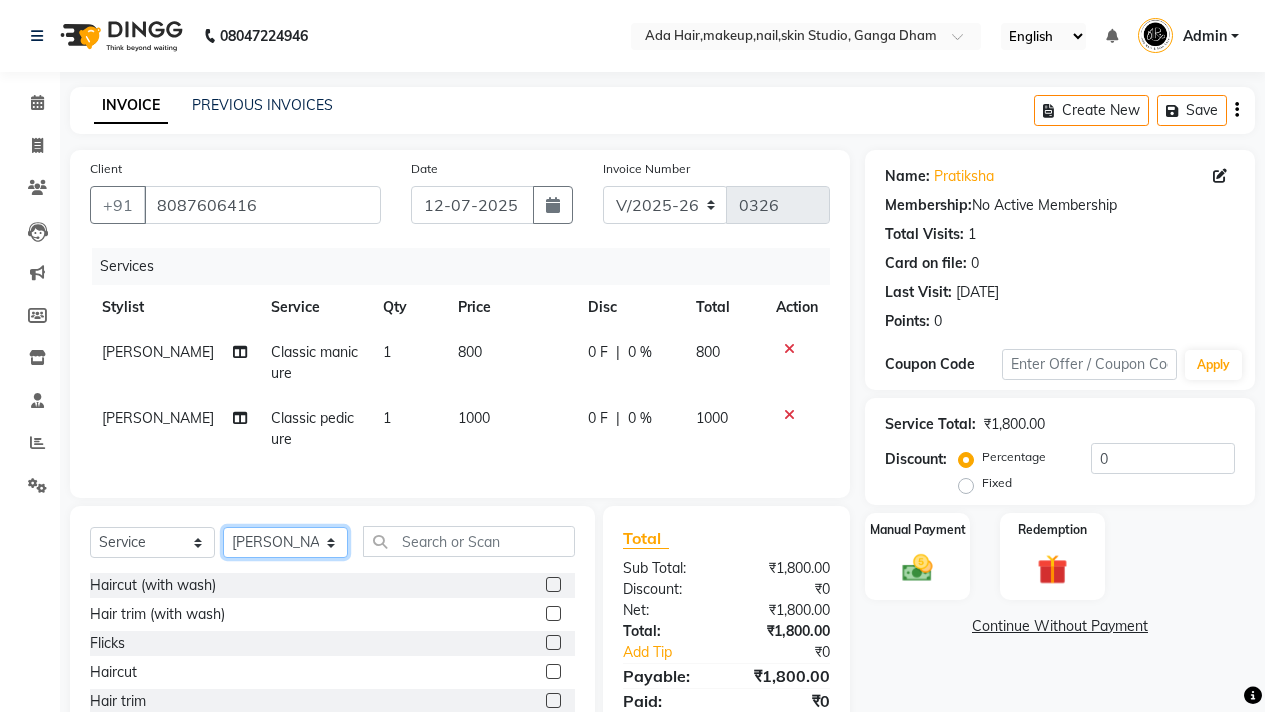 click on "Select Stylist [PERSON_NAME] [PERSON_NAME]  [PERSON_NAME]  [PERSON_NAME] Nisha [PERSON_NAME] [PERSON_NAME]" 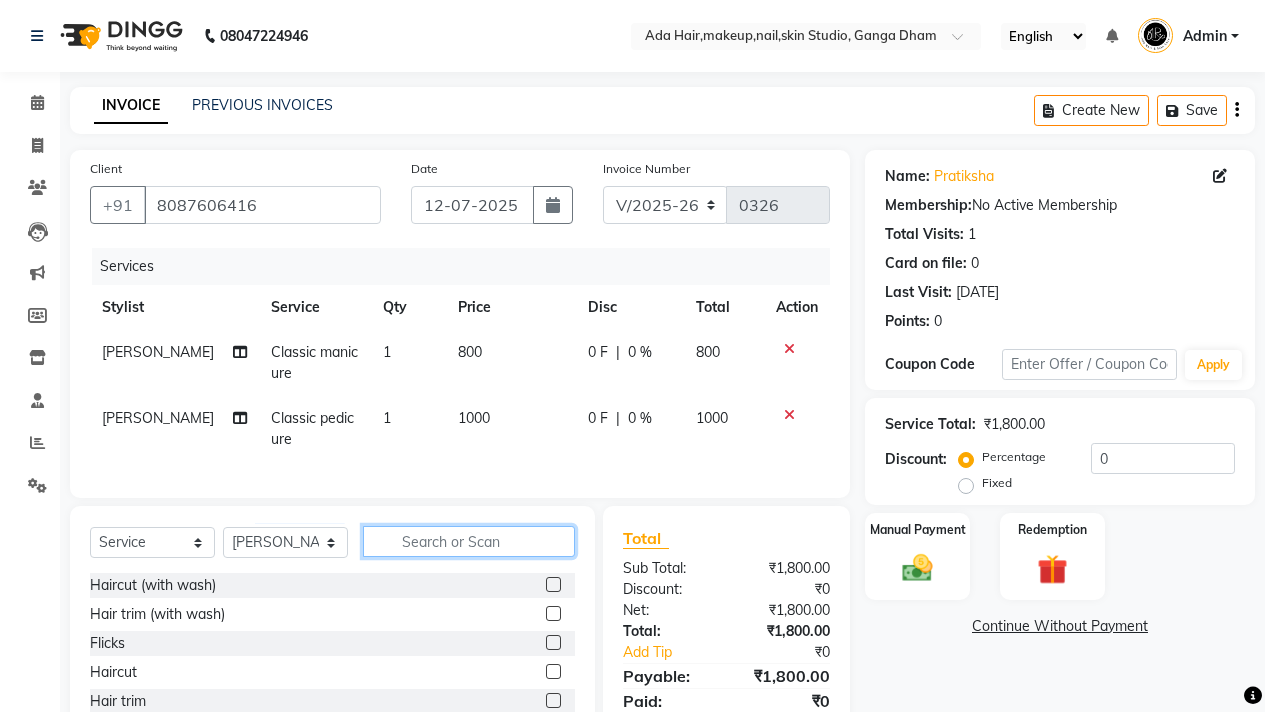 click 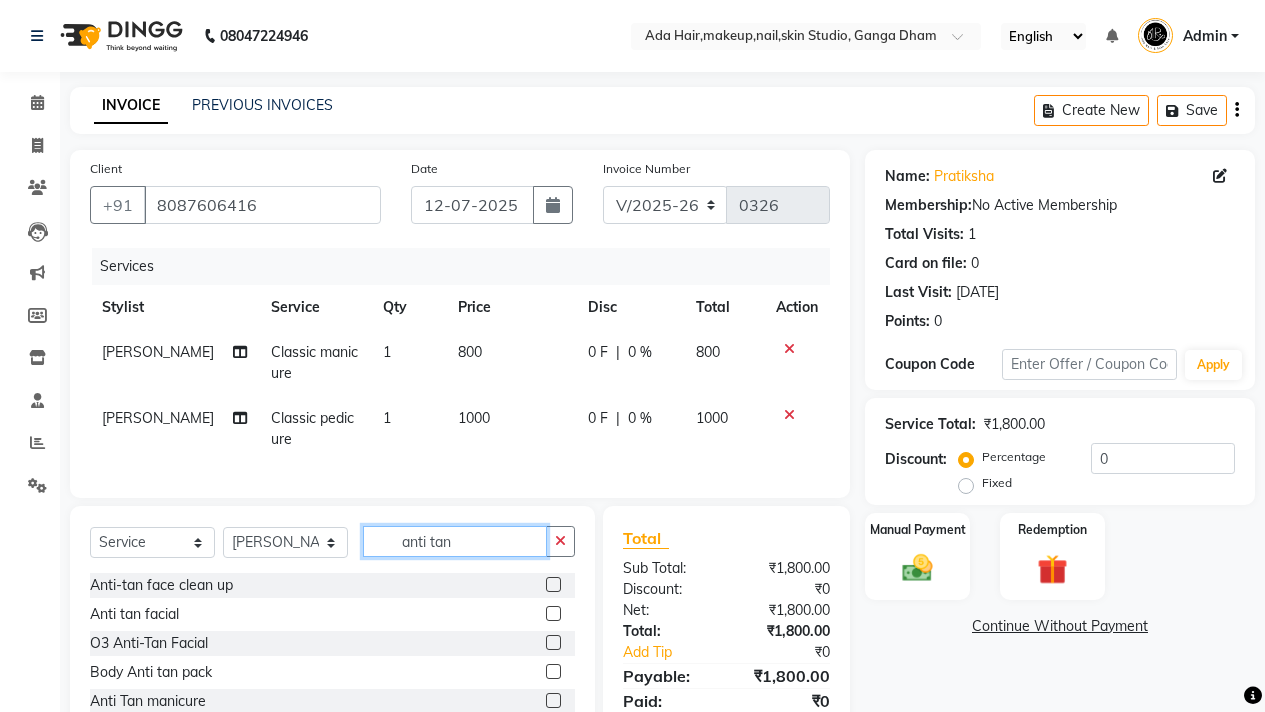 type on "anti tan" 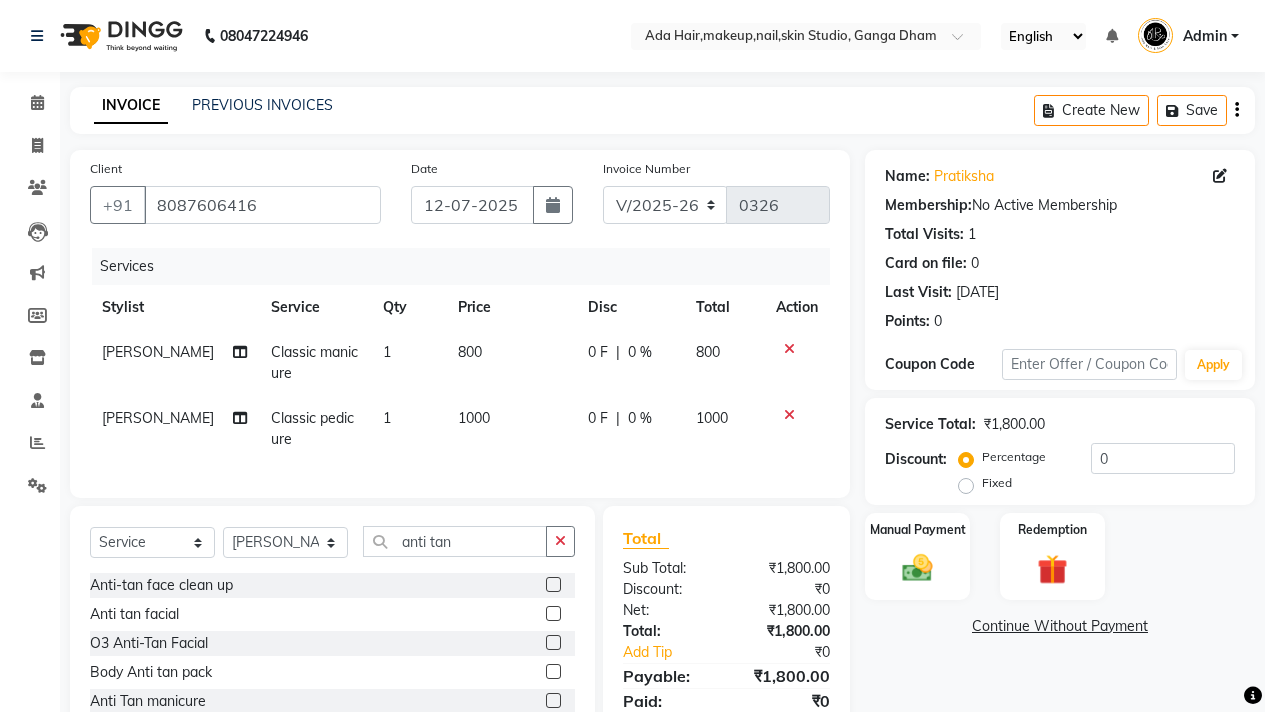 click 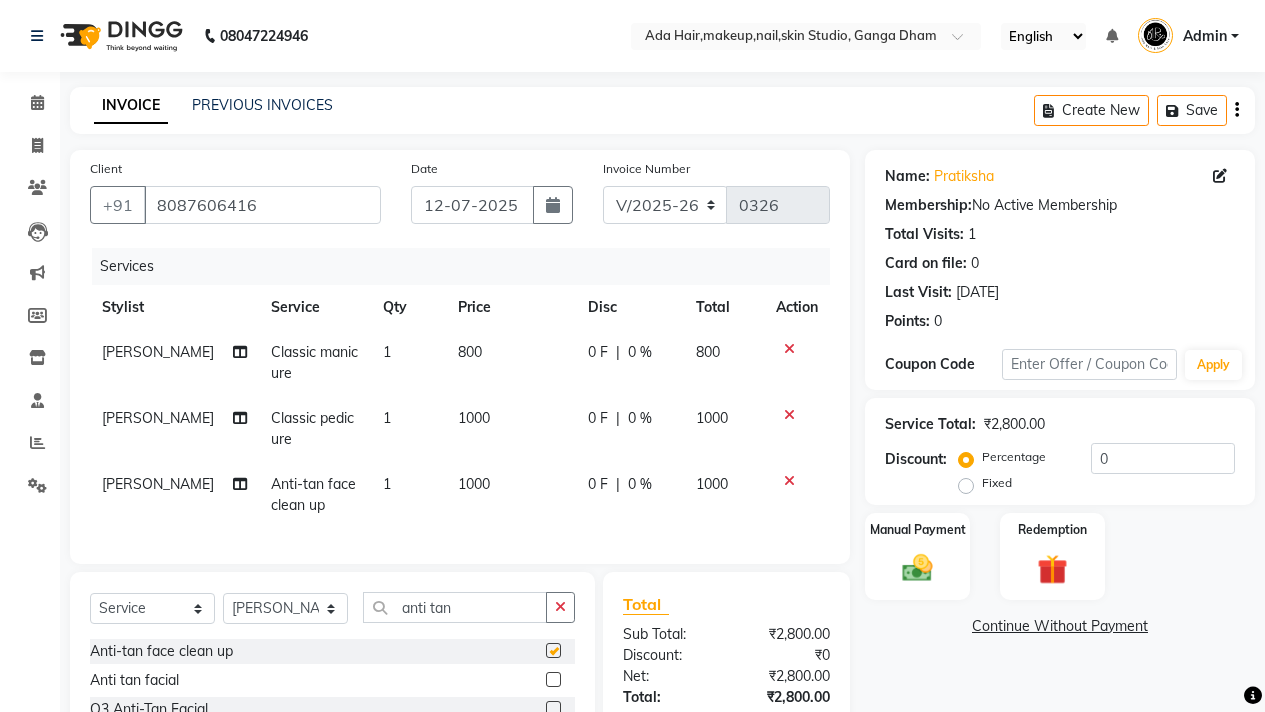checkbox on "false" 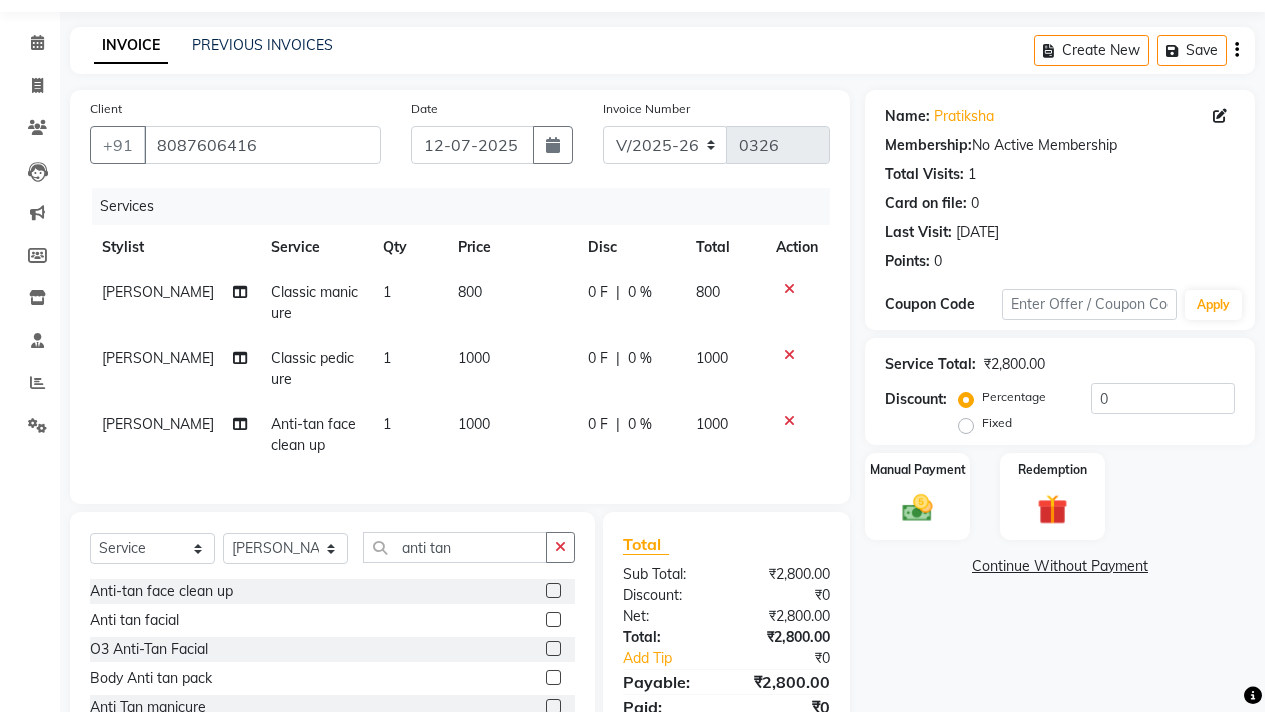 scroll, scrollTop: 200, scrollLeft: 0, axis: vertical 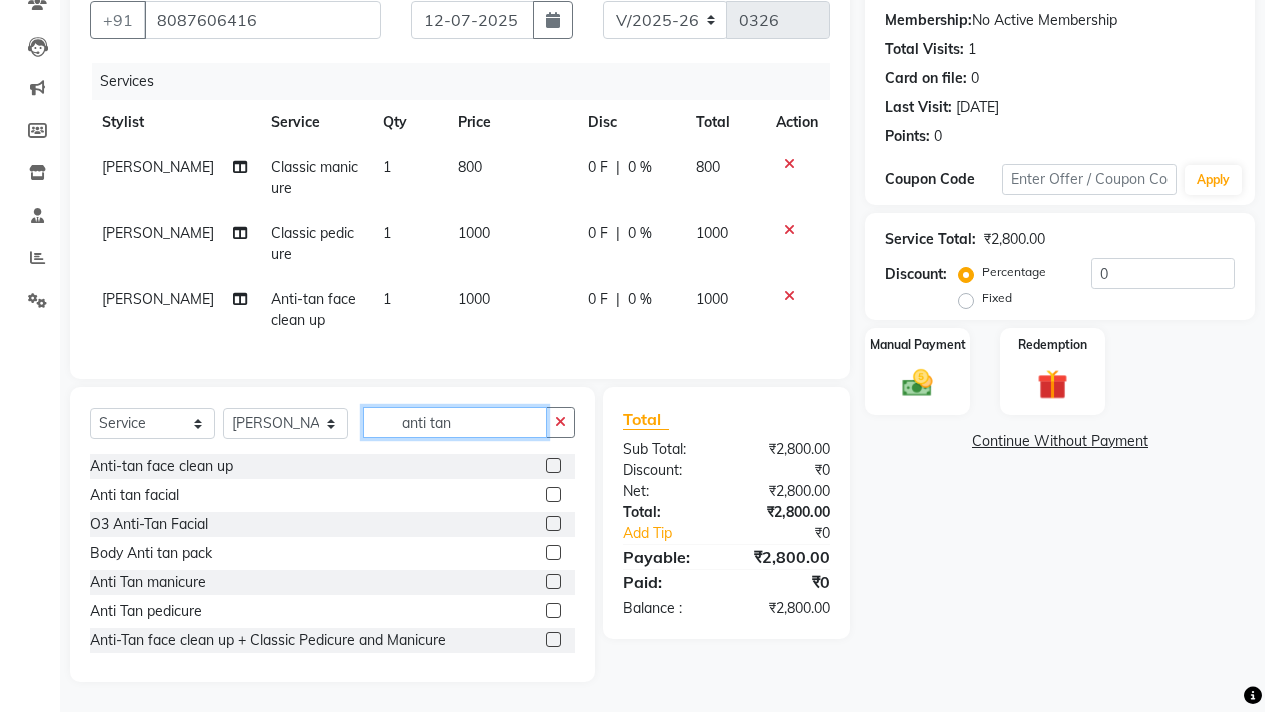 click on "anti tan" 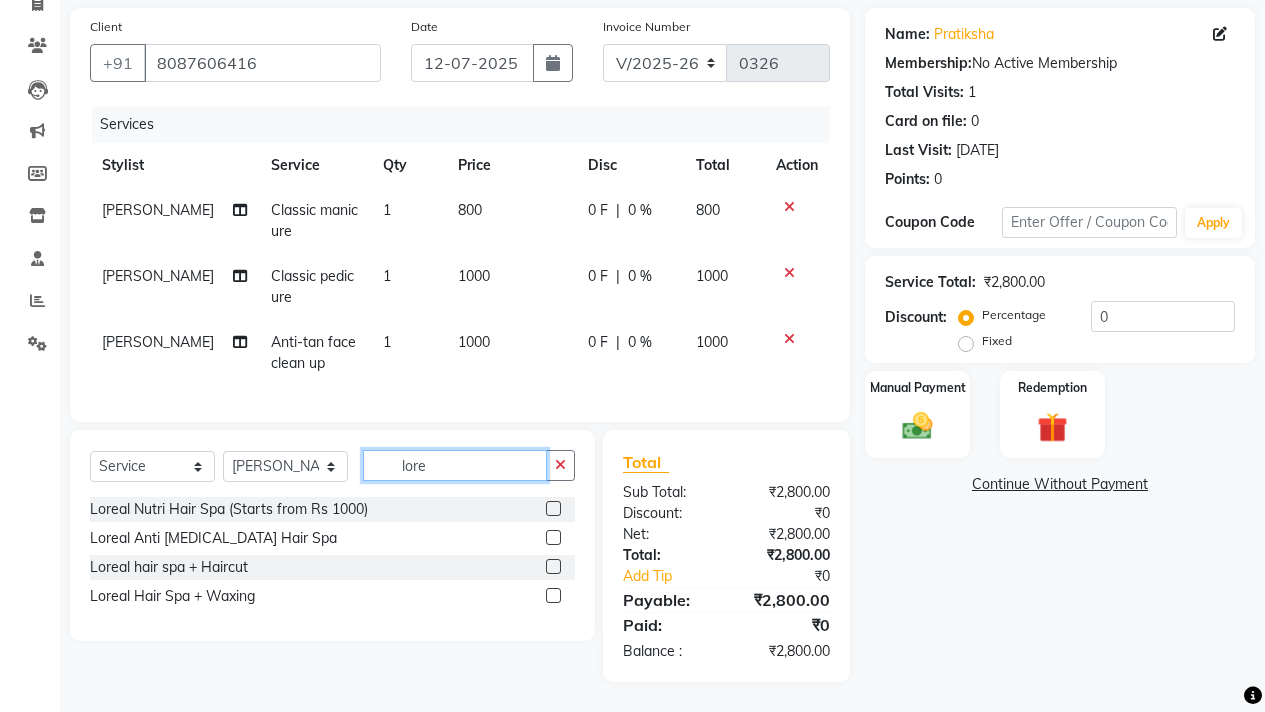 scroll, scrollTop: 157, scrollLeft: 0, axis: vertical 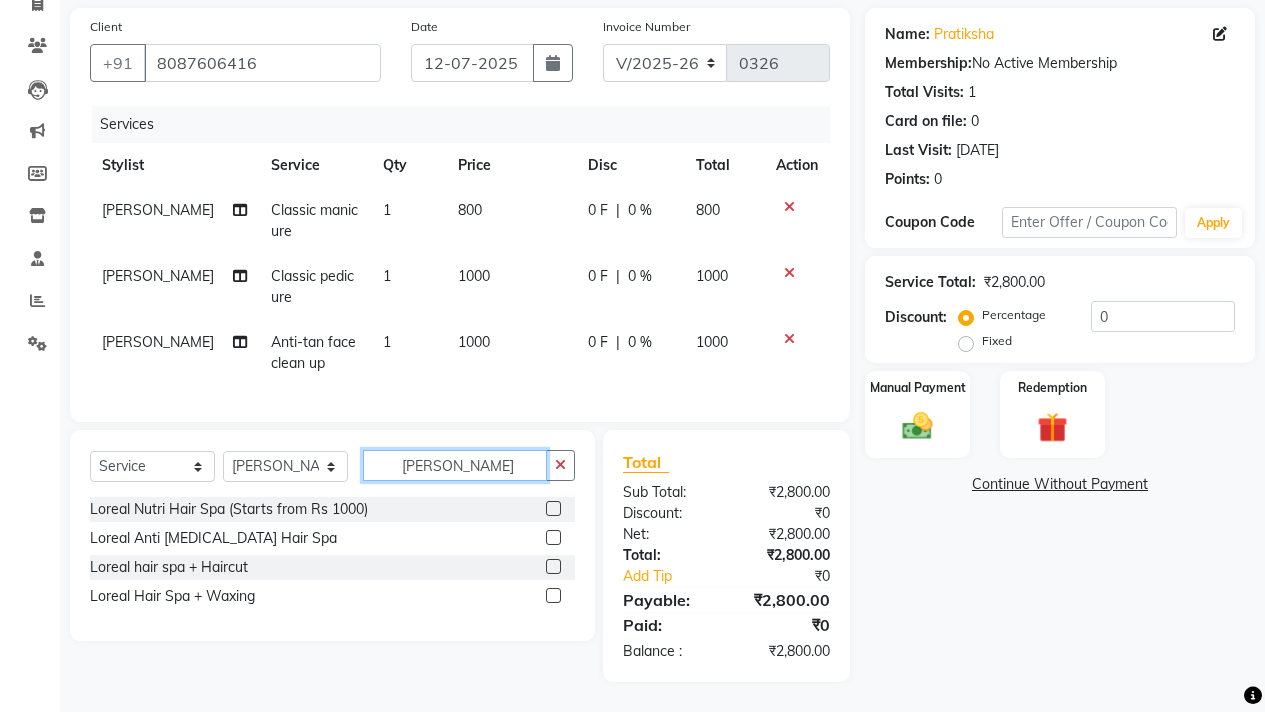 type on "lorea" 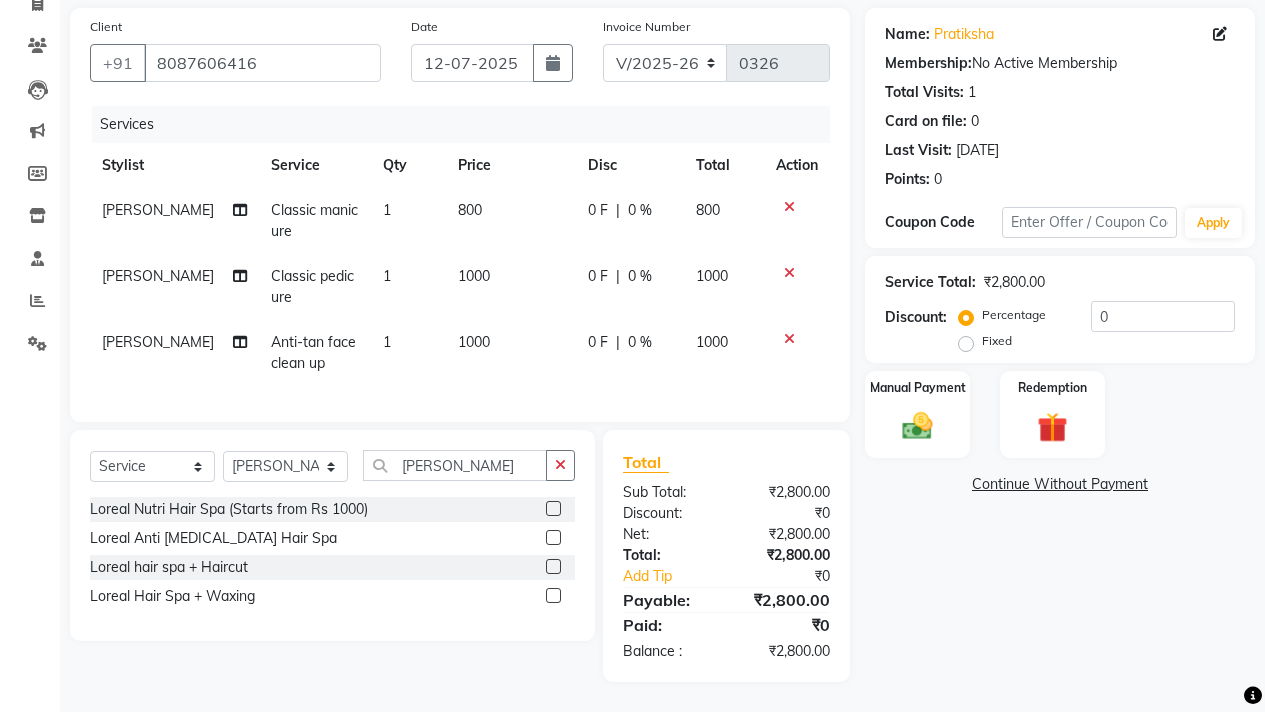 click 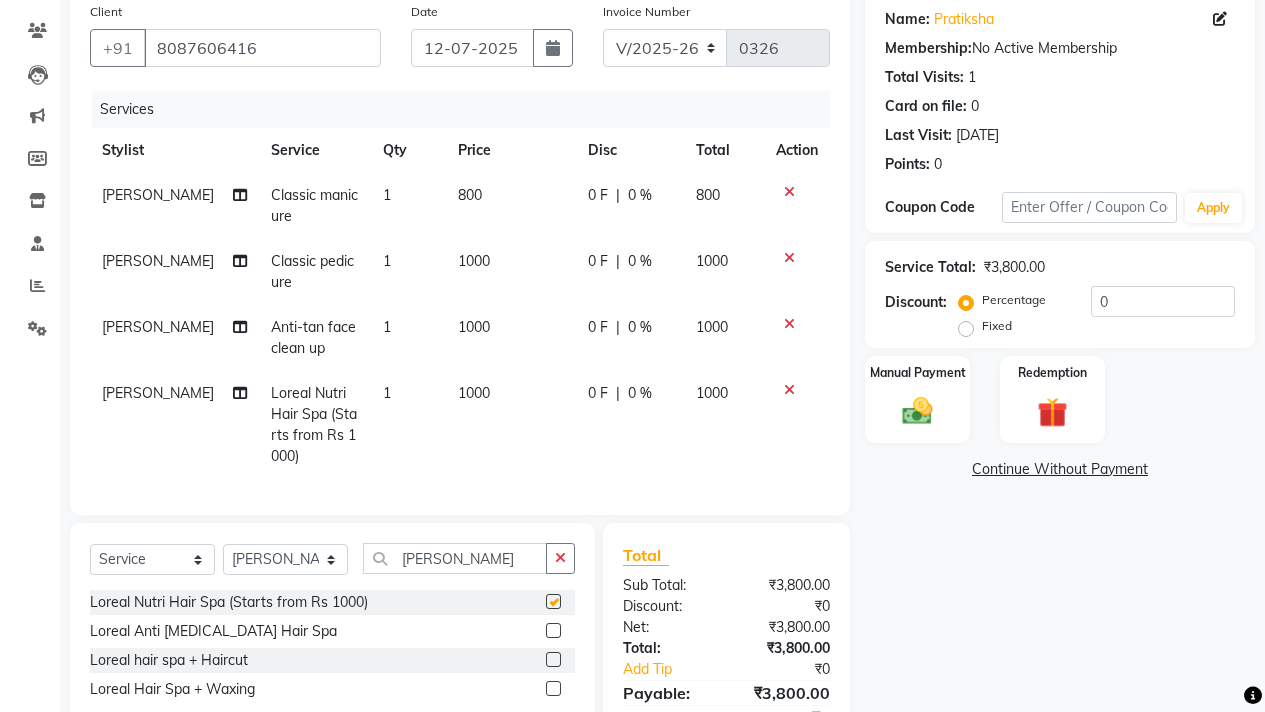checkbox on "false" 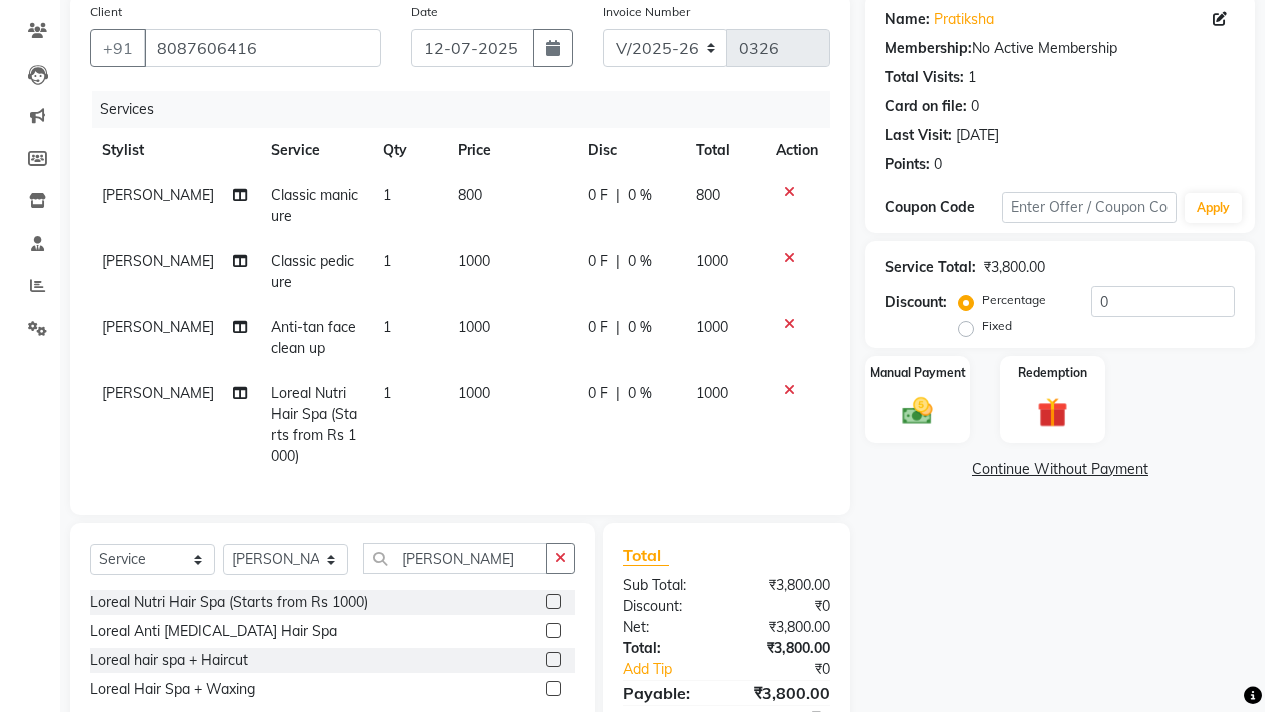 click on "0 F | 0 %" 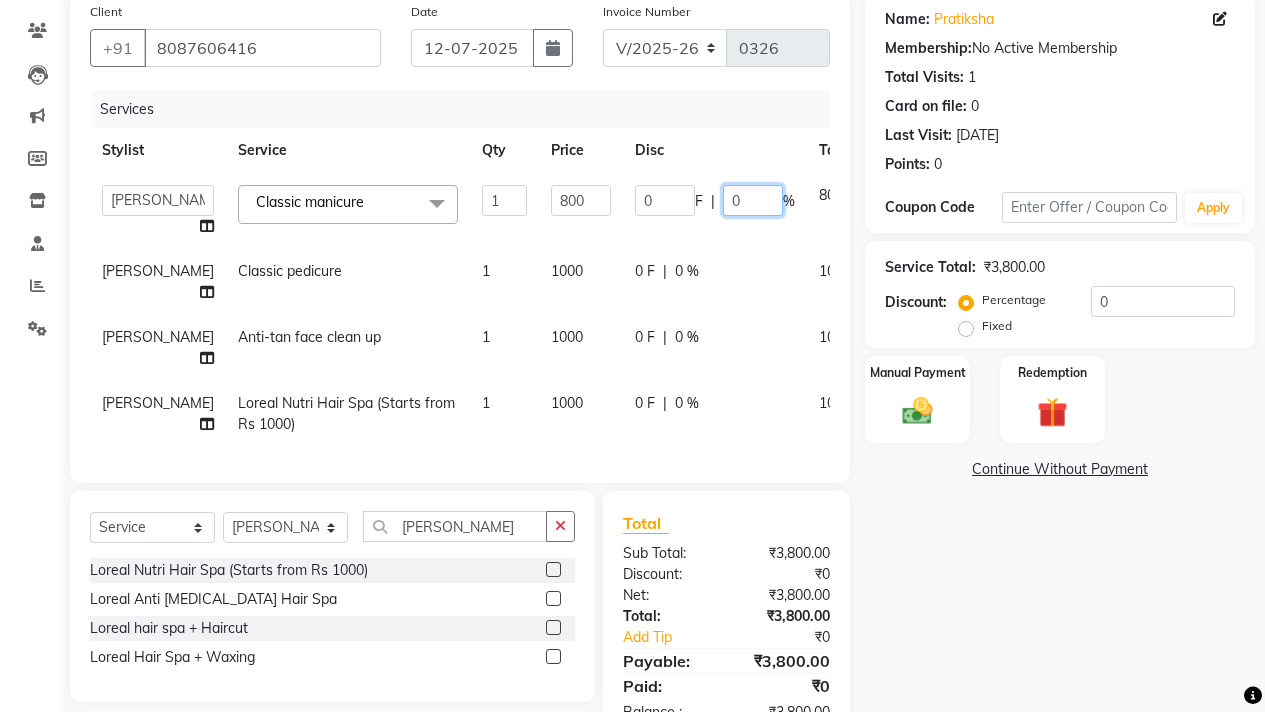 click on "0" 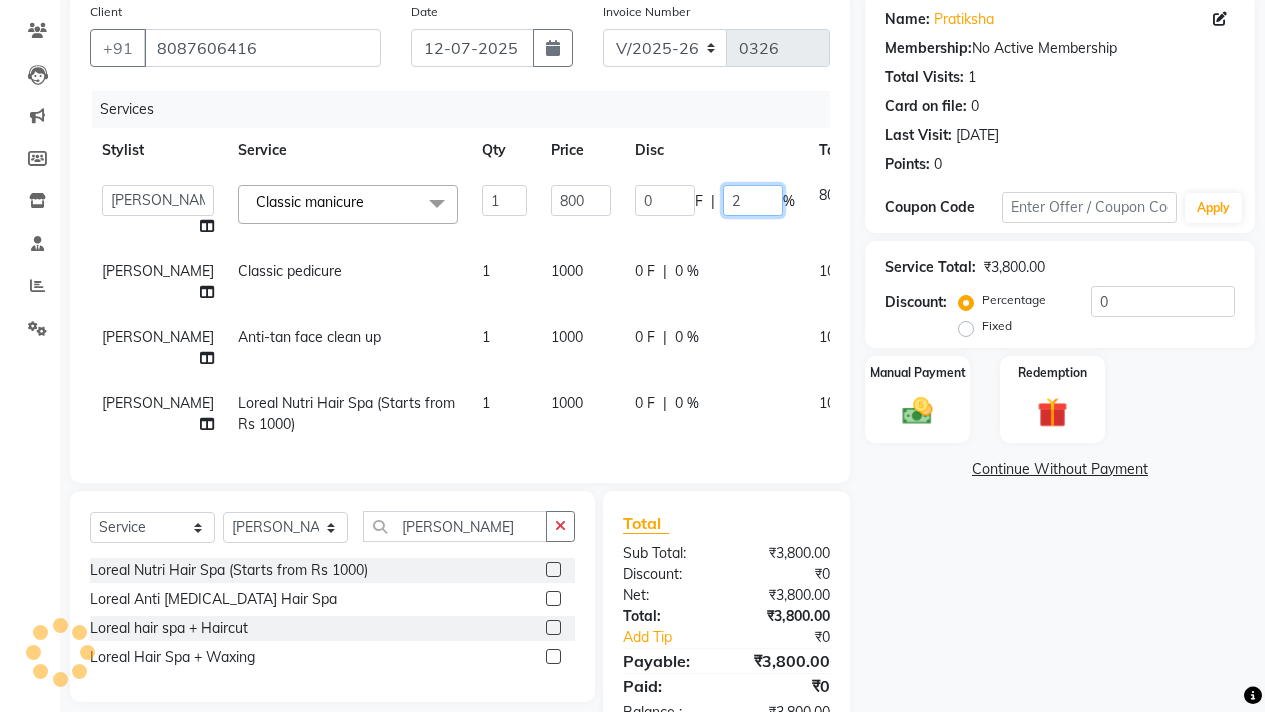 type on "20" 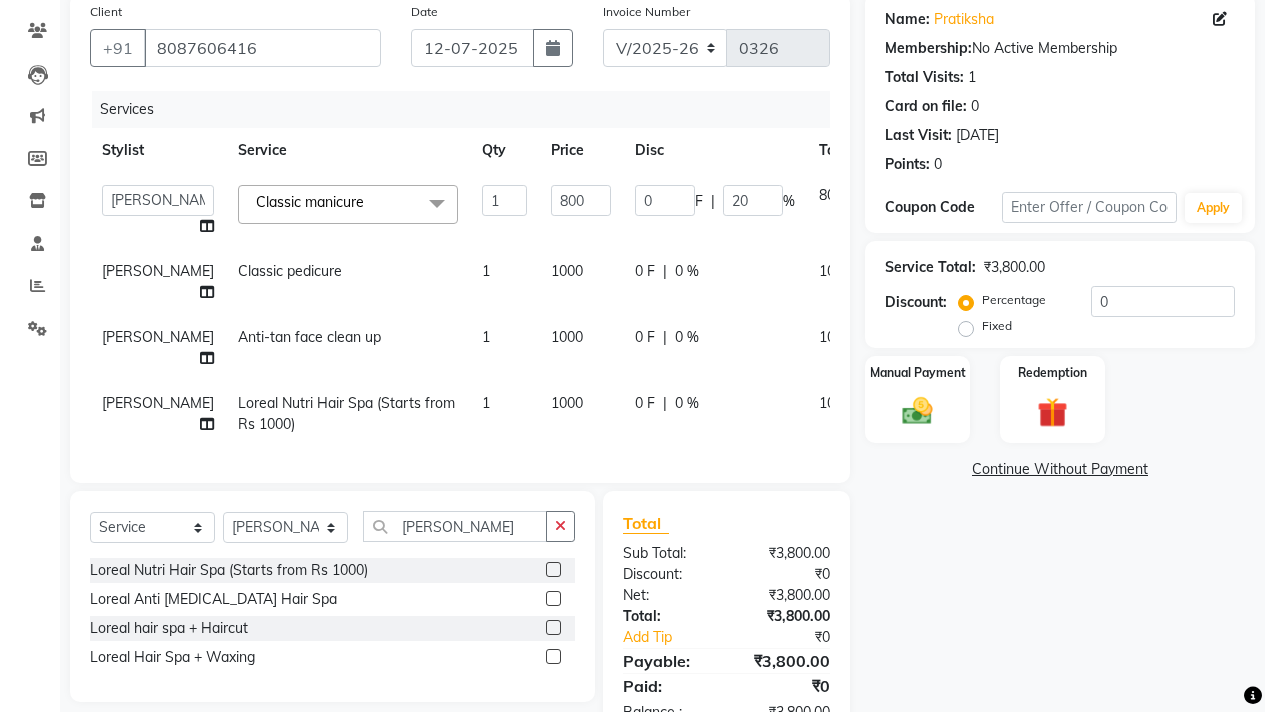 click on "Stylist Service Qty Price Disc Total Action" 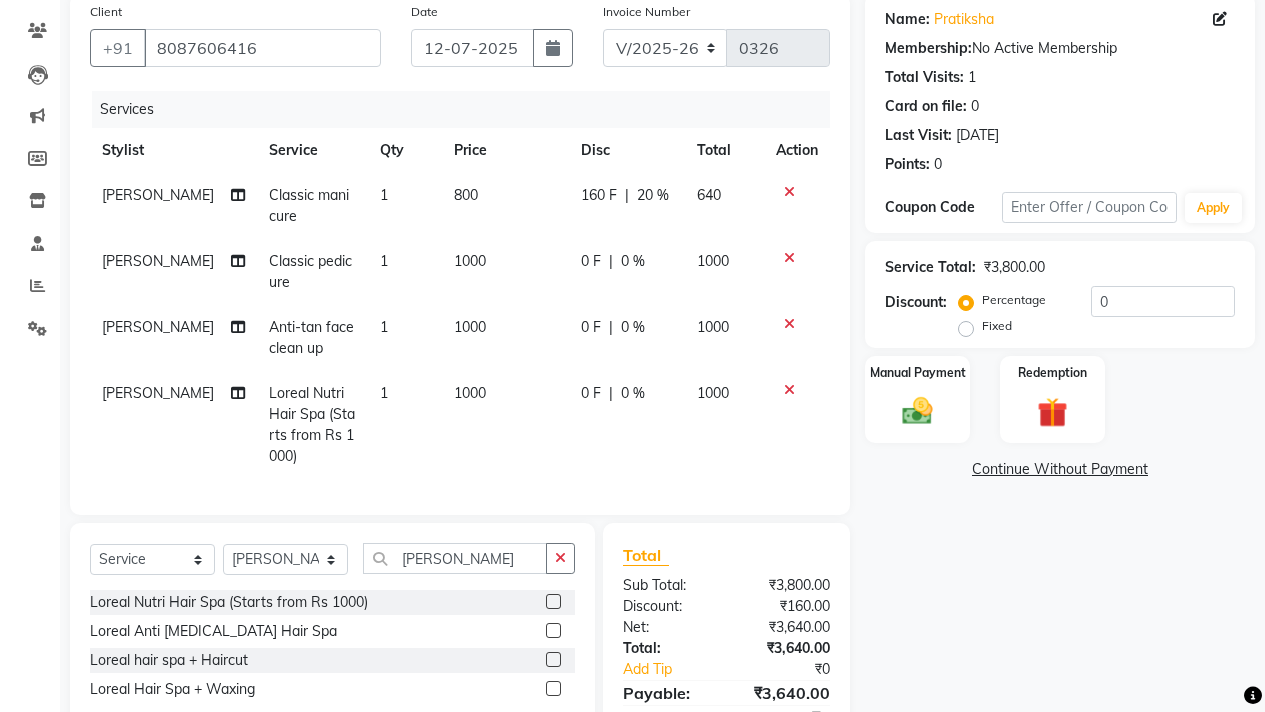 click on "0 F | 0 %" 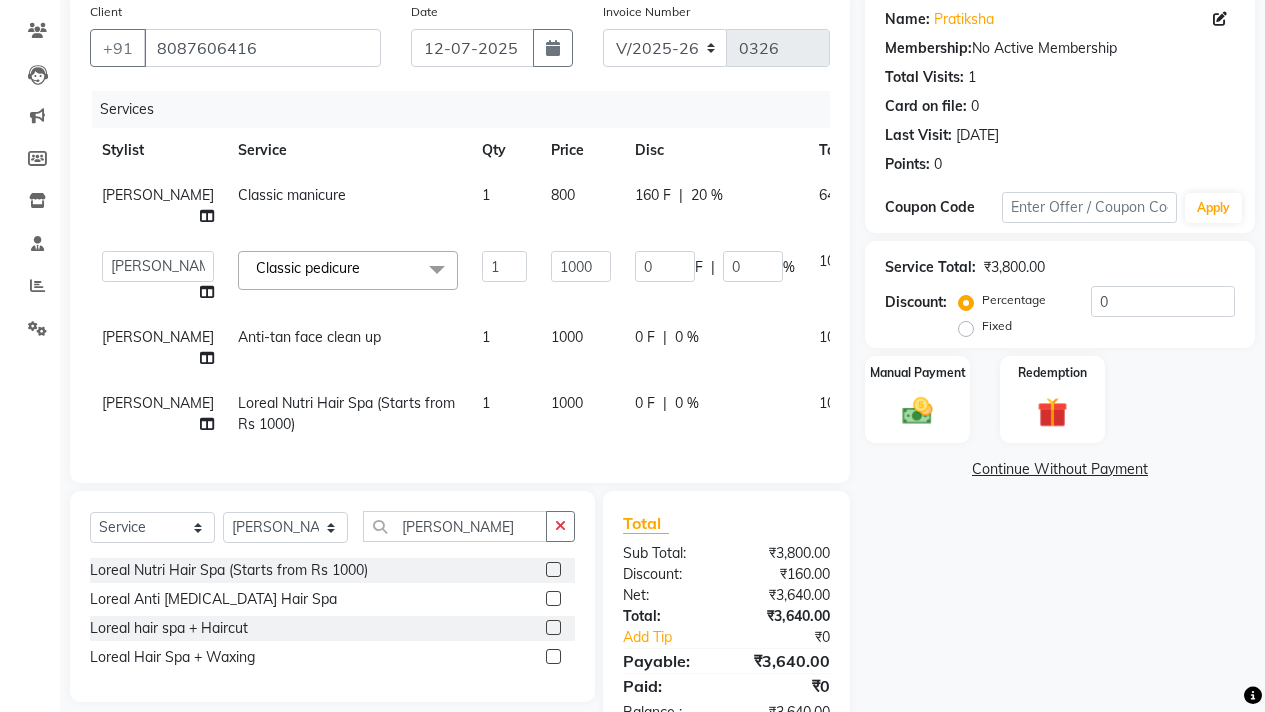 click on "160 F | 20 %" 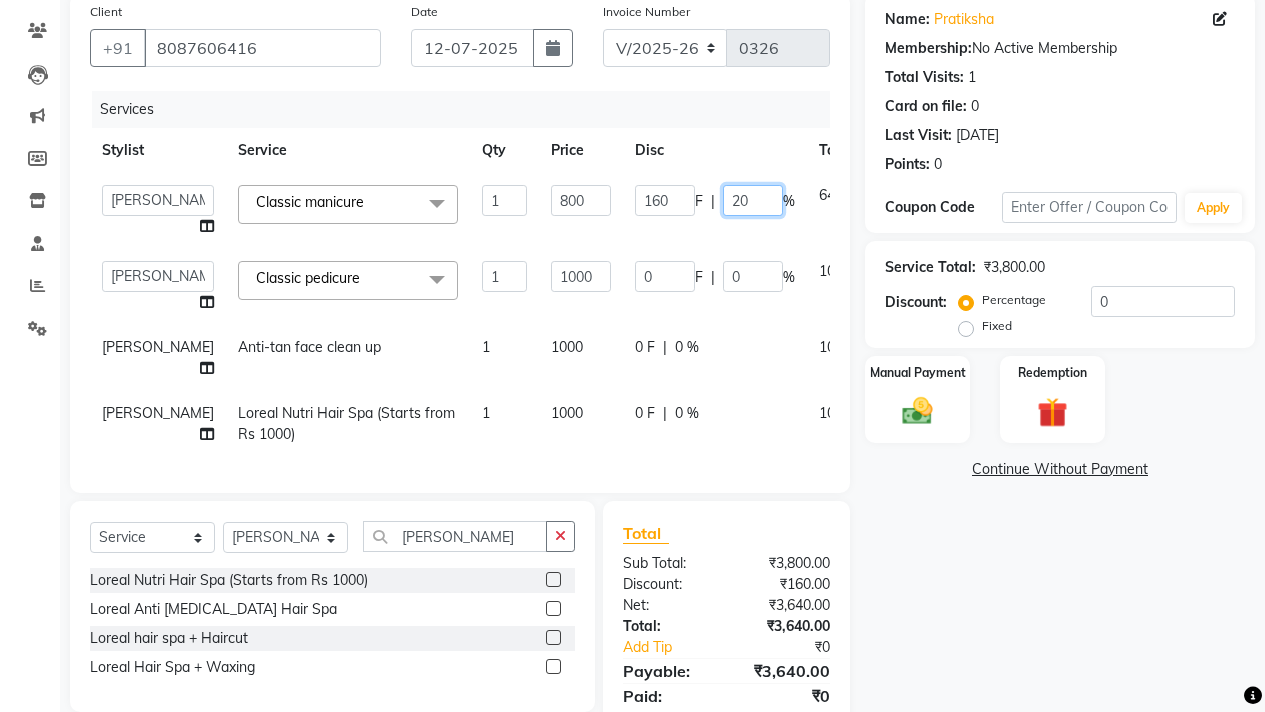 click on "20" 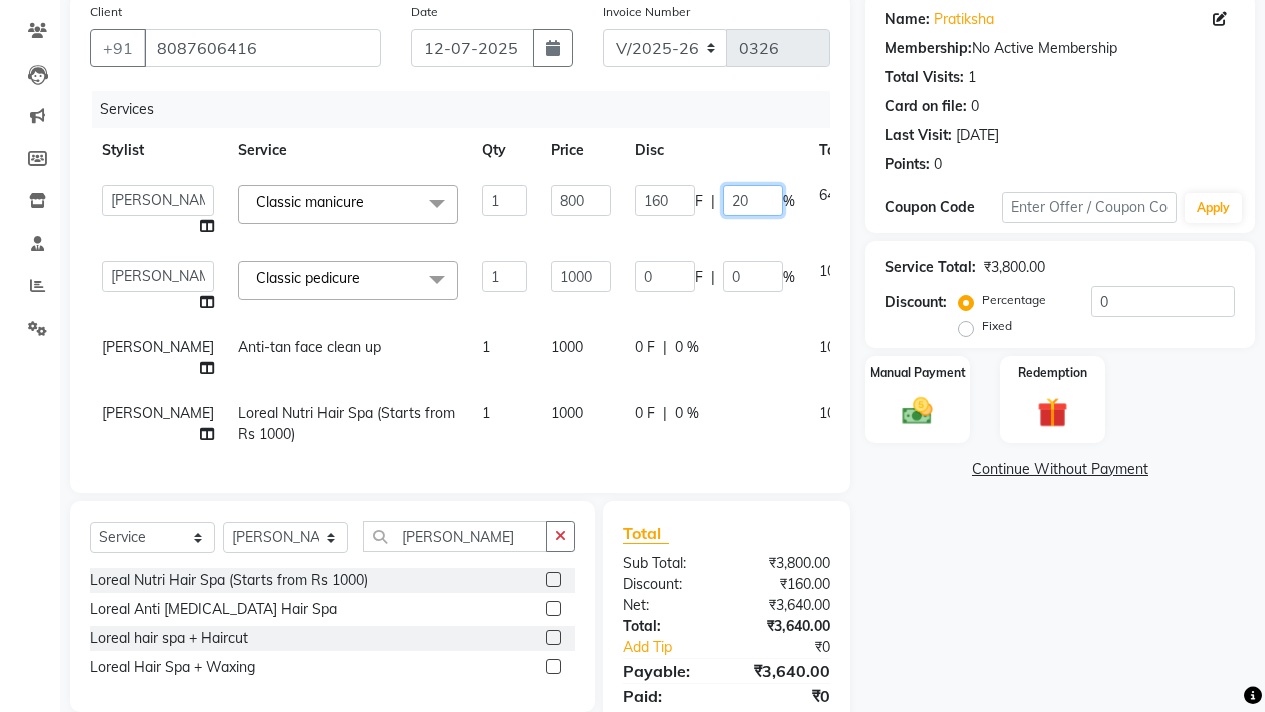 click on "20" 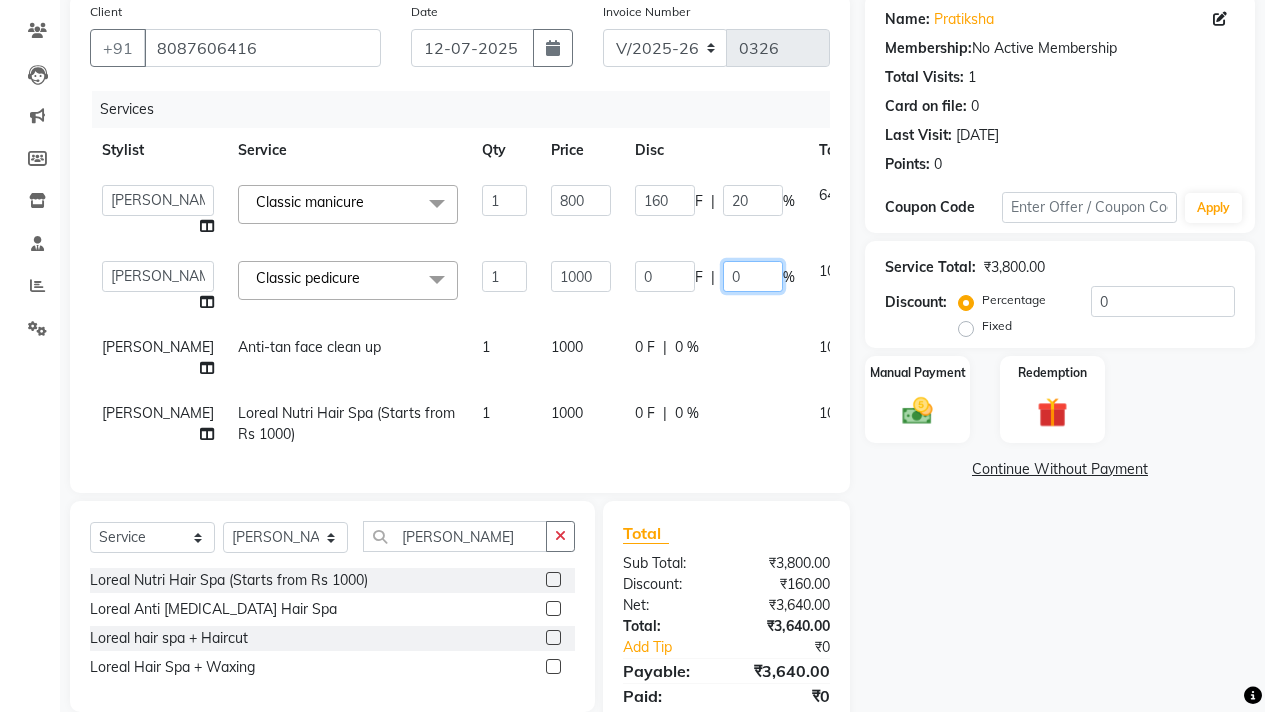 click on "0" 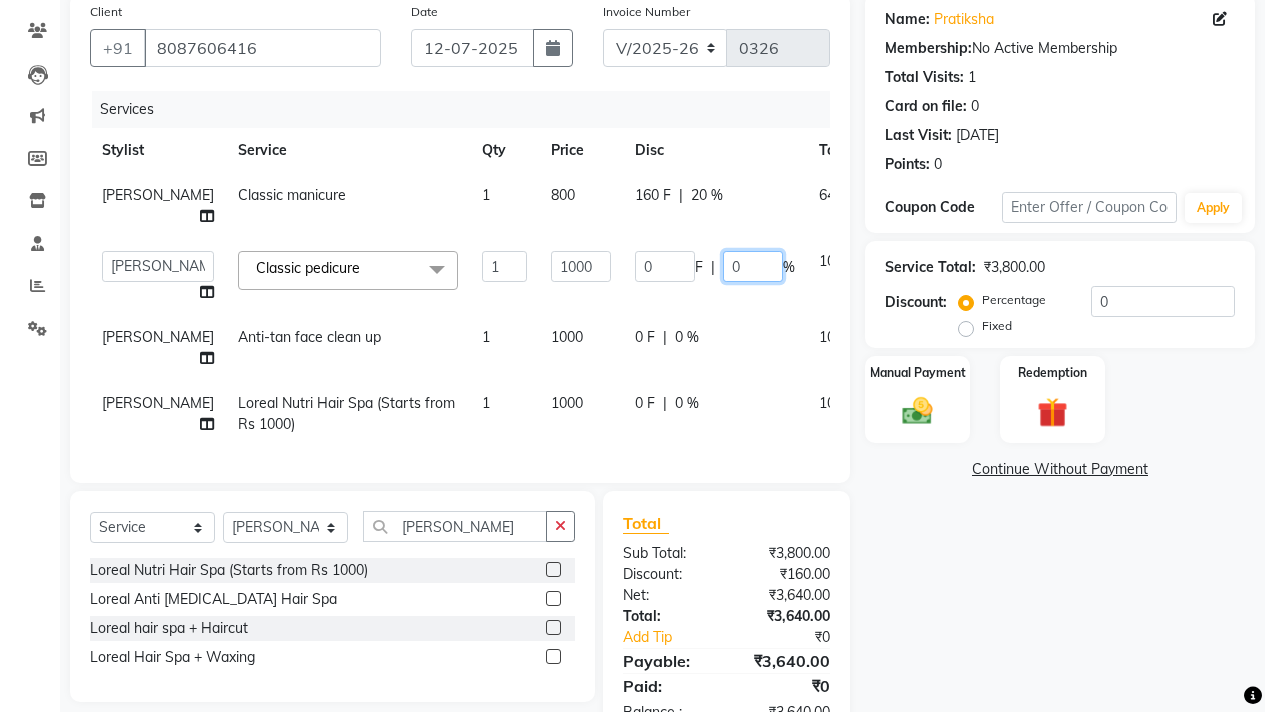 click on "0" 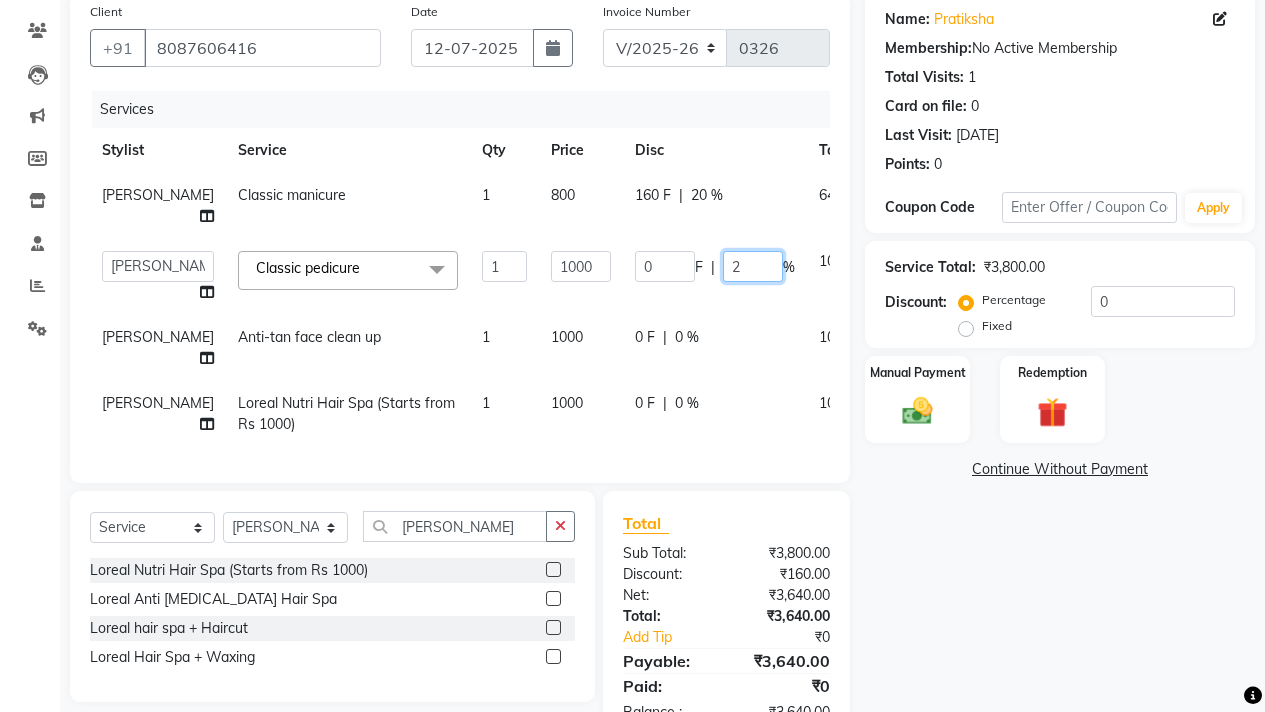 type on "20" 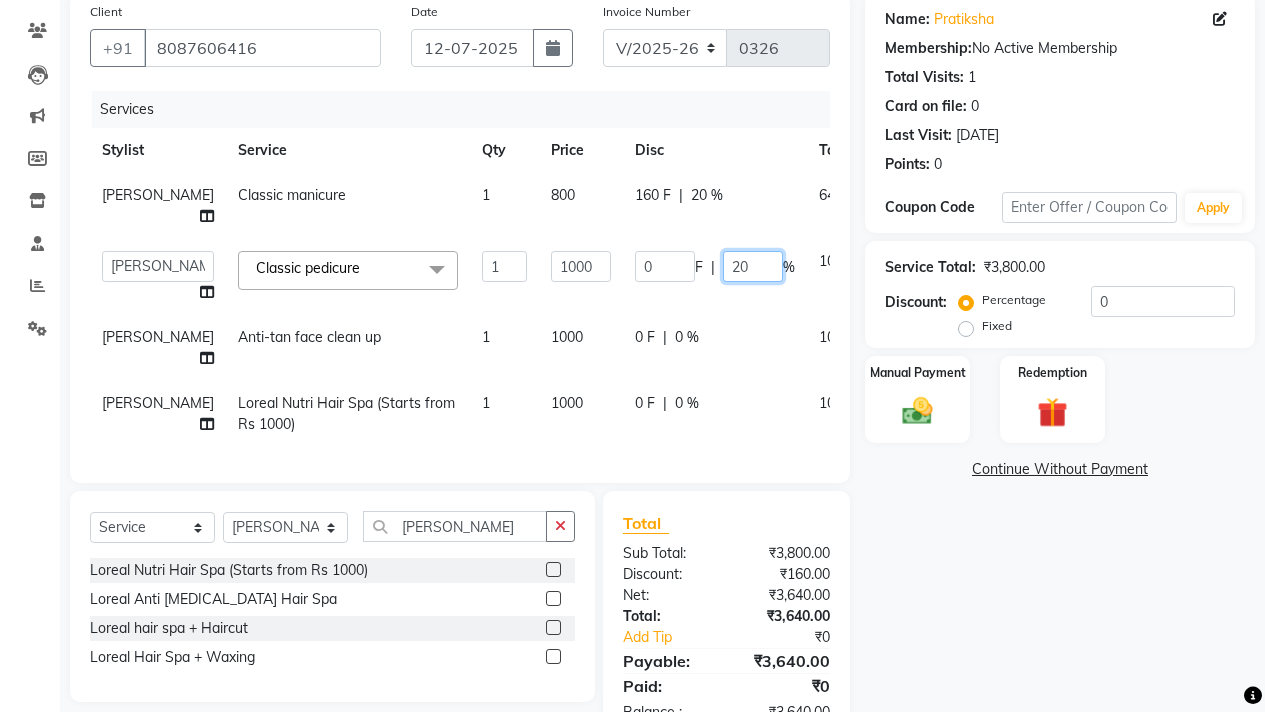 click on "20" 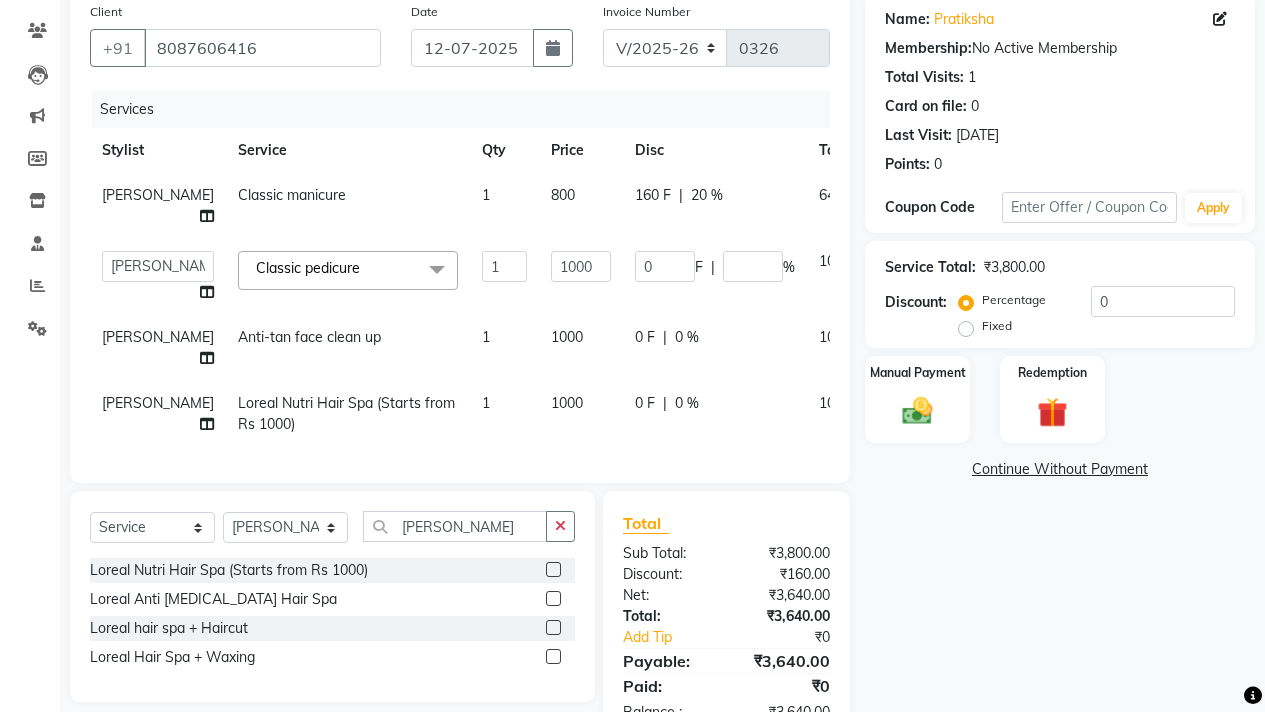 click on "160 F | 20 %" 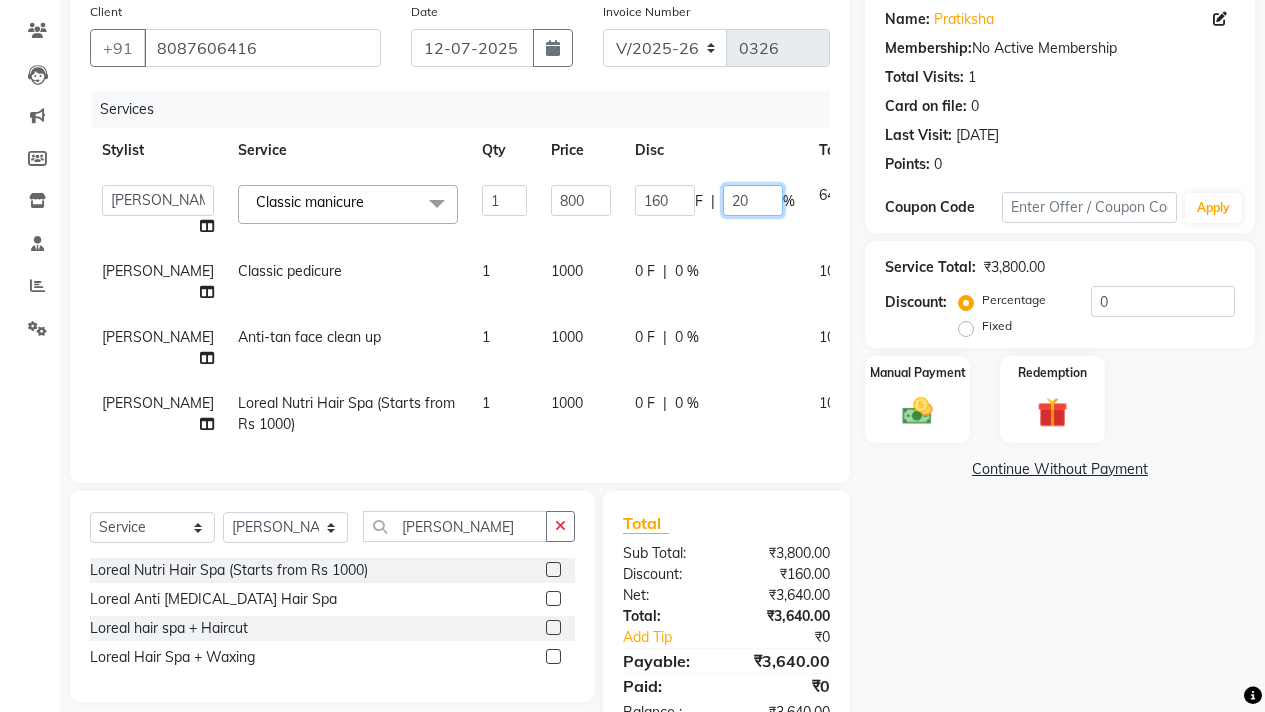 click on "20" 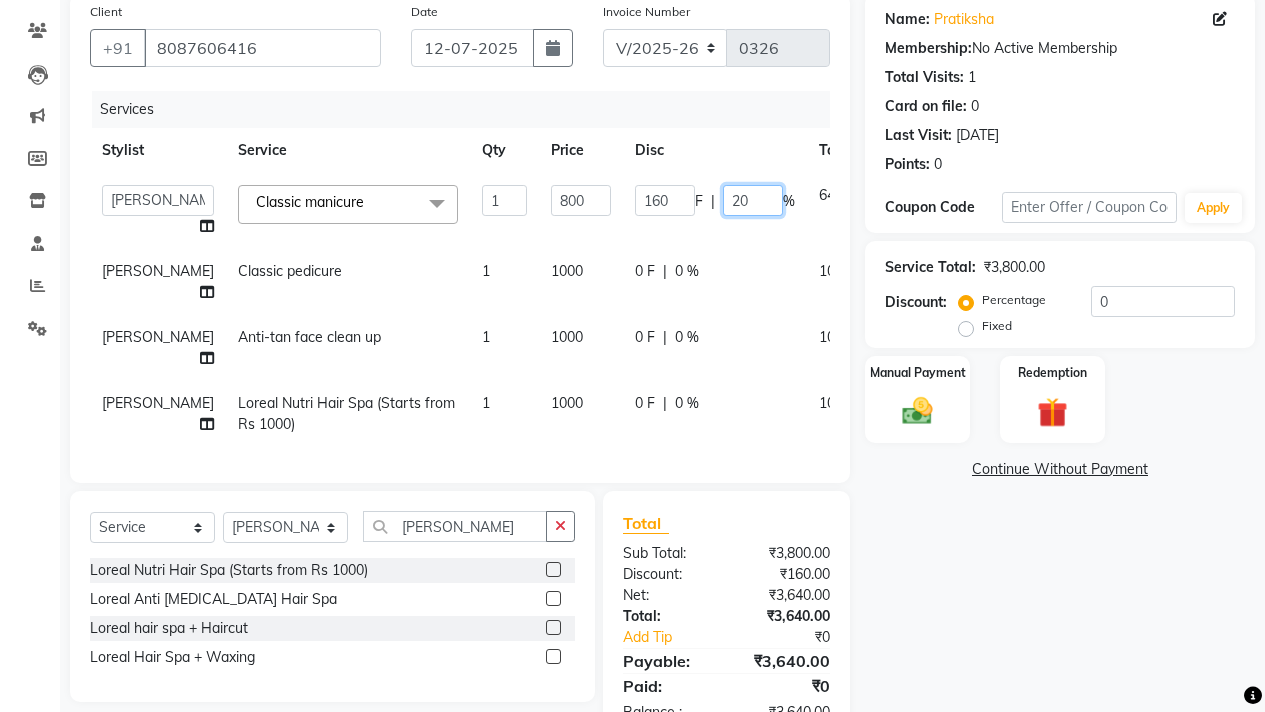 type 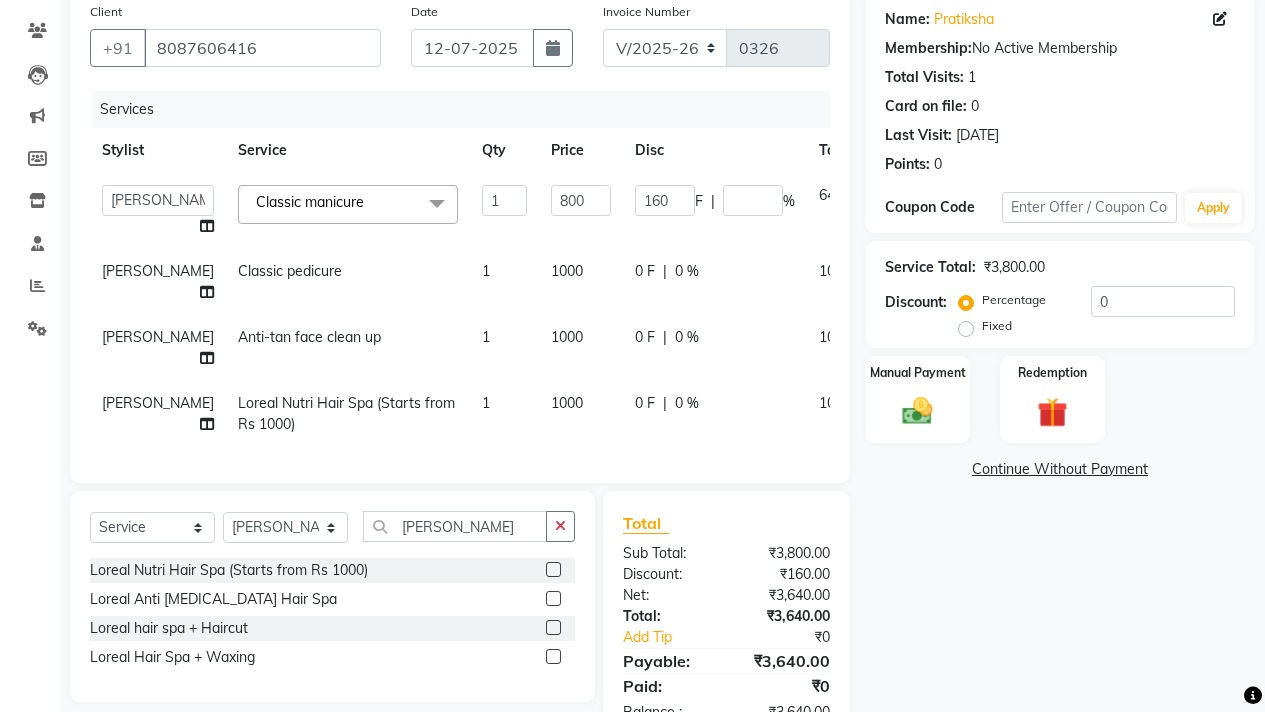 click on "Services Stylist Service Qty Price Disc Total Action  Aarsh Rawal   Aishwarya Rawal    Anita Rawal    Jyoti Dhade   Nisha   Priti   Varsha  Classic manicure  x Haircut (with wash) Hair trim (with wash) Flicks Haircut Hair trim Global highlights (150rs per foil) Classic Highlights (150rs per foil) Root Touch Up Global colouring (per tube) Balayage (200rs per foil) Pre-lighten + Toning (300rs per foil) Streaks Smoothening (Start from Rs 3999) Botox (Starts from Rs 3999) Carnival Treatment (Starts from 4999rs) Consultation OLA Plex  Loreal Nutri Hair Spa (Starts from Rs 1000) Hair Nourishing (Starts from Rs 500) Hairfall treatment (per sitting starts from Rs 500)) Hair wash Carnival Hair Spa (Starts from 1000) Carnival Hairwash Wella Anti Dandruff Hair Spa Wella Colour Protect Hair Spa Wella Nutri Hair Spa Loreal Anti dandruff Hair Spa Straight Blowdry Outcurl blowdry Volumiser Blowdry Beach waves Tongs Ironing inward blow-dry Hairstyle Classic Face clean up Anti-tan face clean up Hydrating face clean up Waxing" 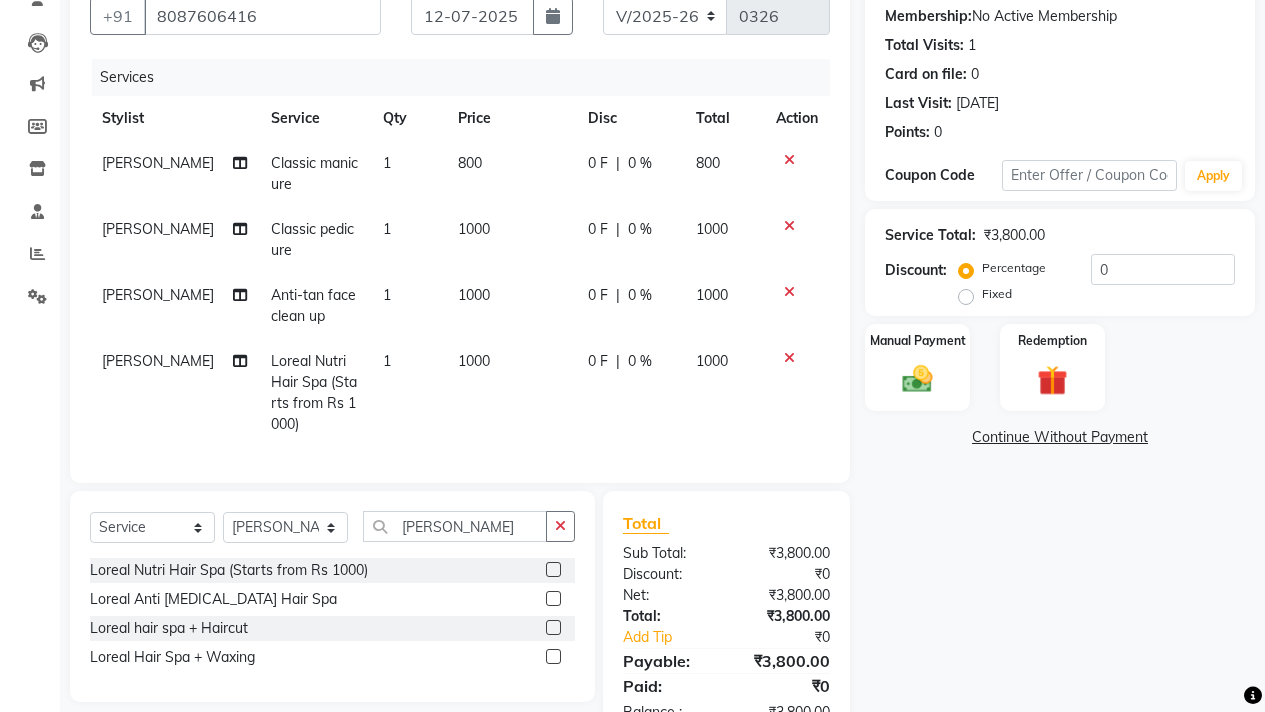 scroll, scrollTop: 265, scrollLeft: 0, axis: vertical 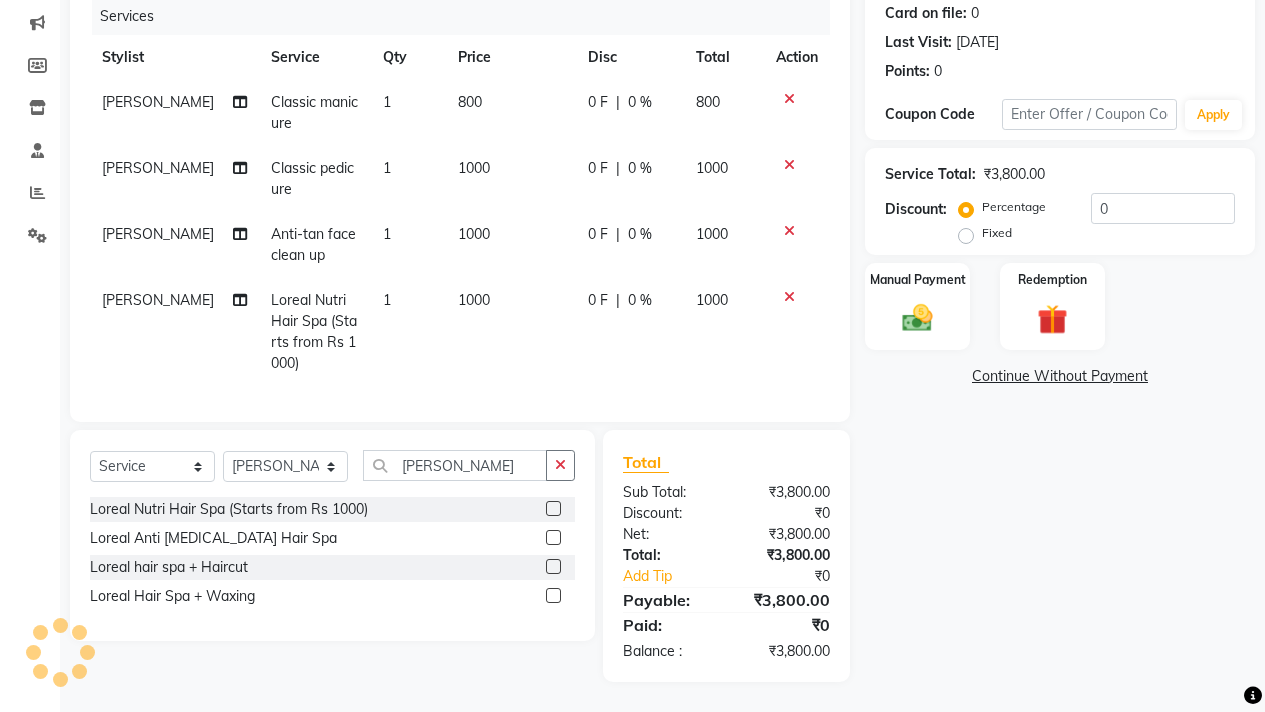 click on "Fixed" 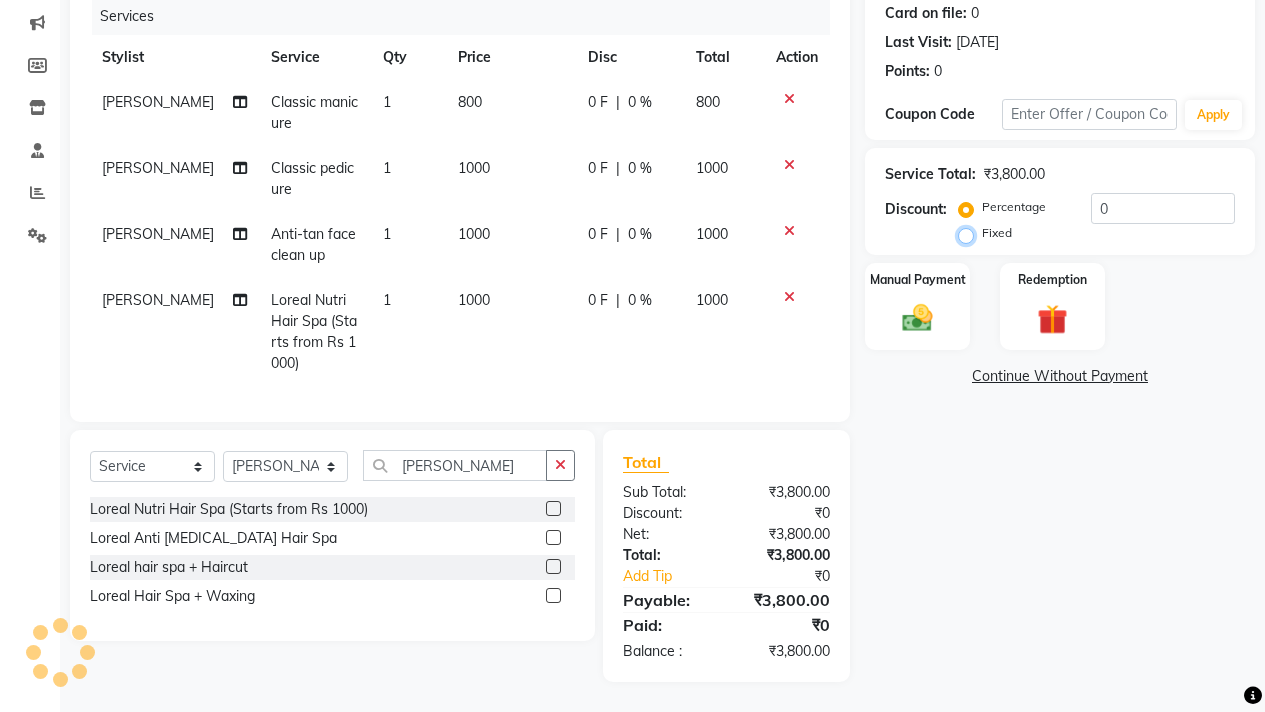 click on "Fixed" at bounding box center (970, 233) 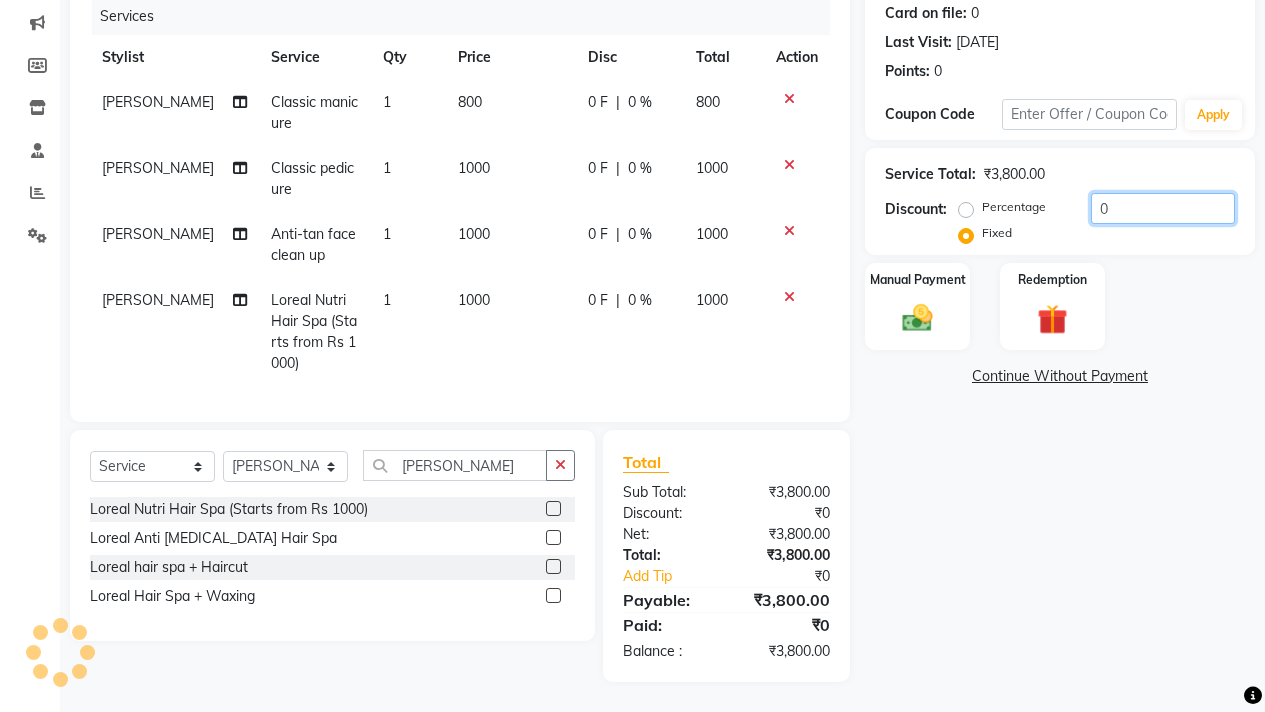 click on "0" 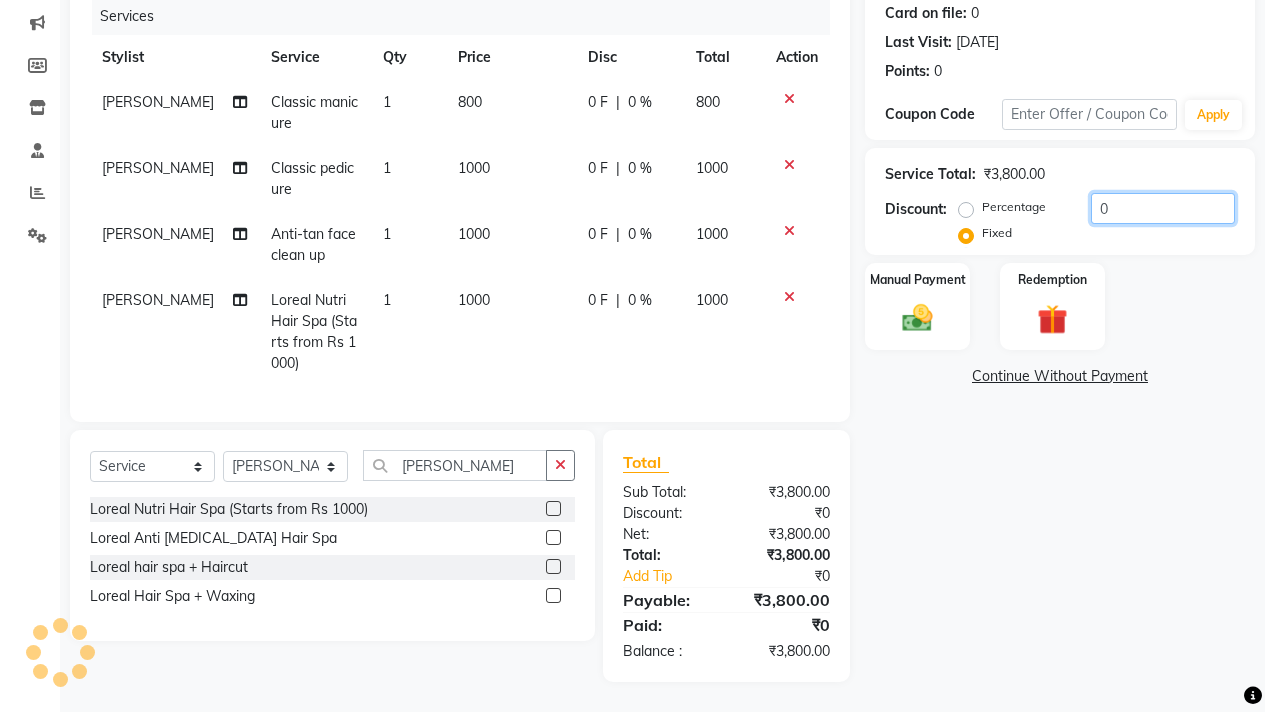 click on "0" 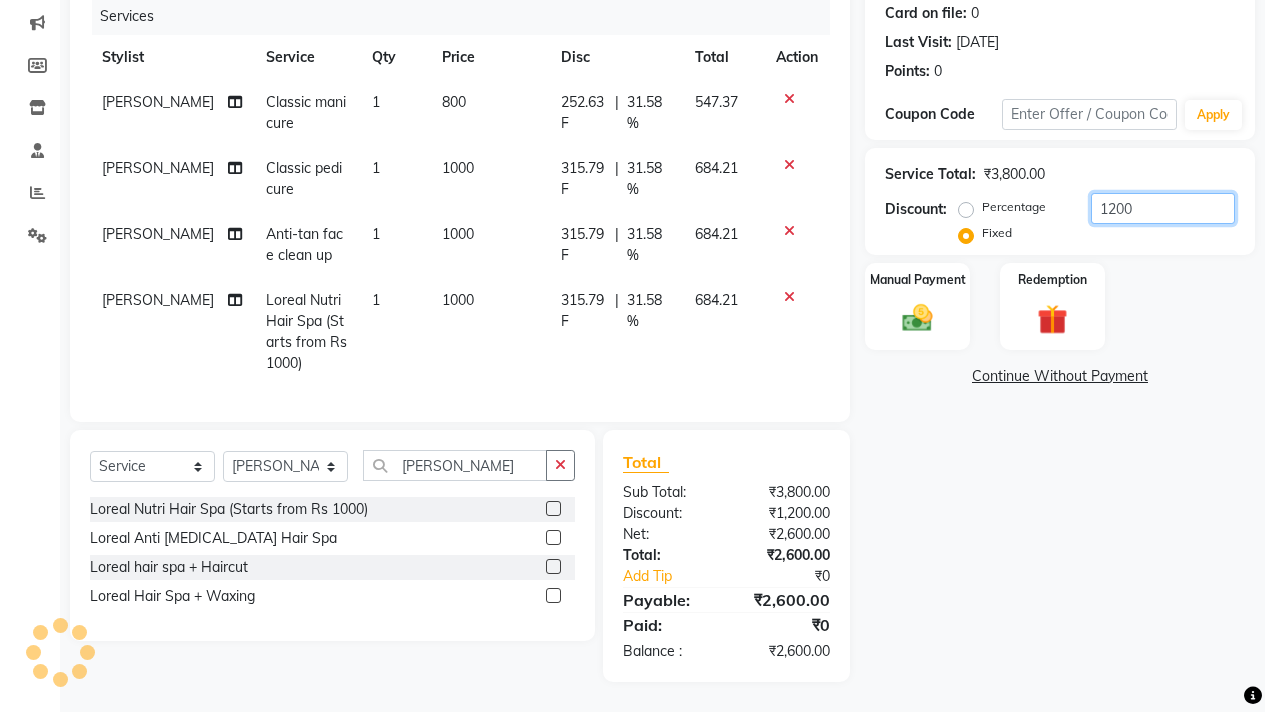 type on "1200" 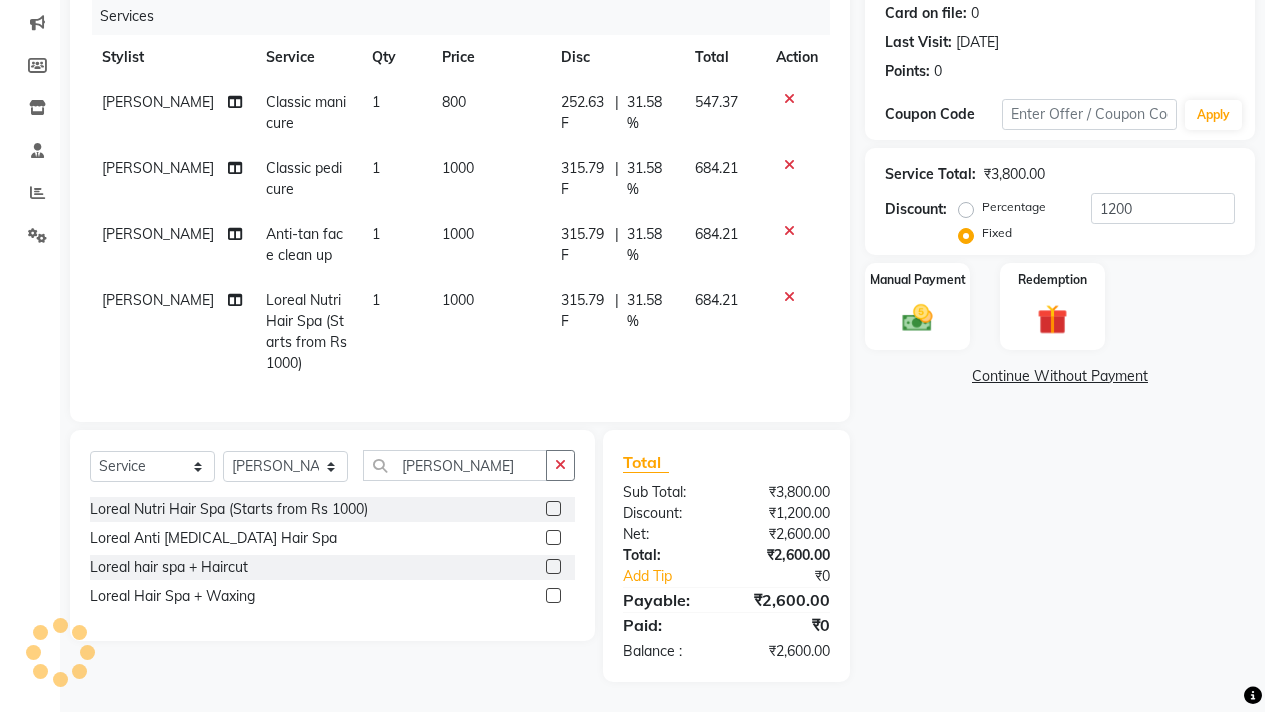 click on "Name: Pratiksha  Membership:  No Active Membership  Total Visits:  1 Card on file:  0 Last Visit:   02-12-2022 Points:   0  Coupon Code Apply Service Total:  ₹3,800.00  Discount:  Percentage   Fixed  1200 Manual Payment Redemption  Continue Without Payment" 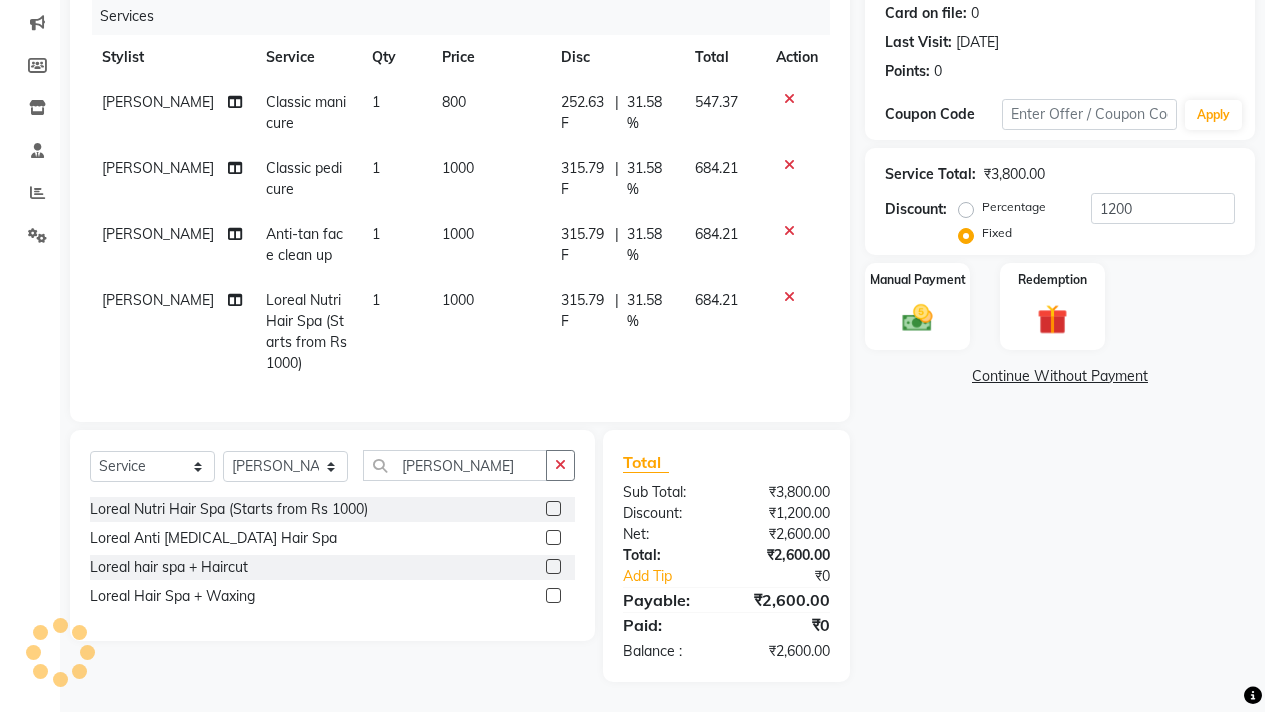 click 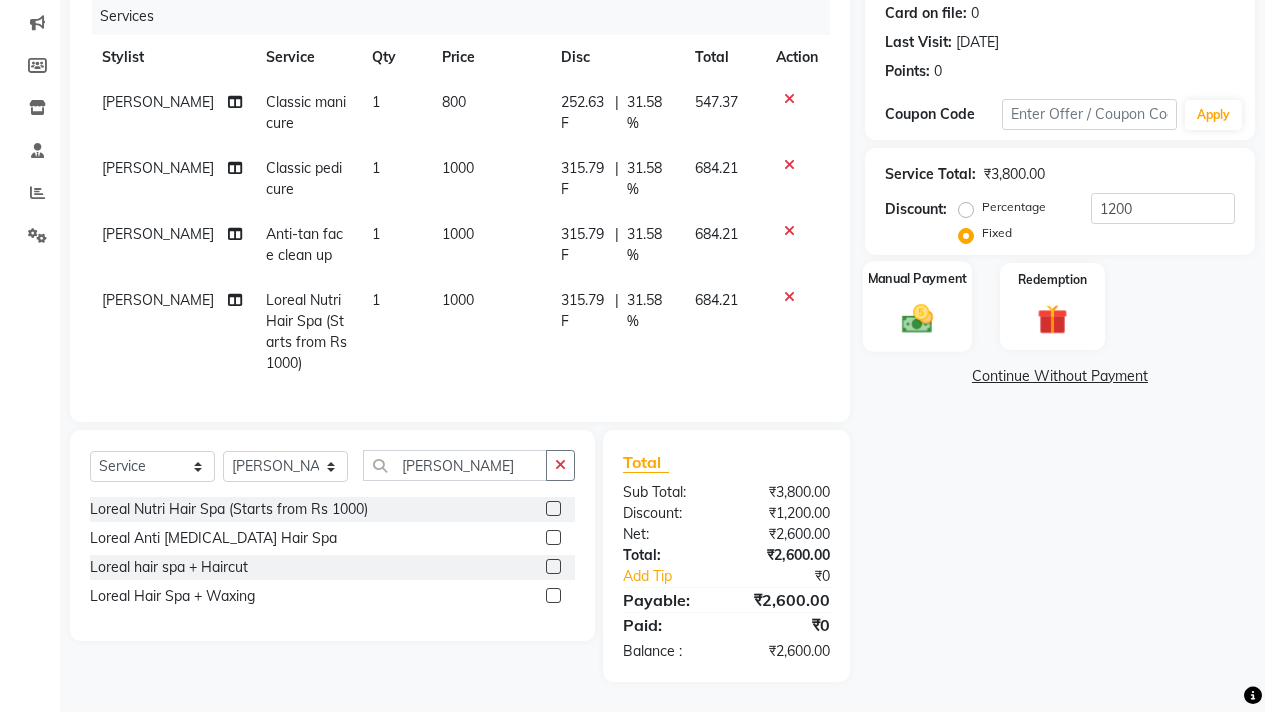 click 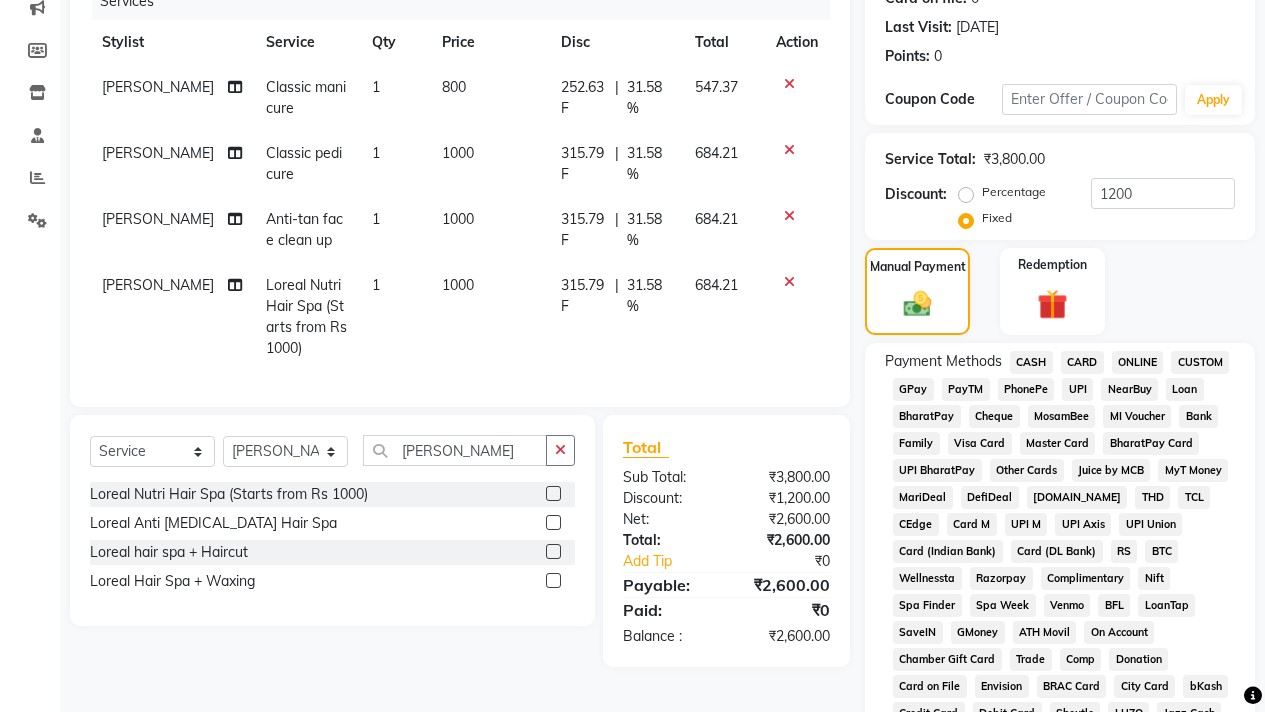 click on "GPay" 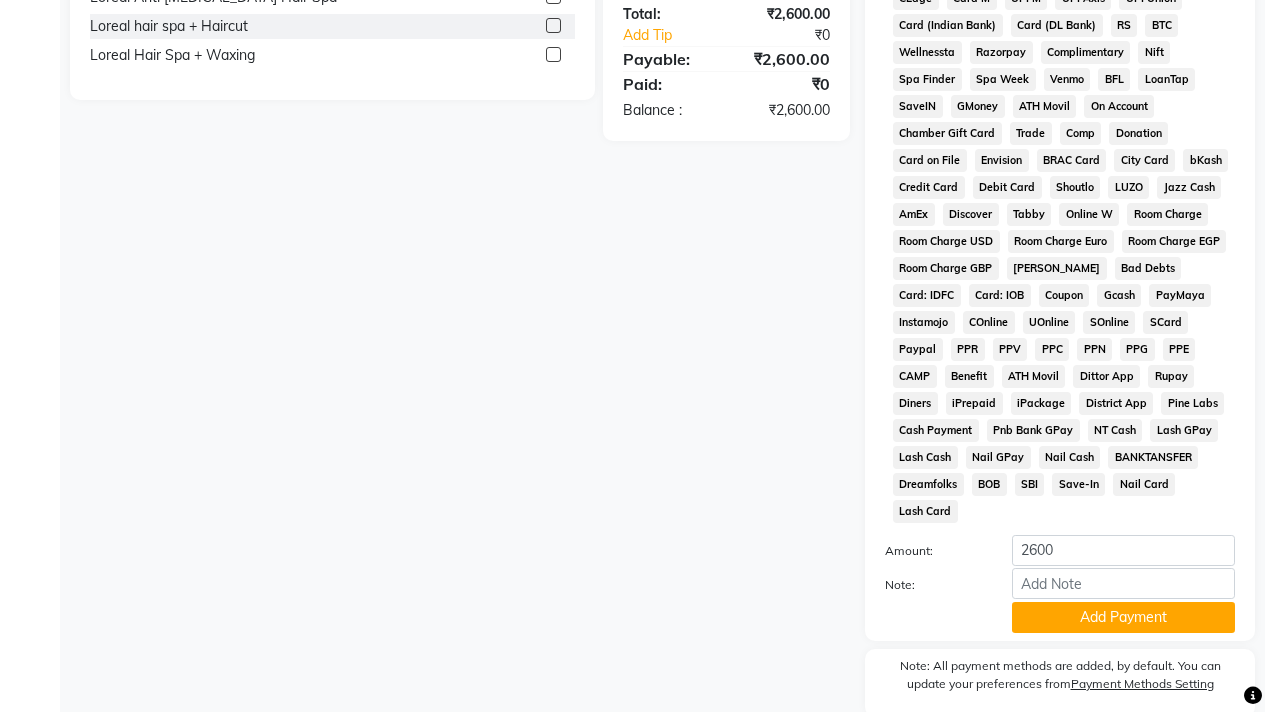 scroll, scrollTop: 842, scrollLeft: 0, axis: vertical 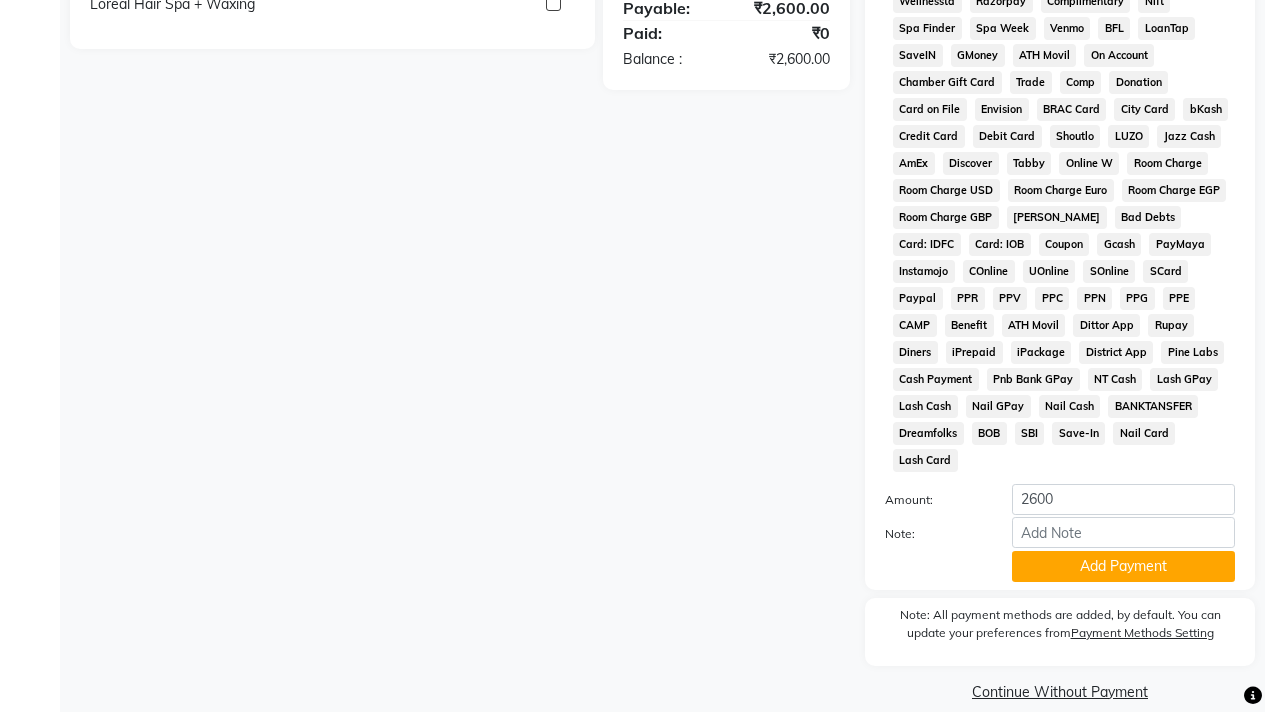 click on "Note:" 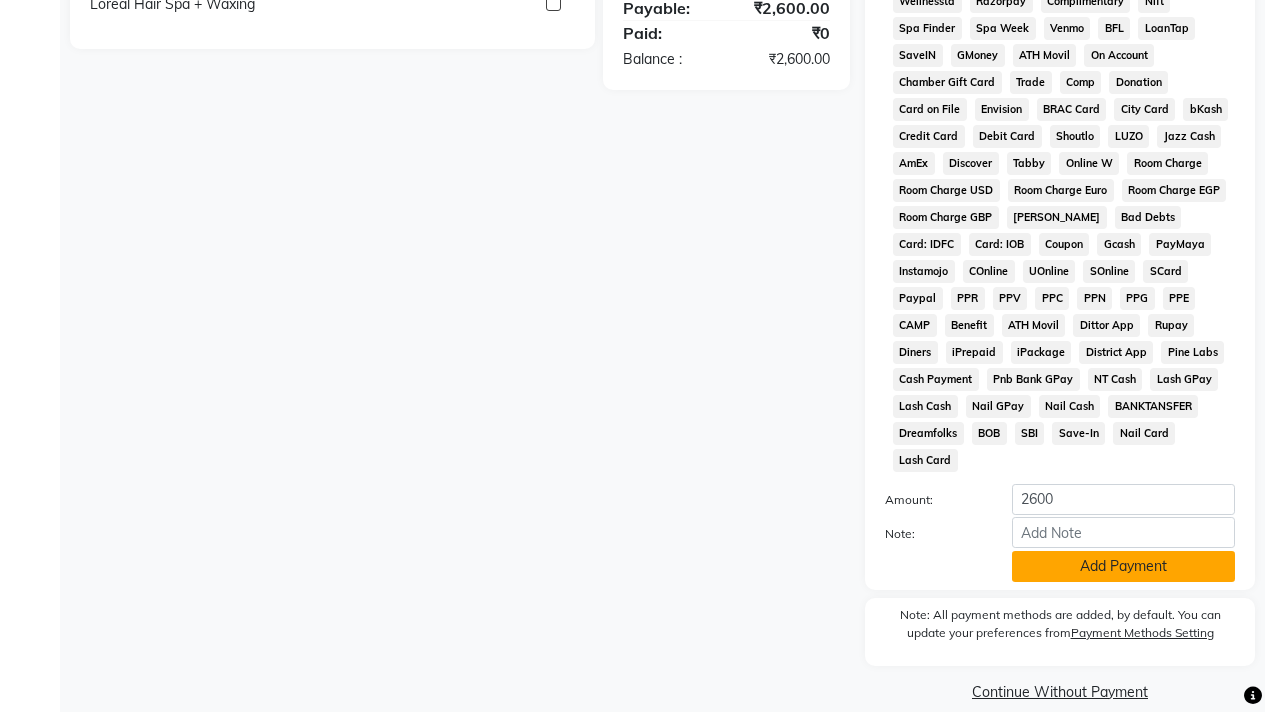 click on "Add Payment" 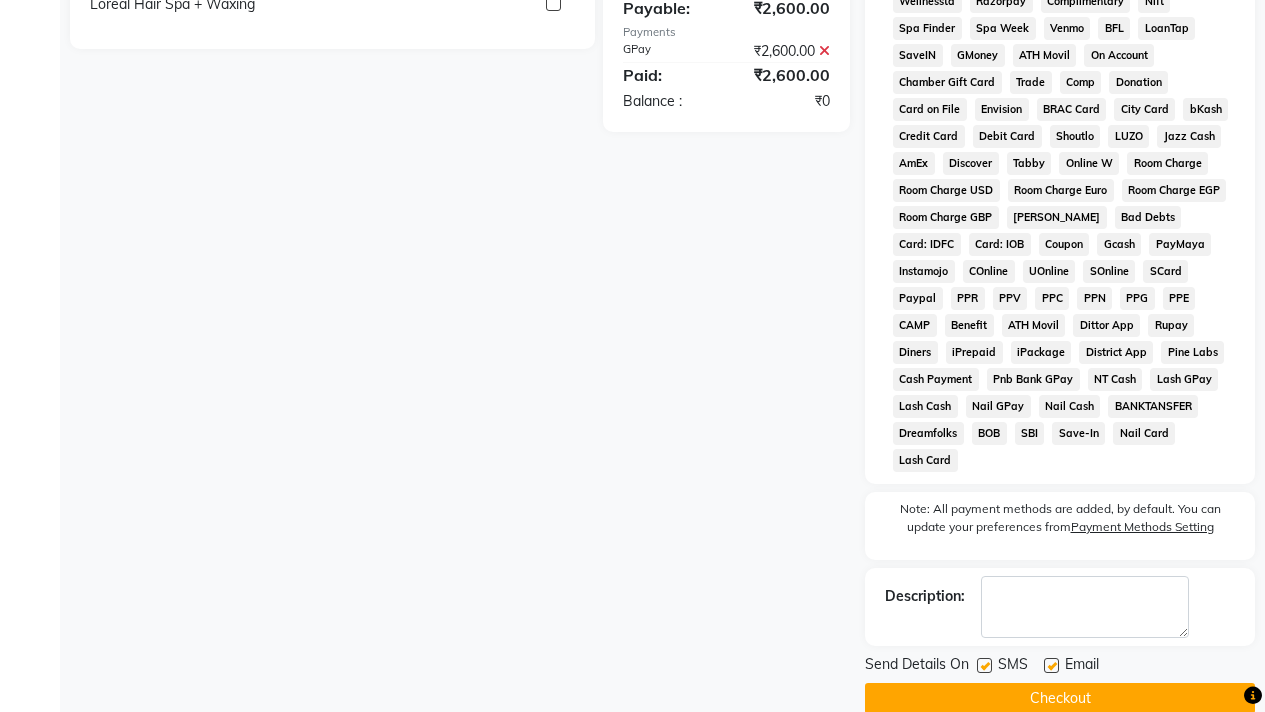 click on "Checkout" 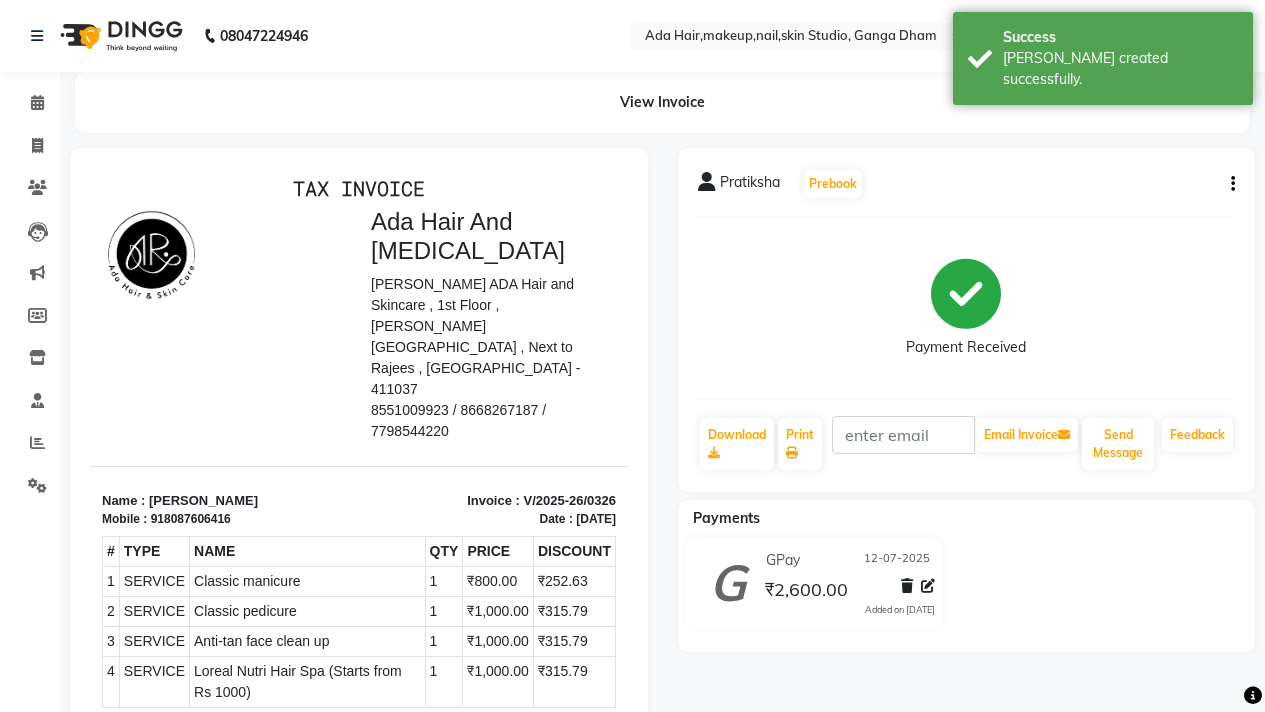 scroll, scrollTop: 0, scrollLeft: 0, axis: both 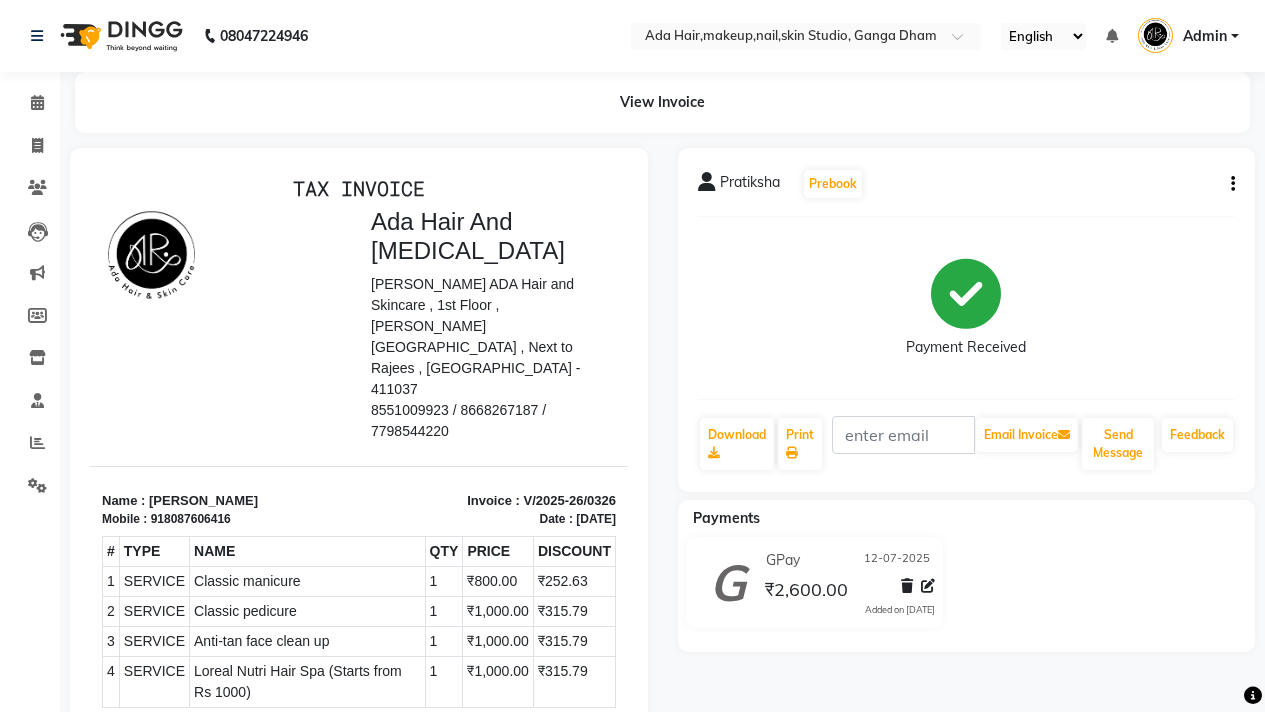 click 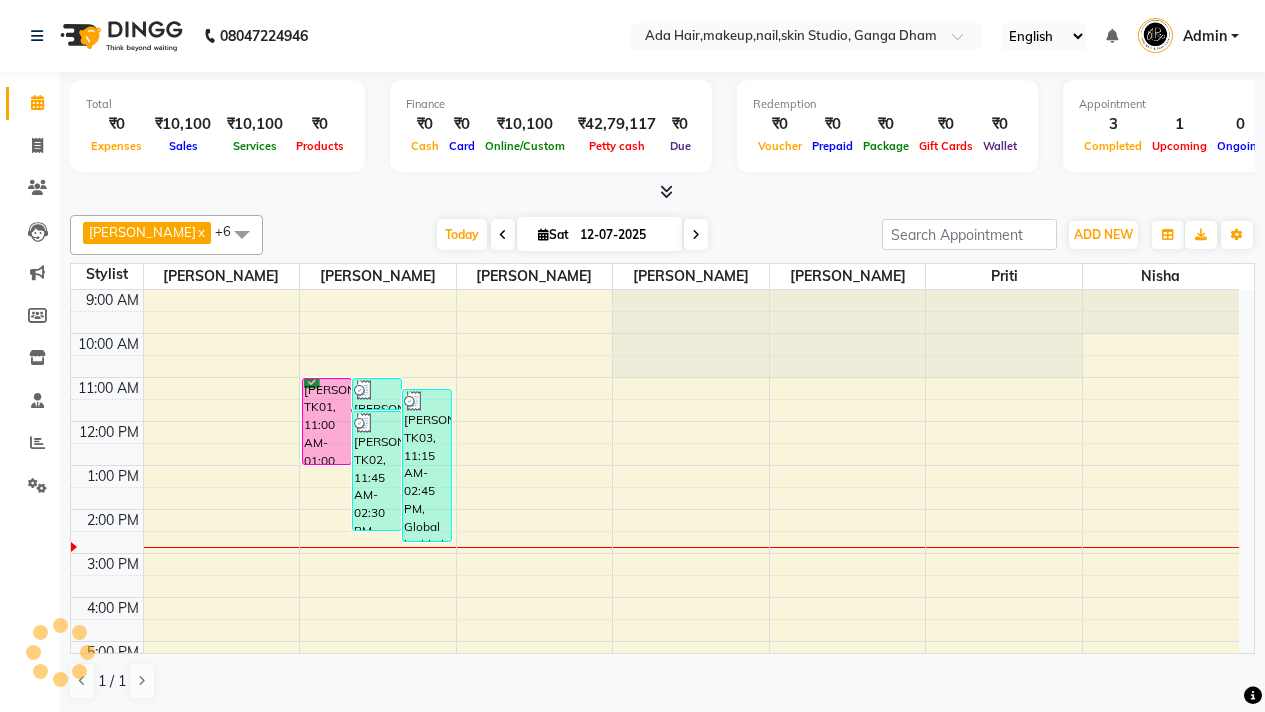 scroll, scrollTop: 0, scrollLeft: 0, axis: both 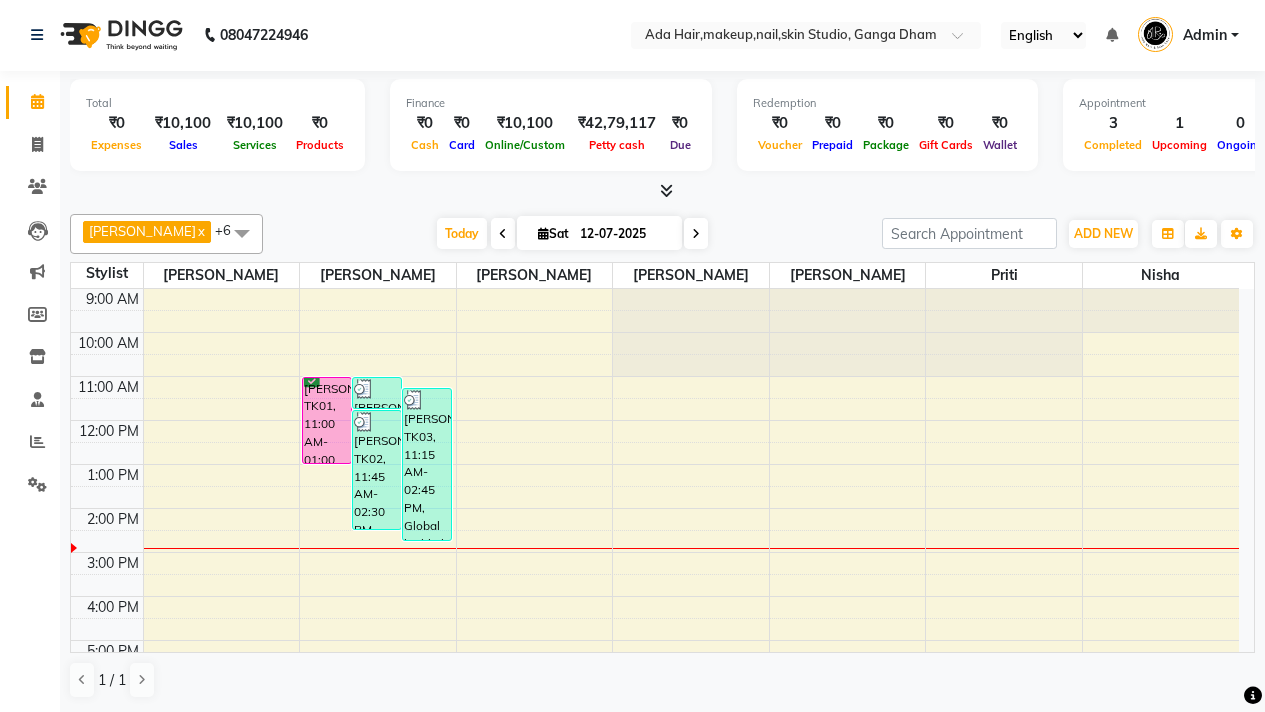 click on "Leads" 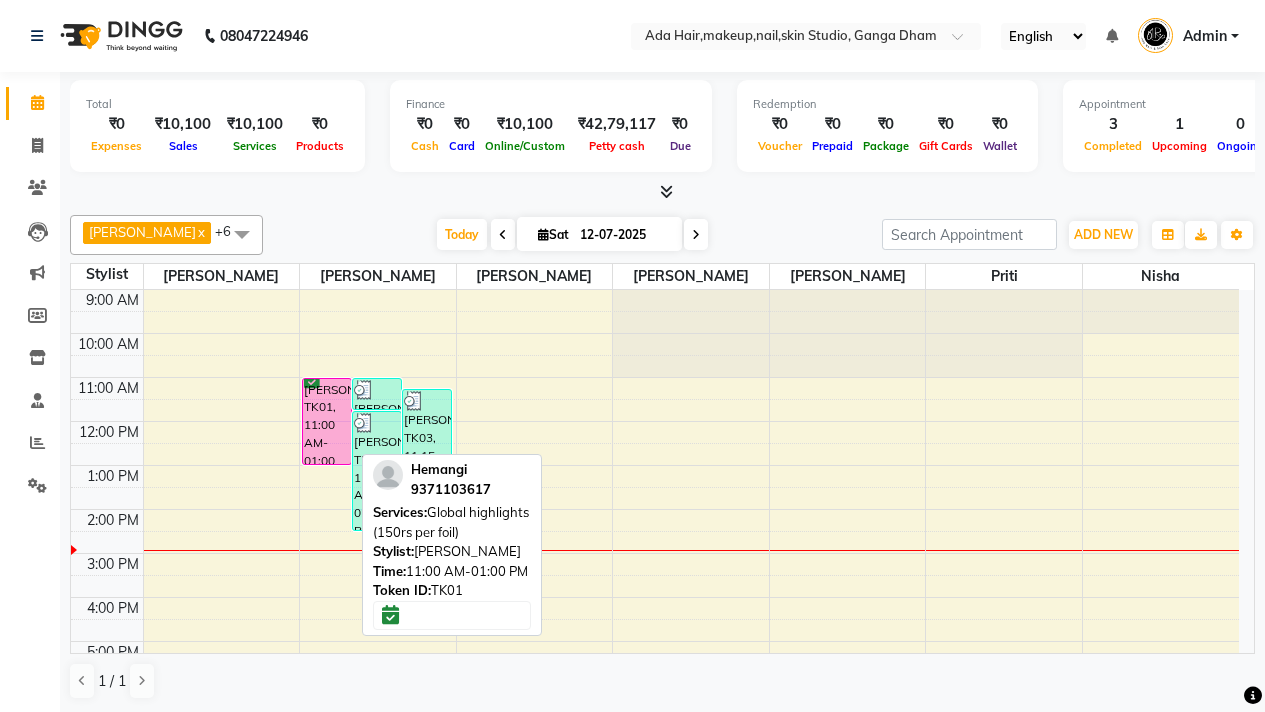 scroll, scrollTop: 0, scrollLeft: 0, axis: both 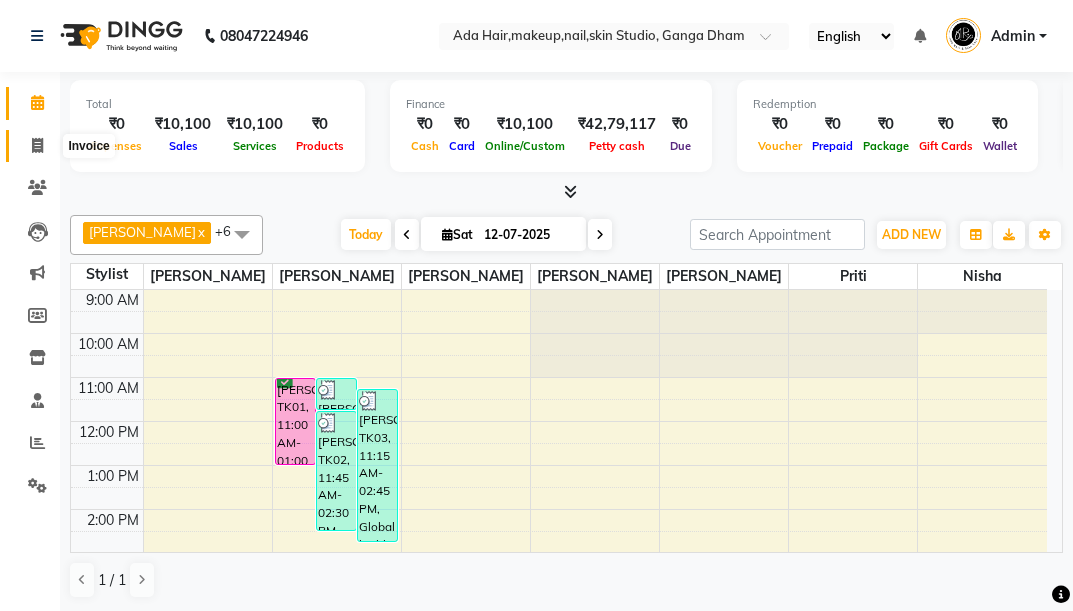 click 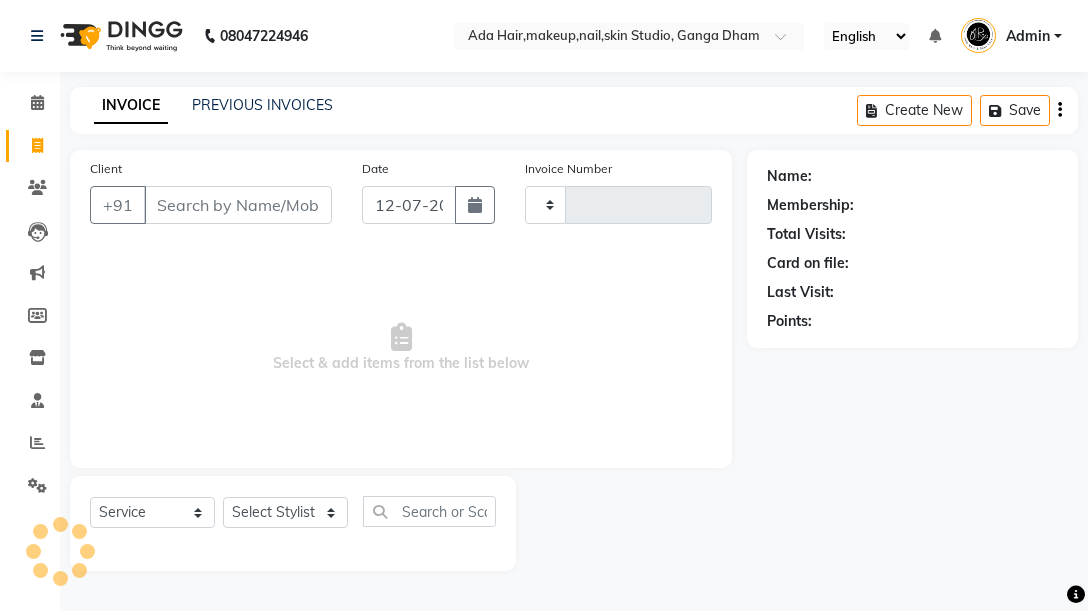 type on "0327" 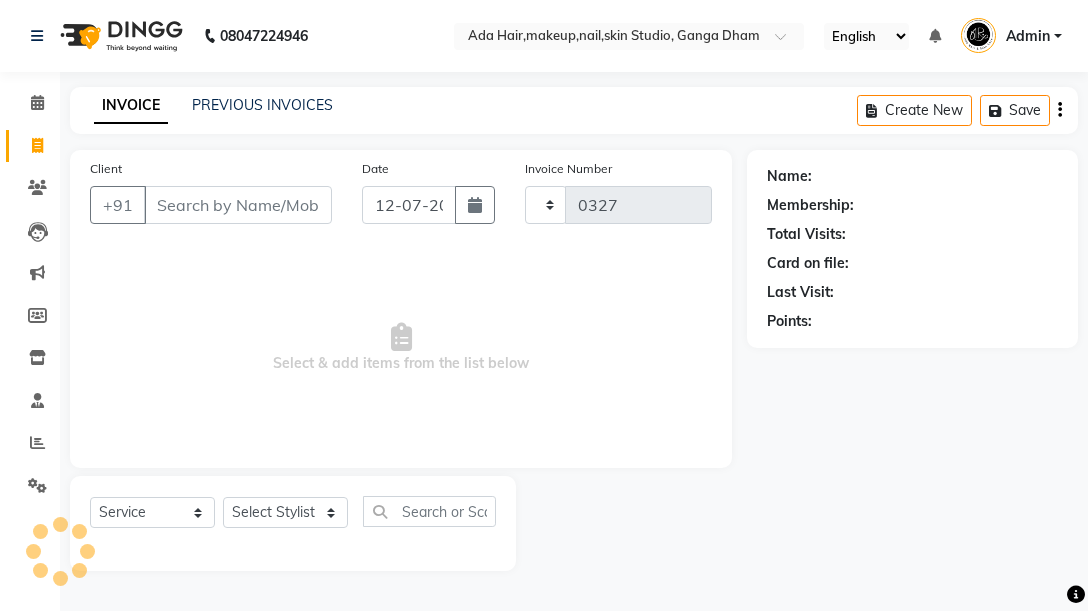 select on "748" 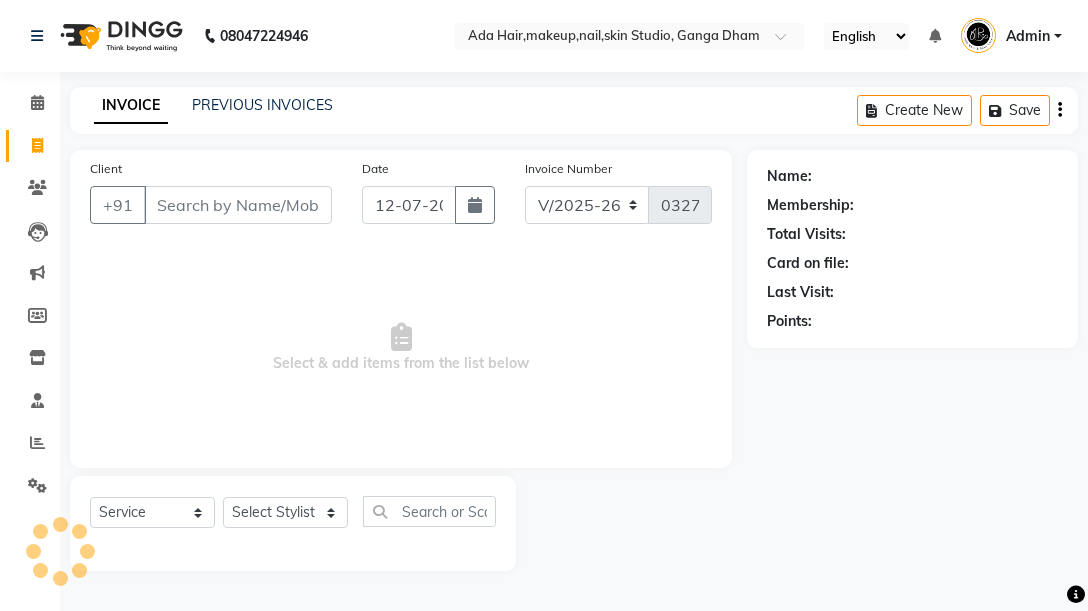 select on "11917" 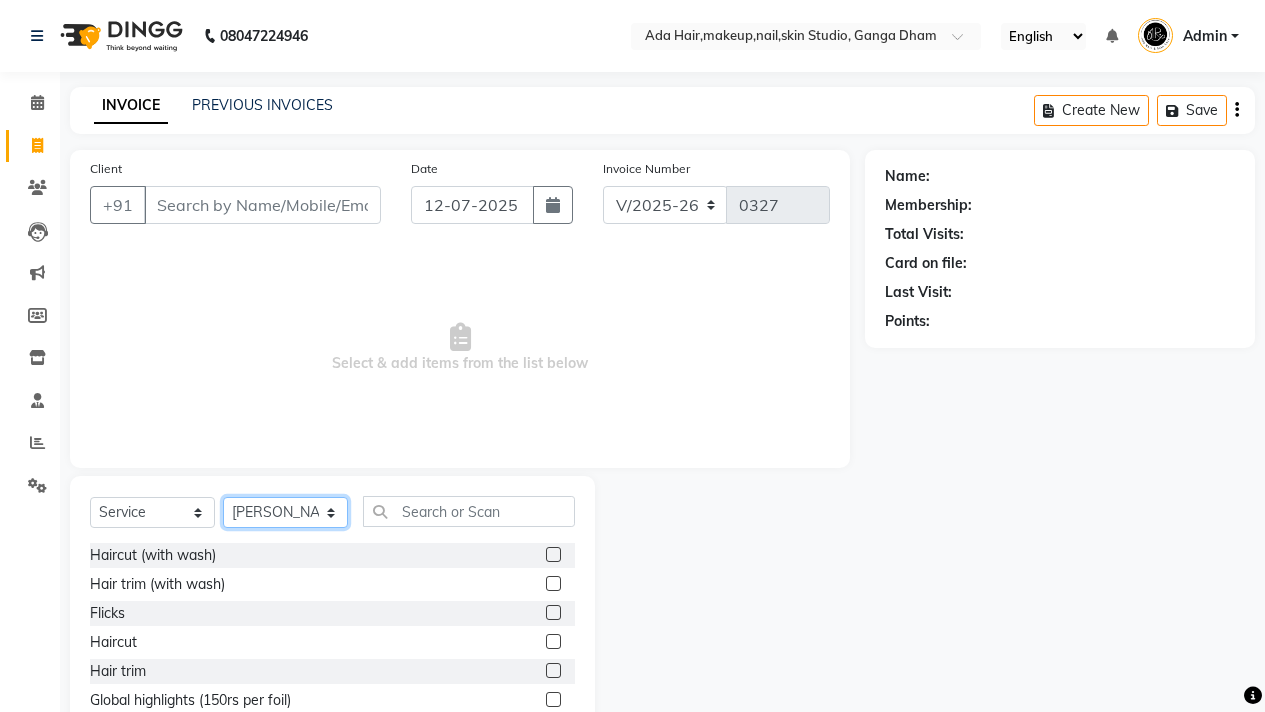 click on "Select Stylist [PERSON_NAME] [PERSON_NAME]  [PERSON_NAME]  [PERSON_NAME] Nisha [PERSON_NAME] [PERSON_NAME]" 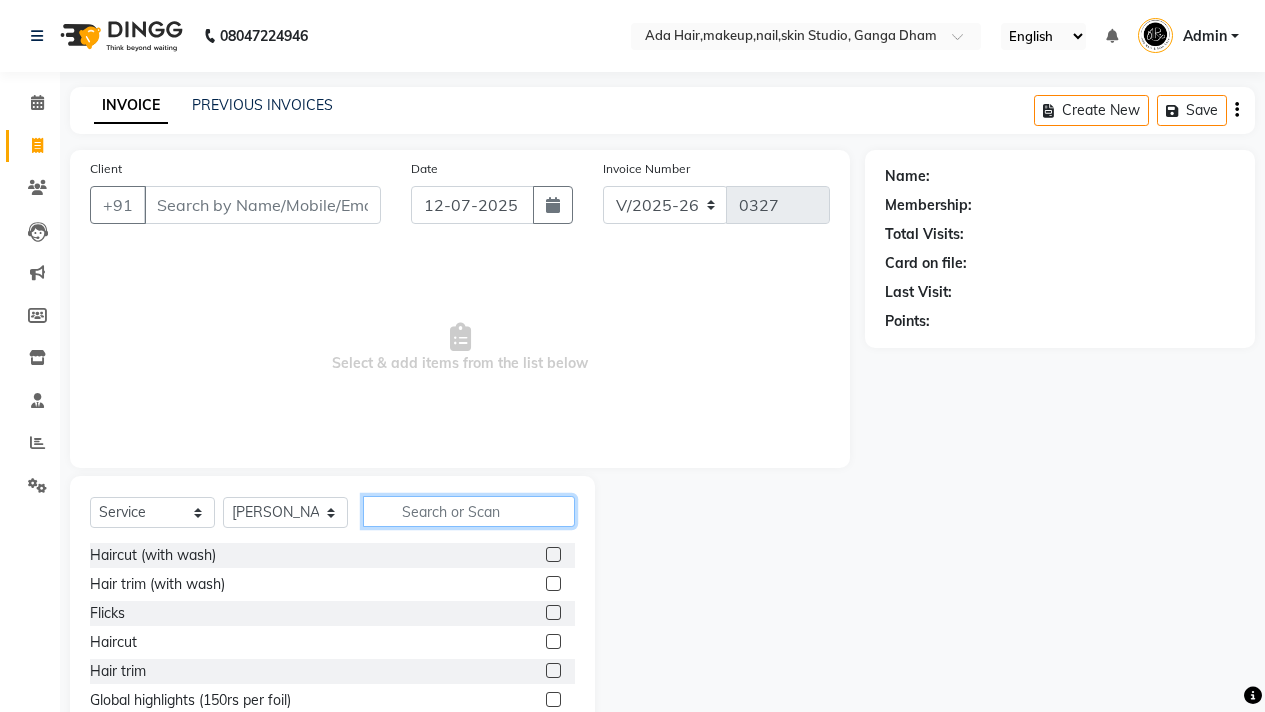 click 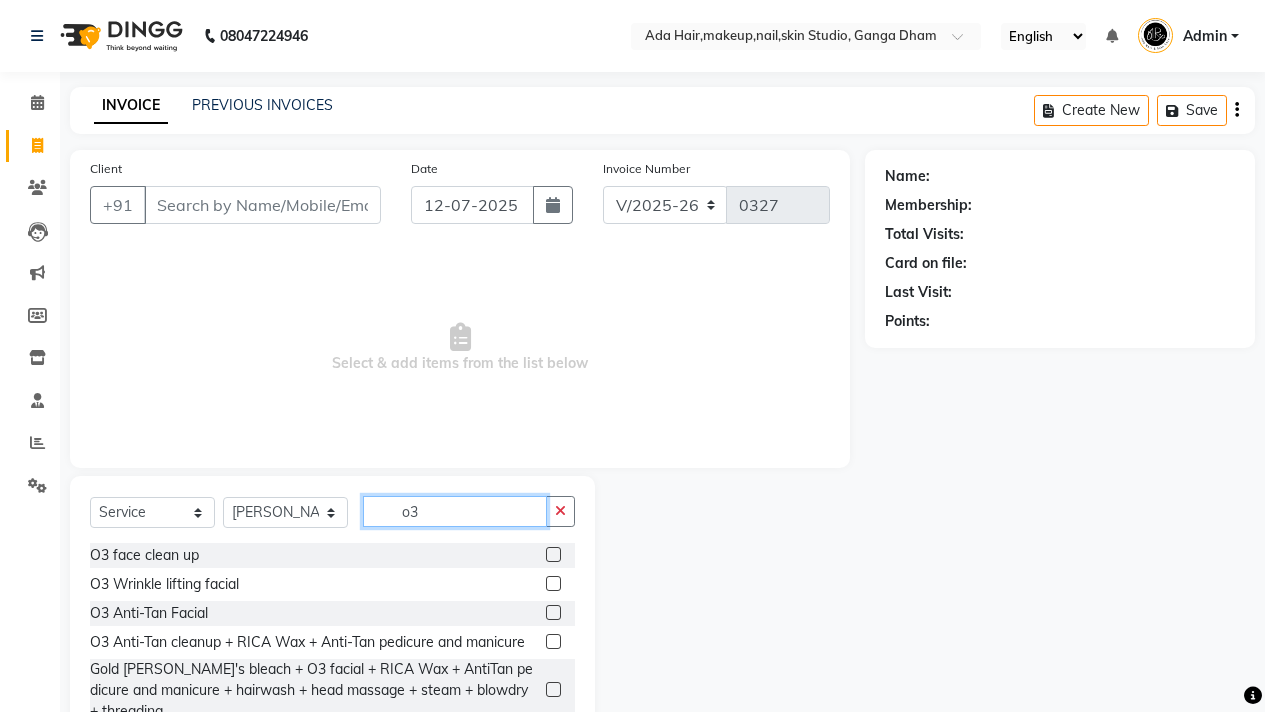 type on "o3" 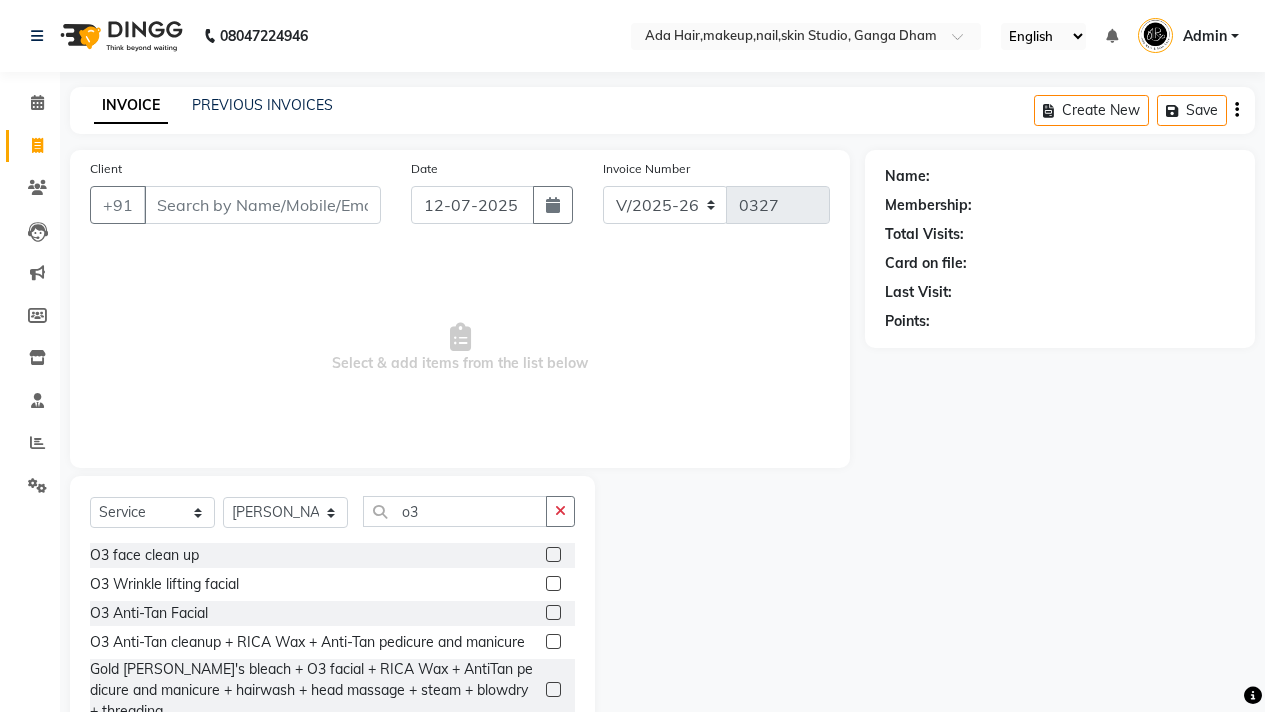 click 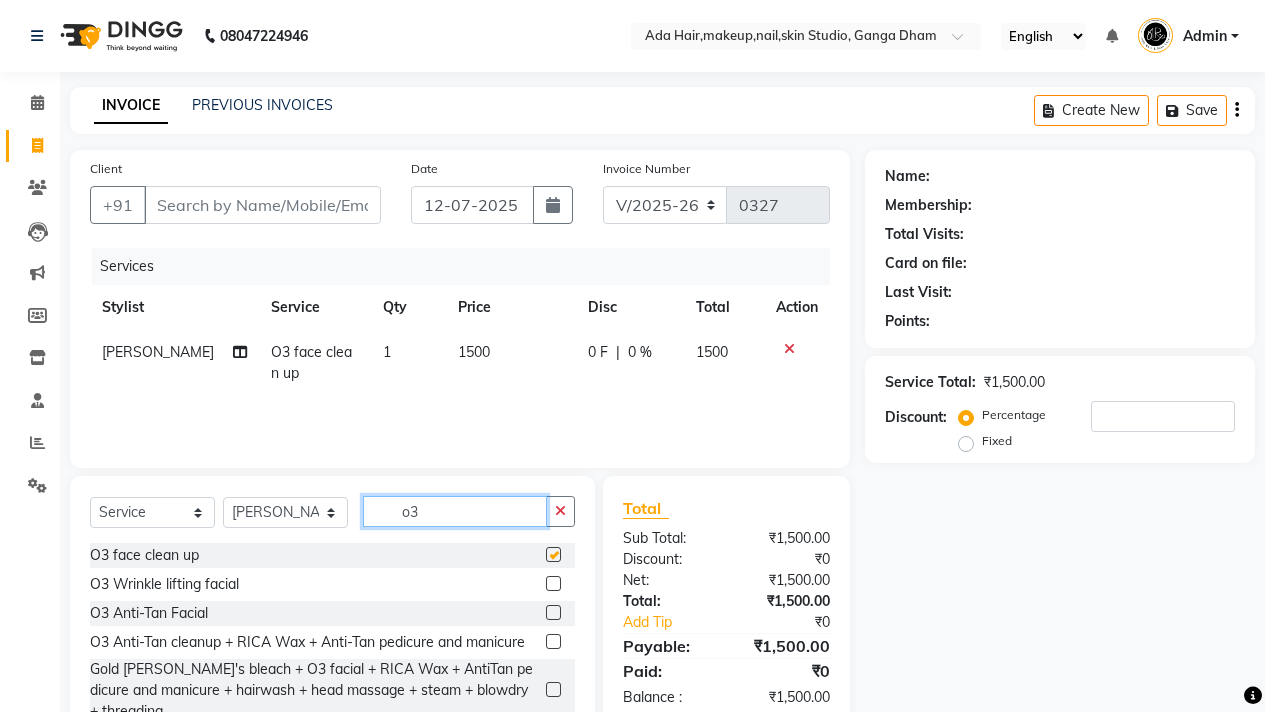 click on "o3" 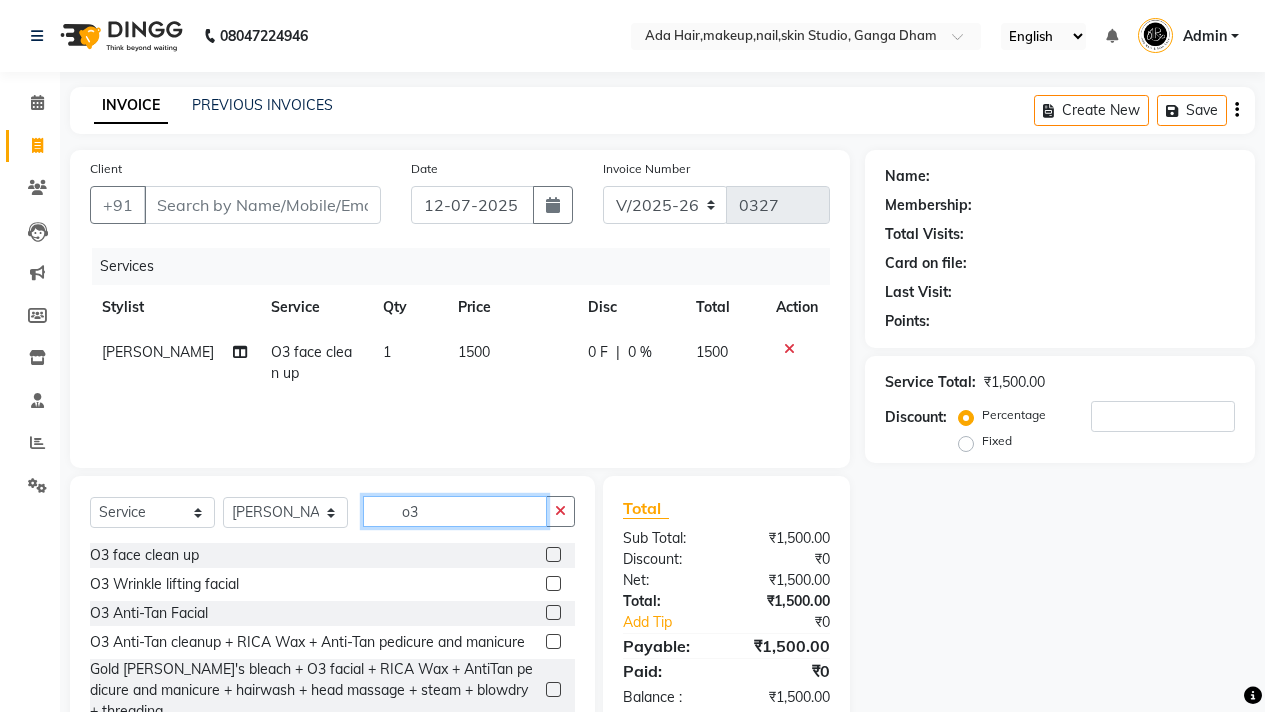 checkbox on "false" 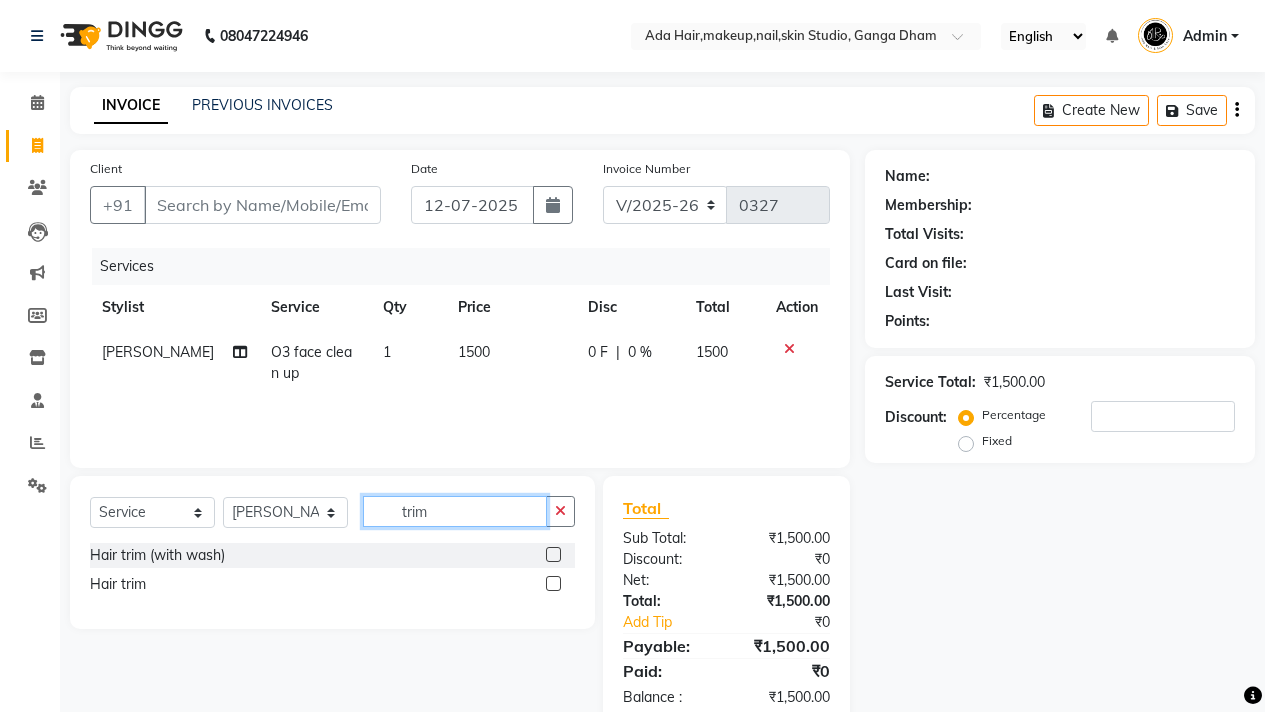 type on "trim" 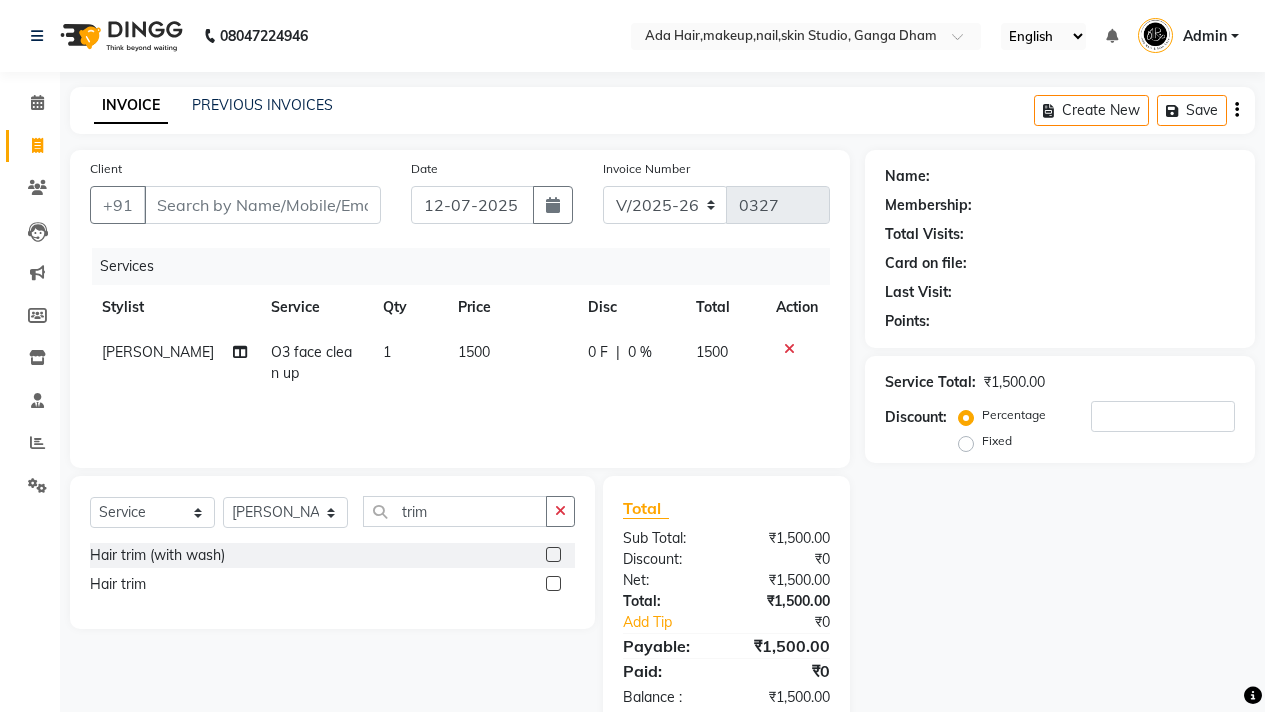 click 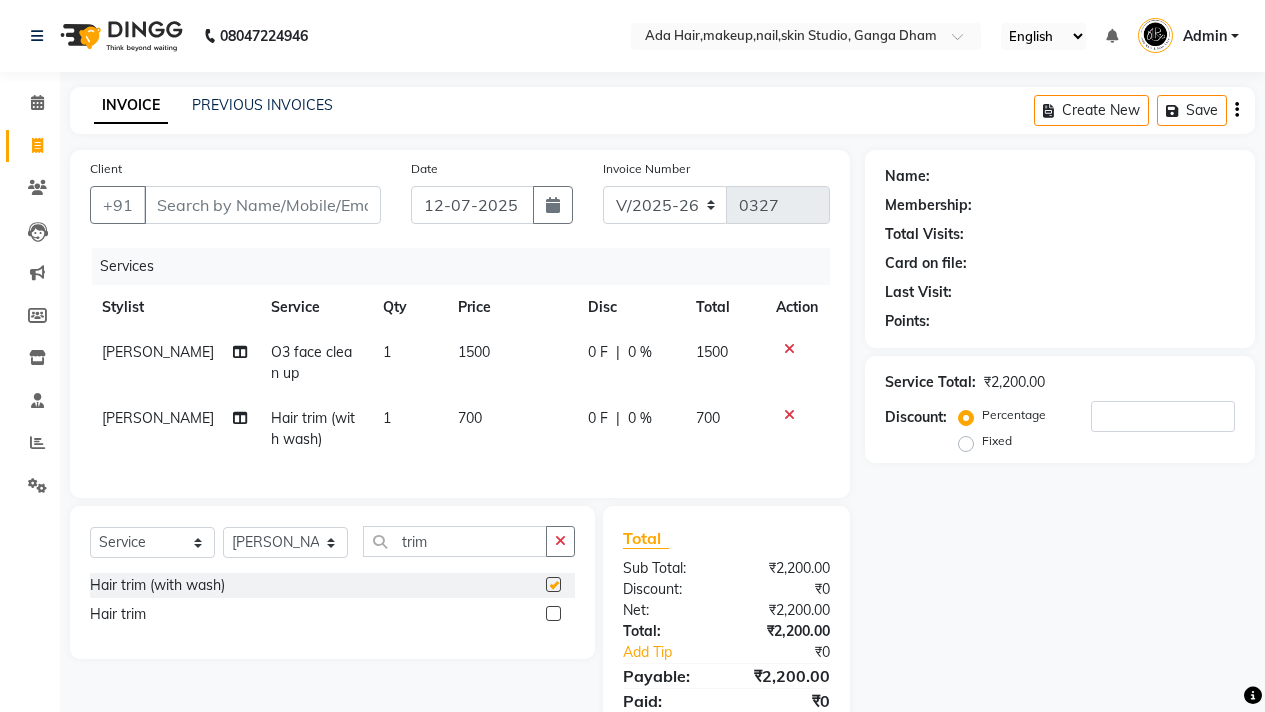 checkbox on "false" 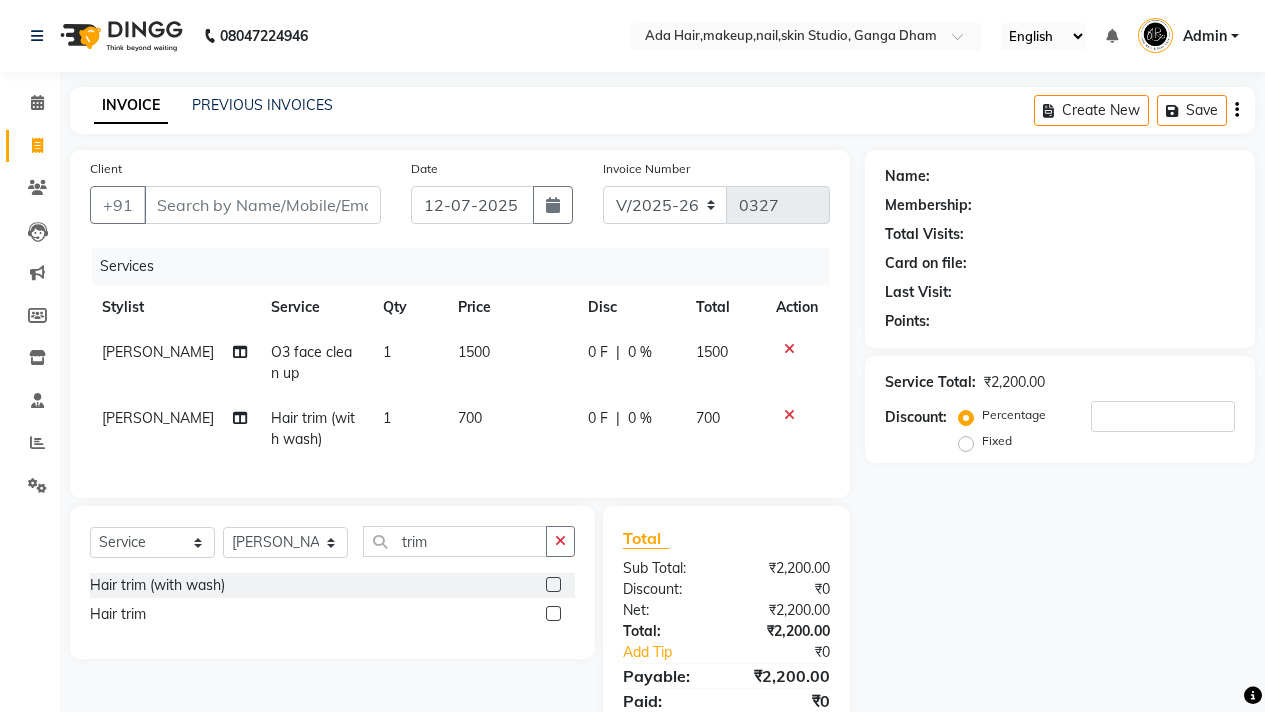 click on "700" 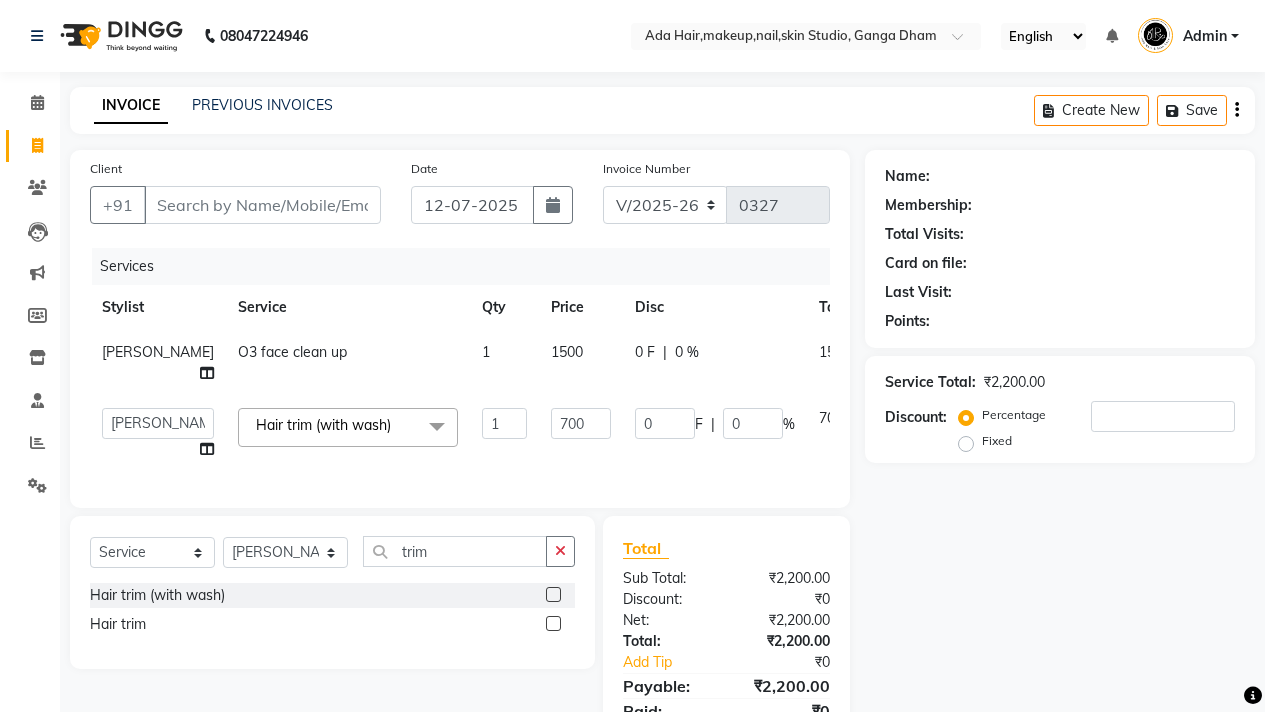 click on "700" 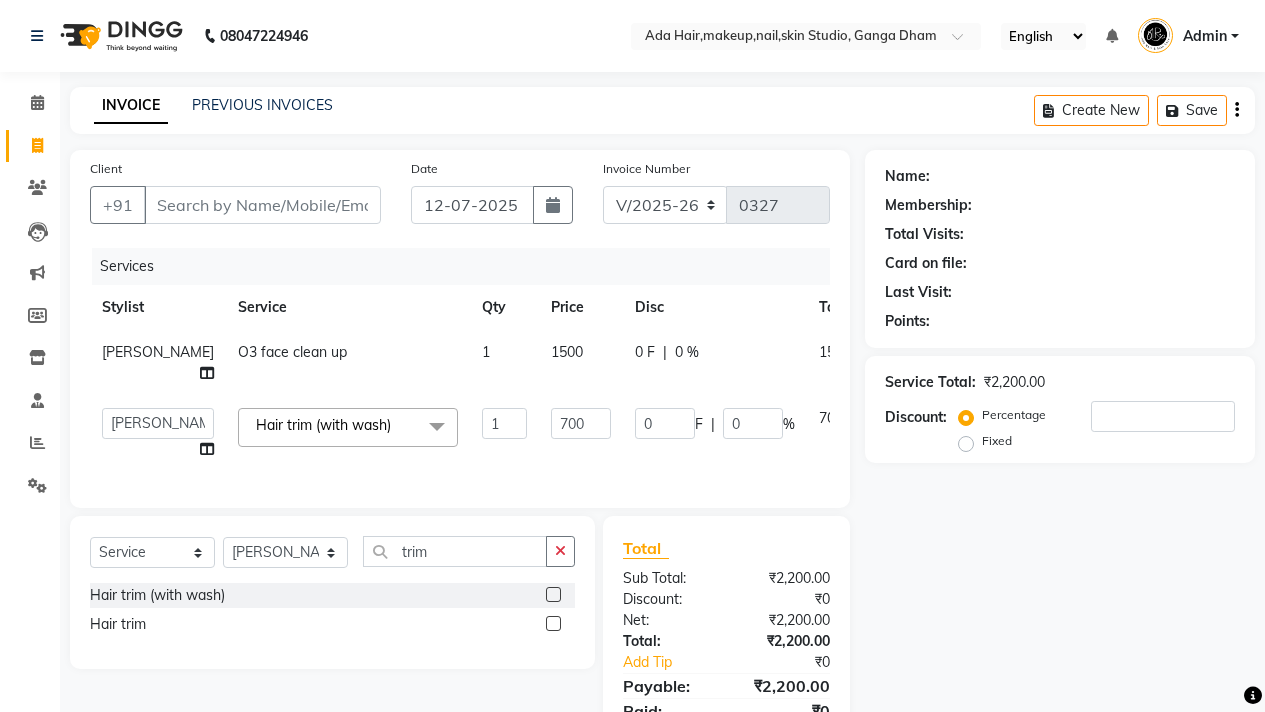 click 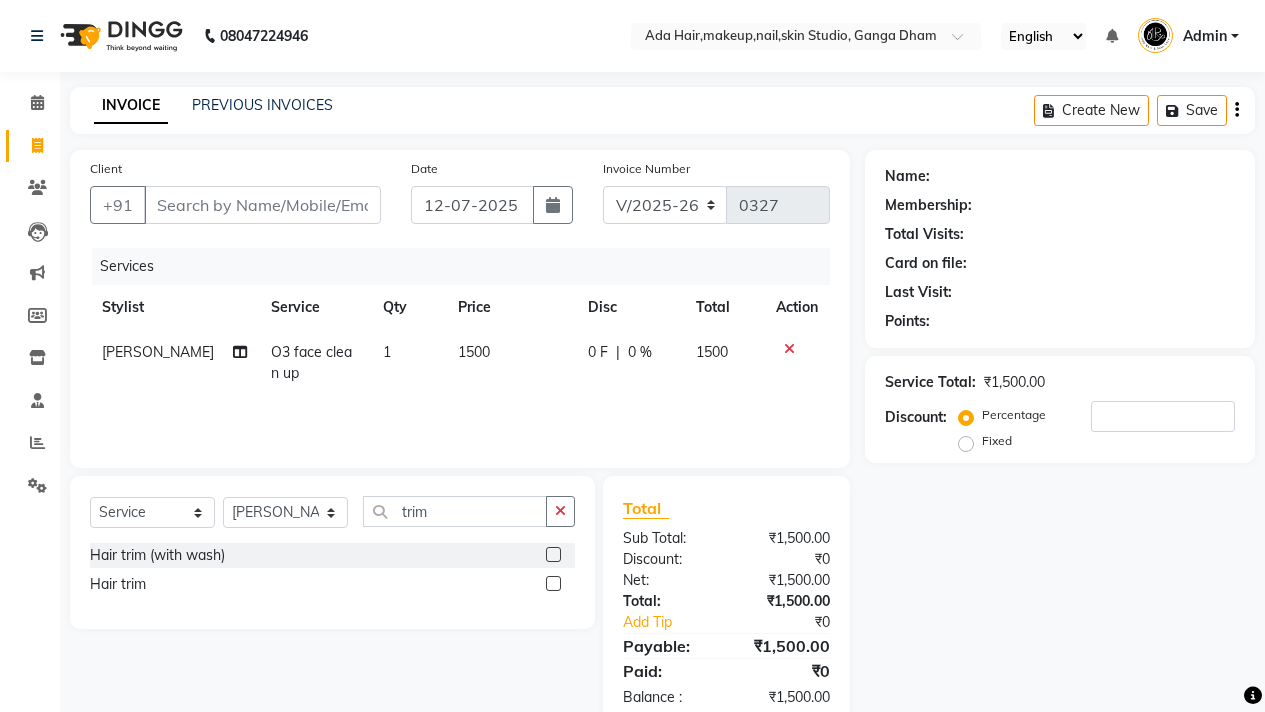click 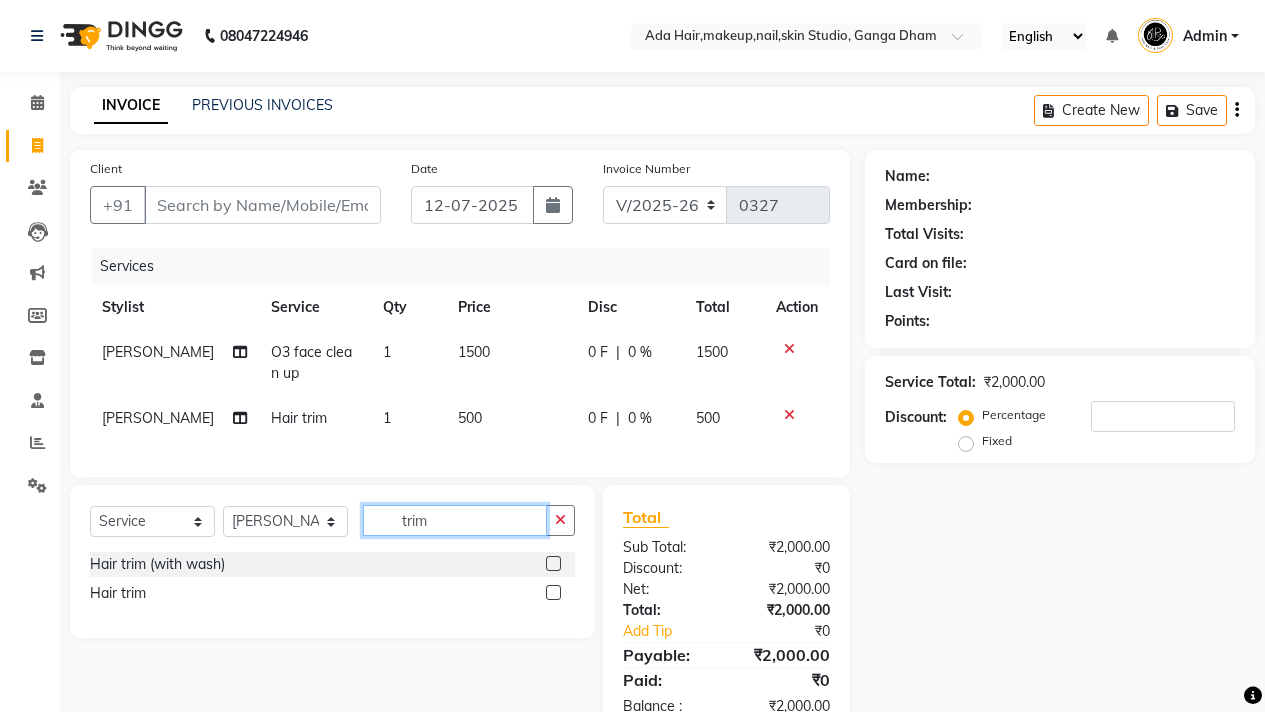 checkbox on "false" 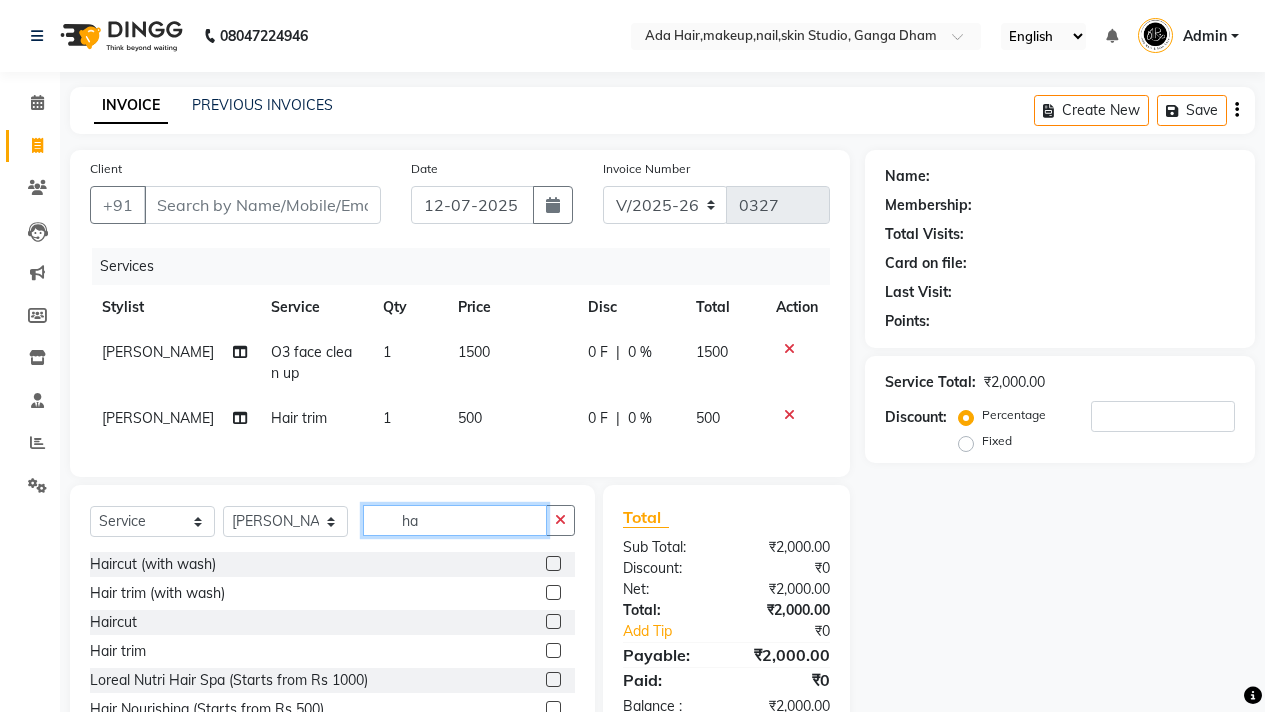 type on "h" 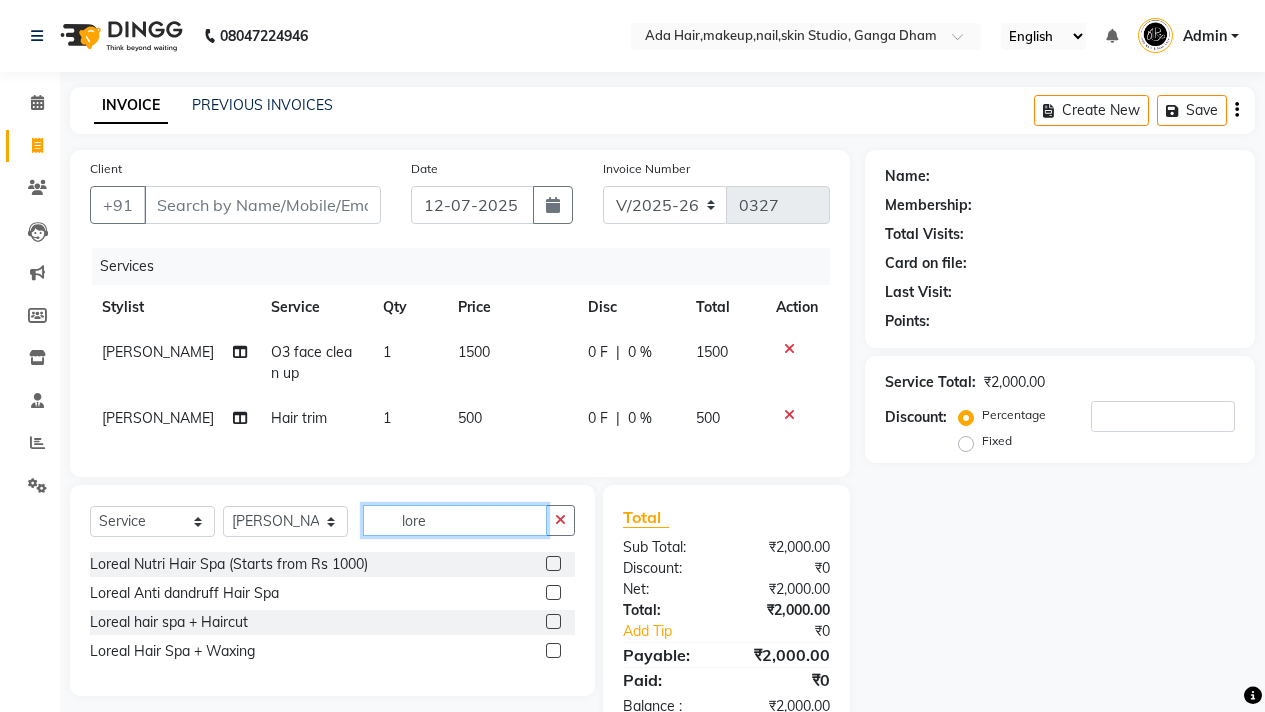 type on "lore" 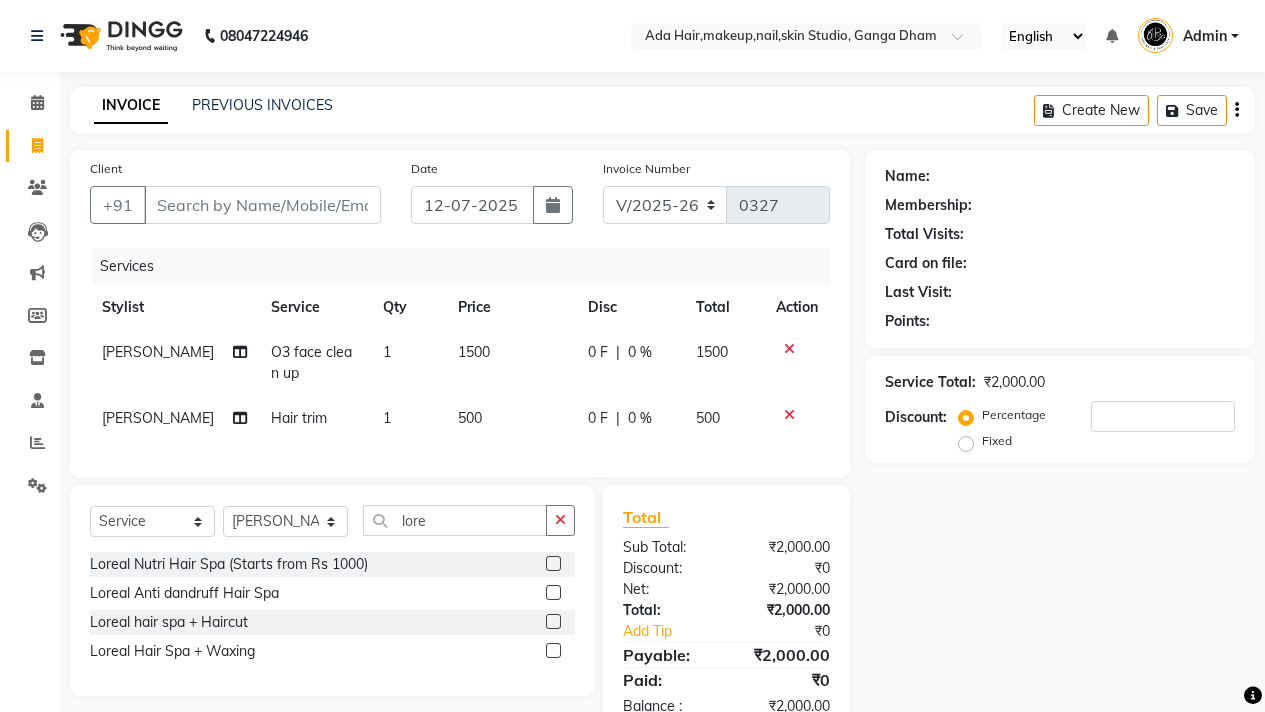 click 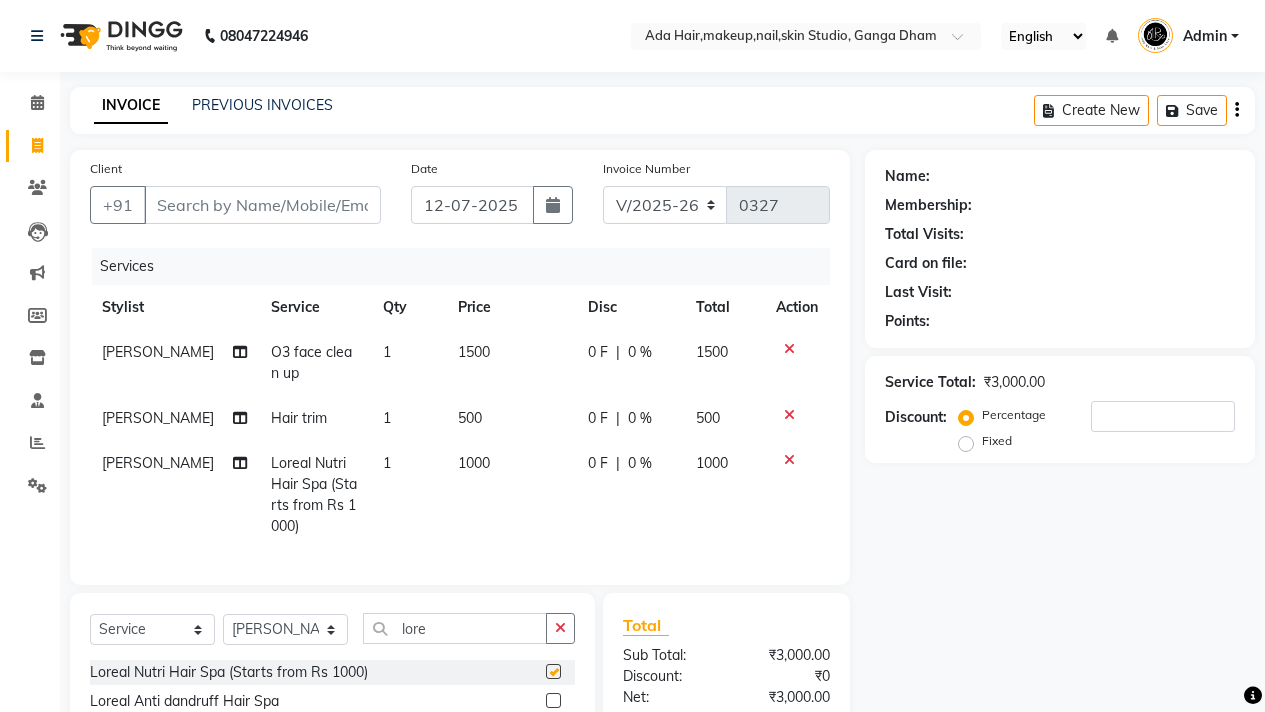 checkbox on "false" 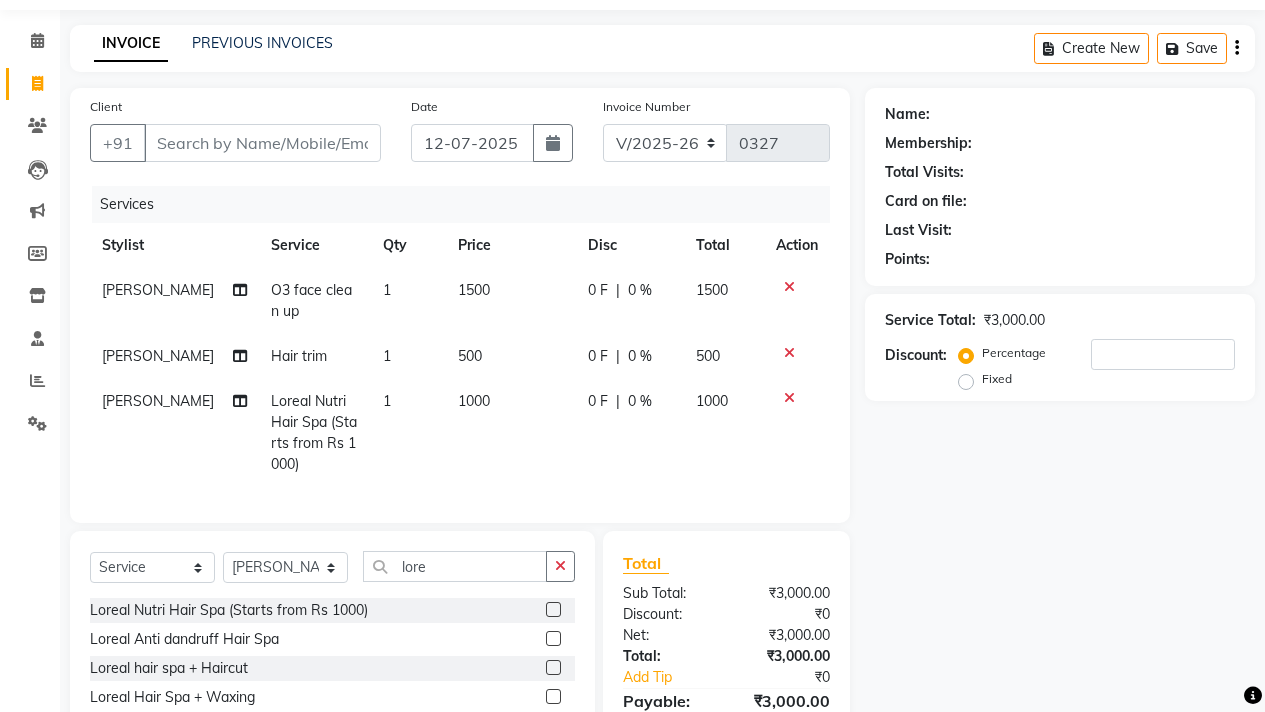 scroll, scrollTop: 178, scrollLeft: 0, axis: vertical 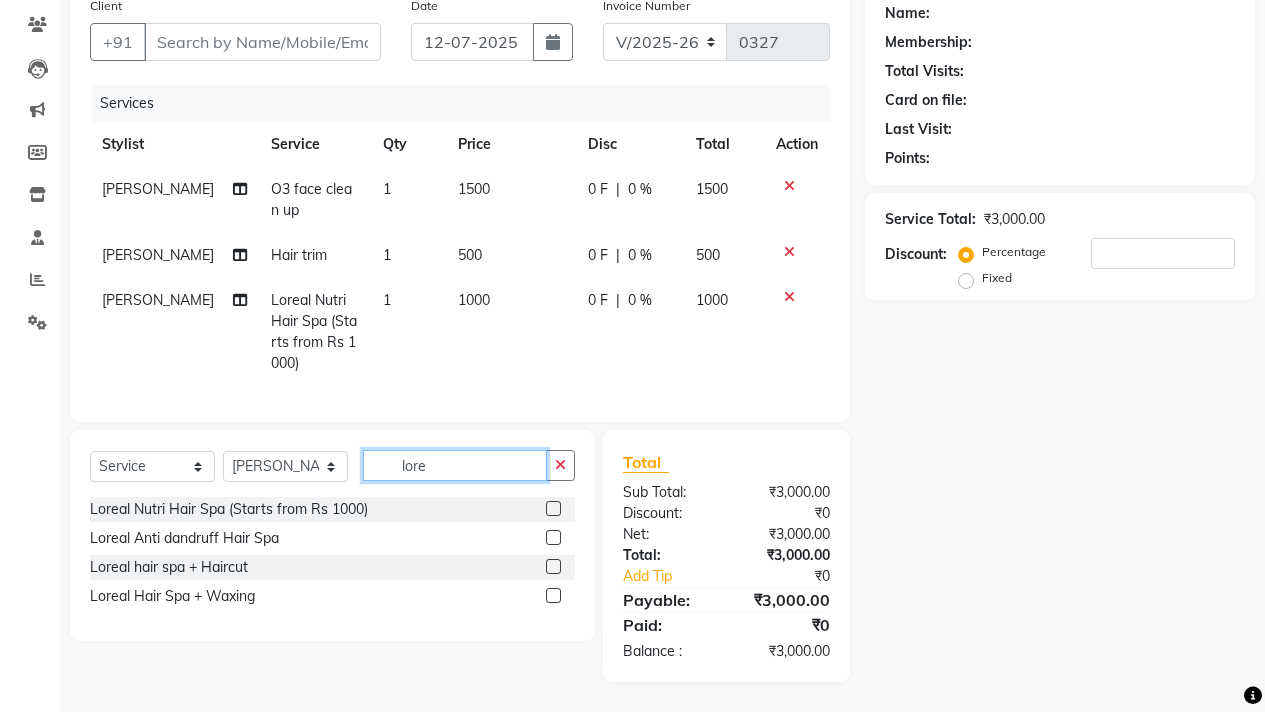 click on "lore" 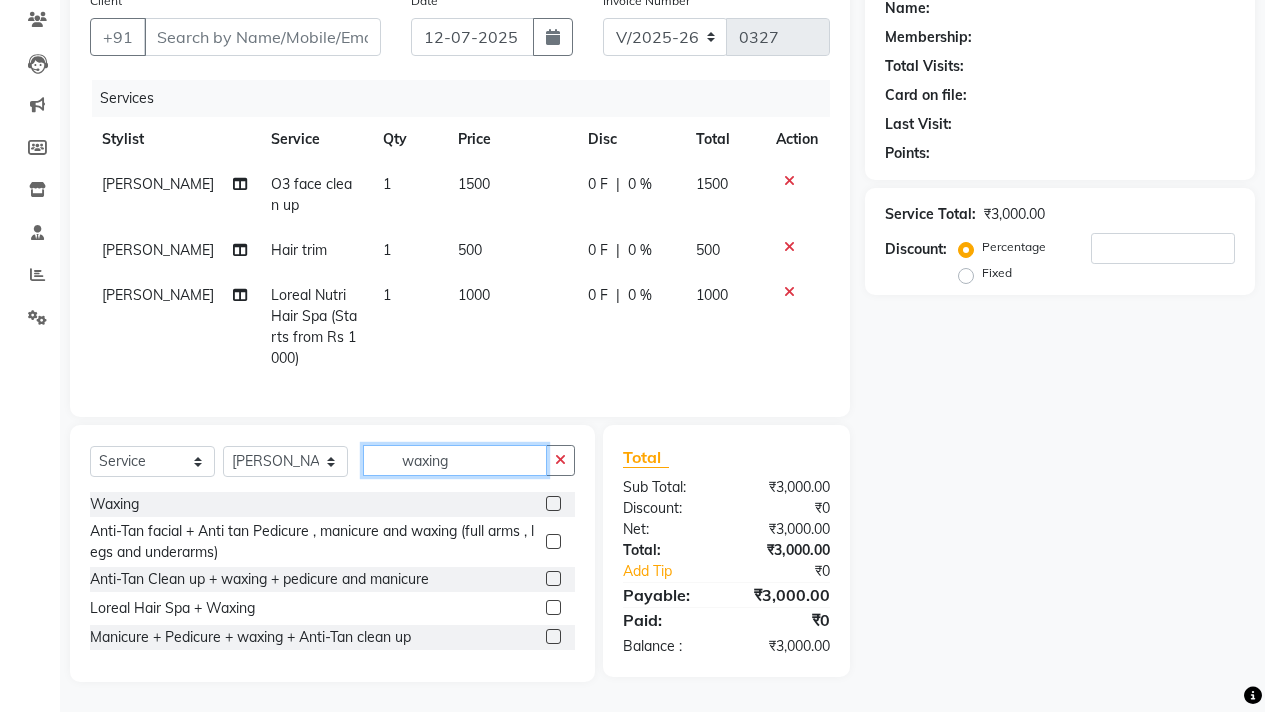 type on "waxing" 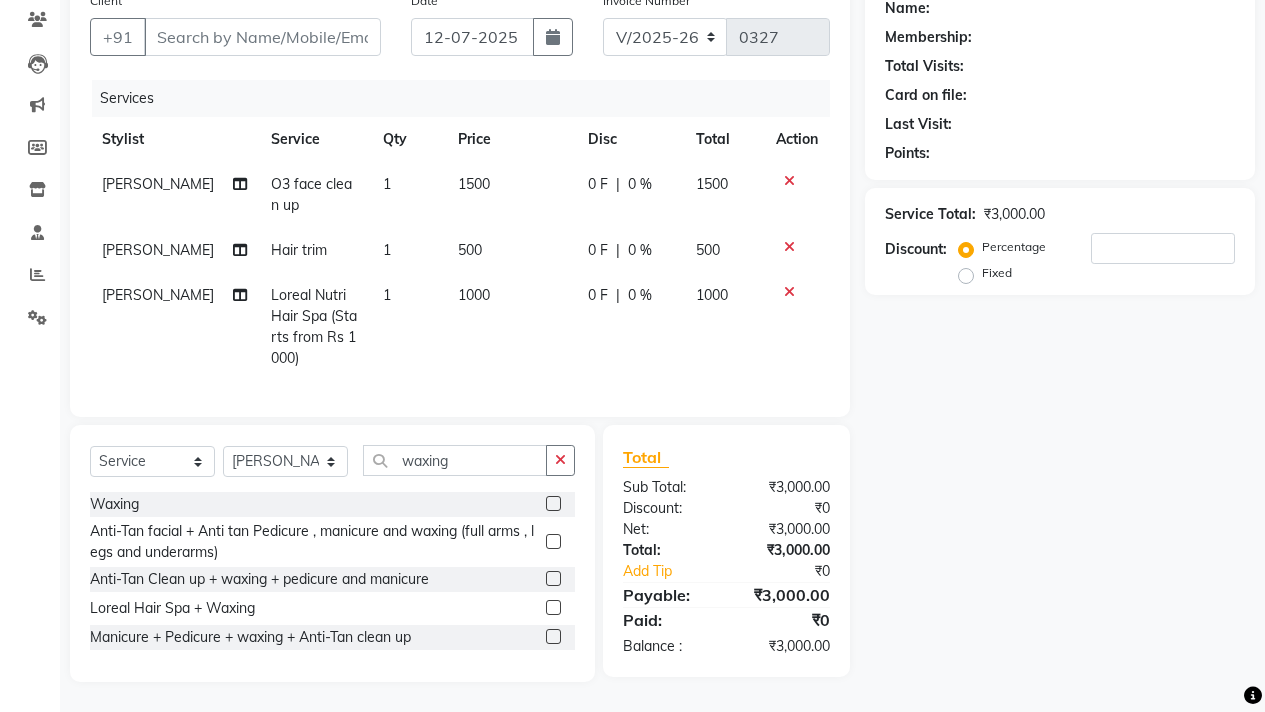 click 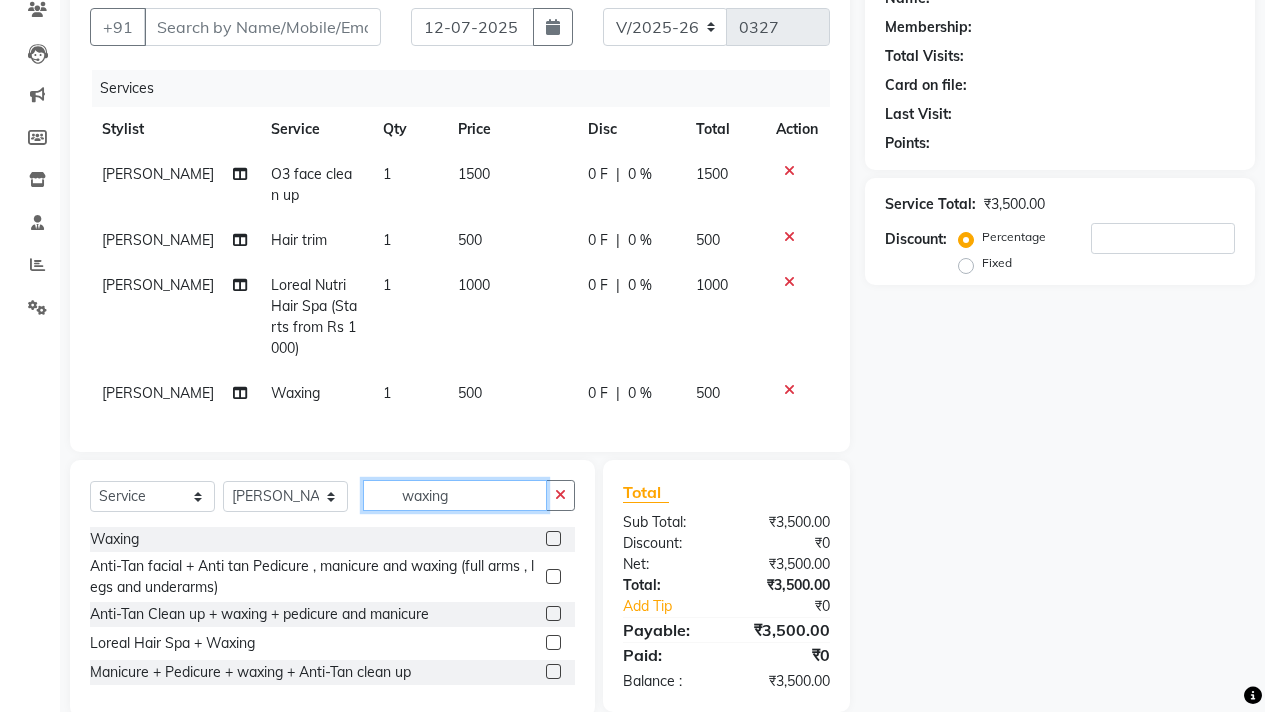 checkbox on "false" 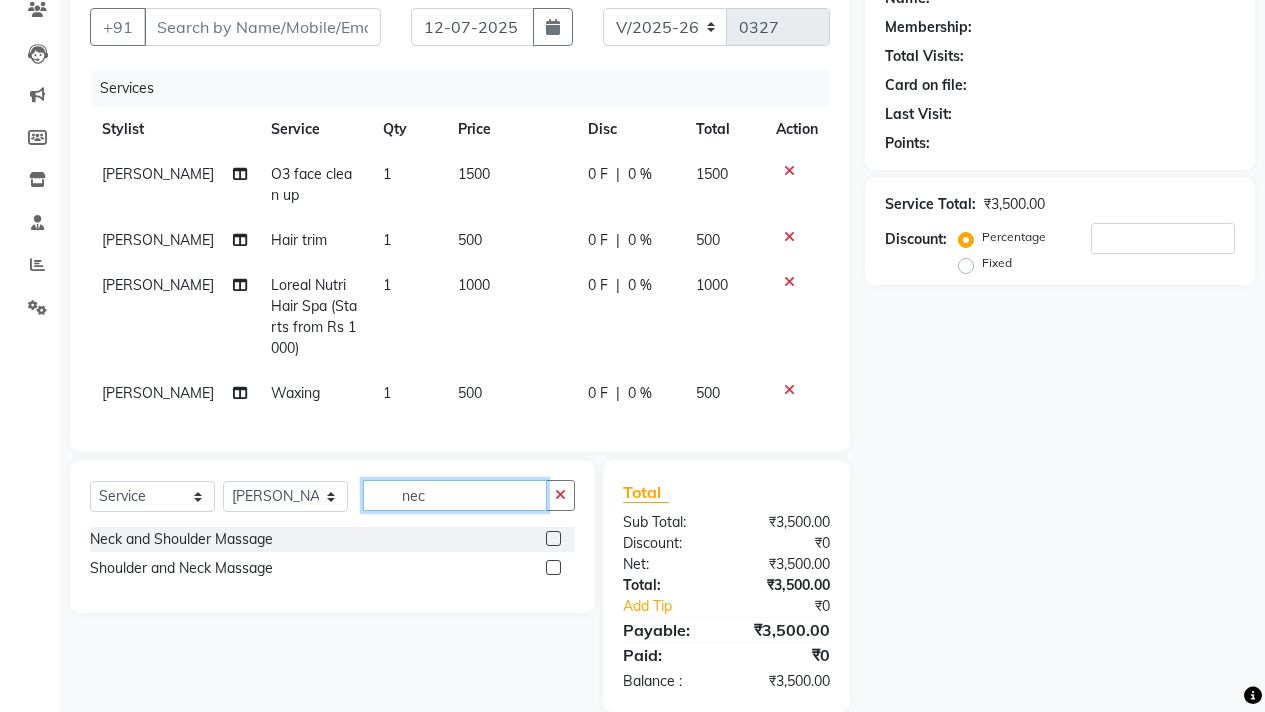 type on "nec" 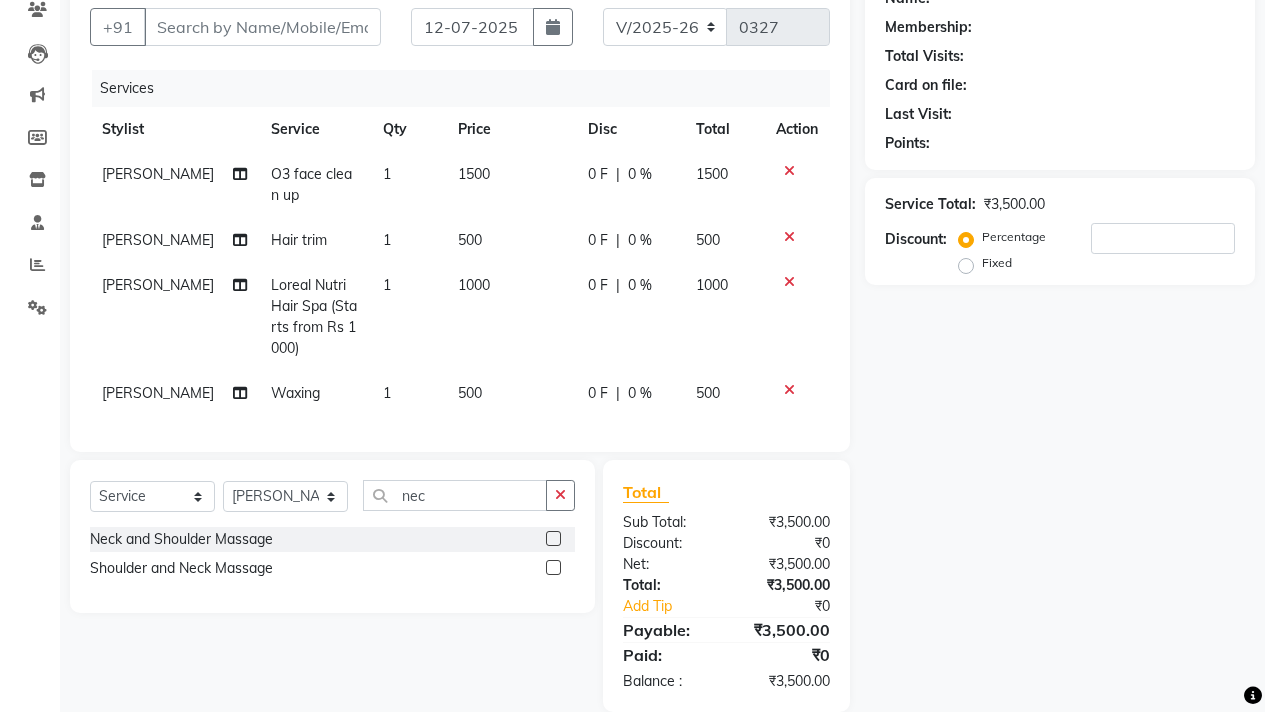click 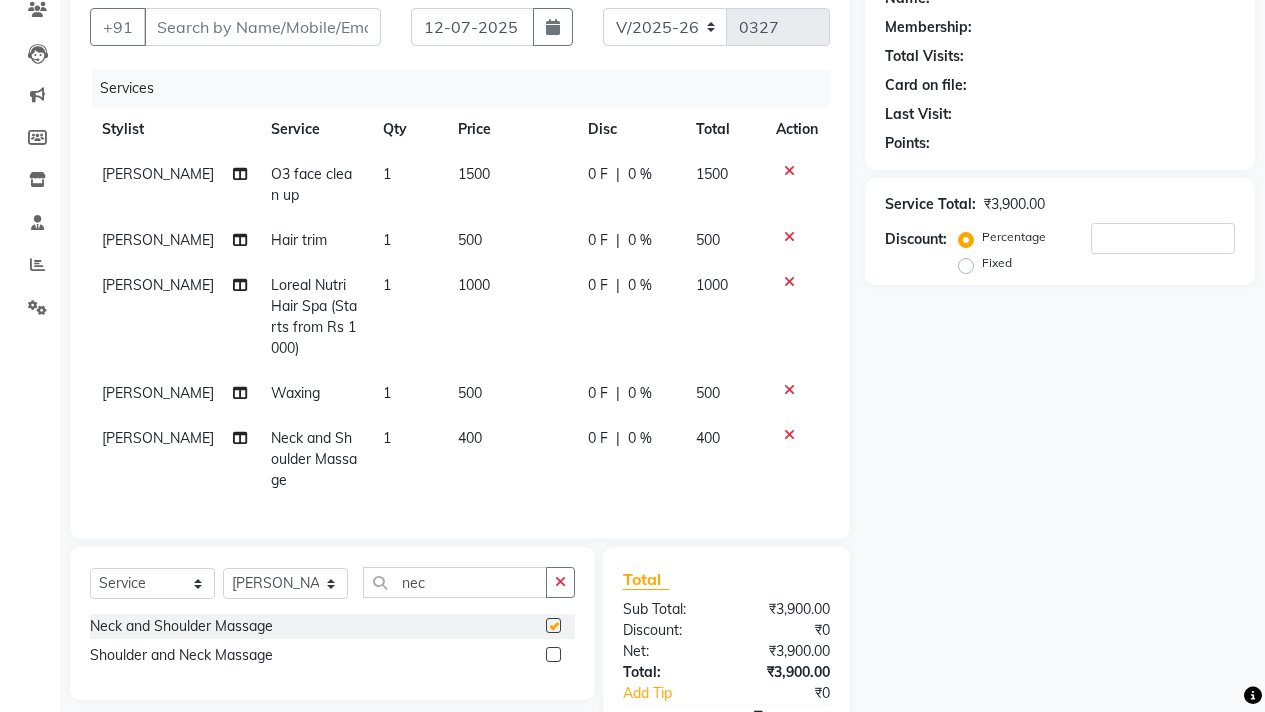 checkbox on "false" 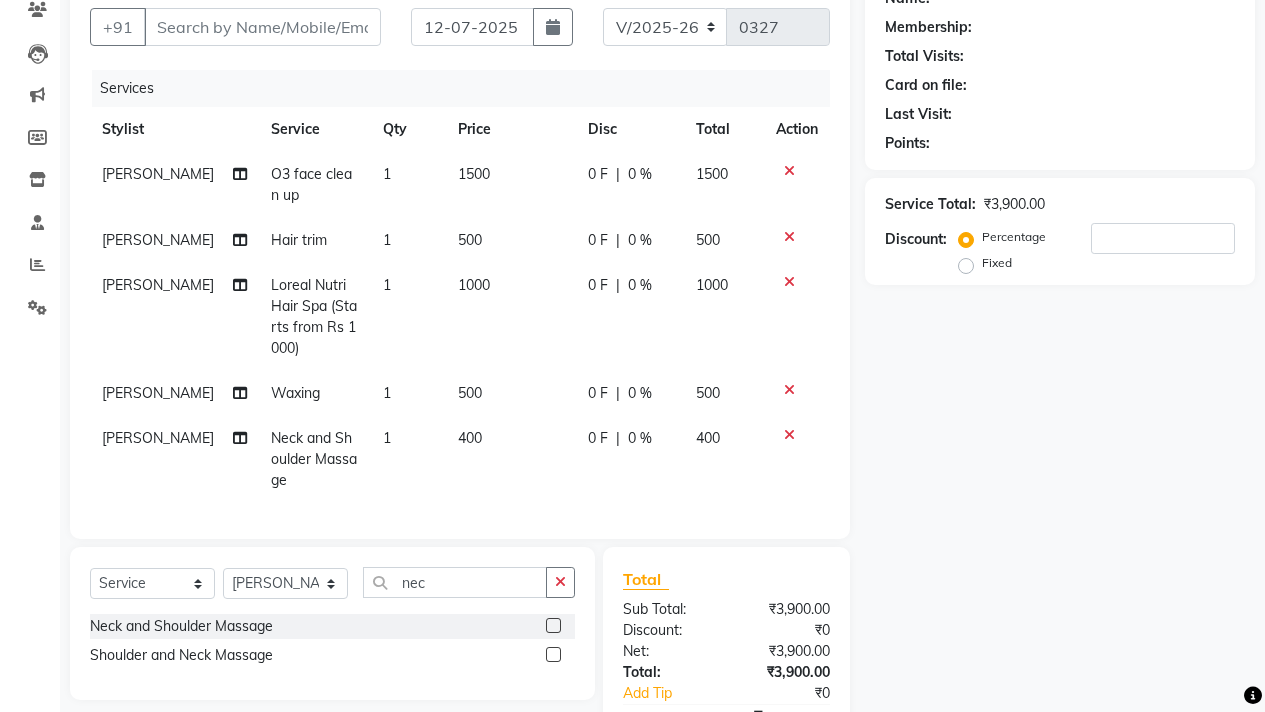 click on "500" 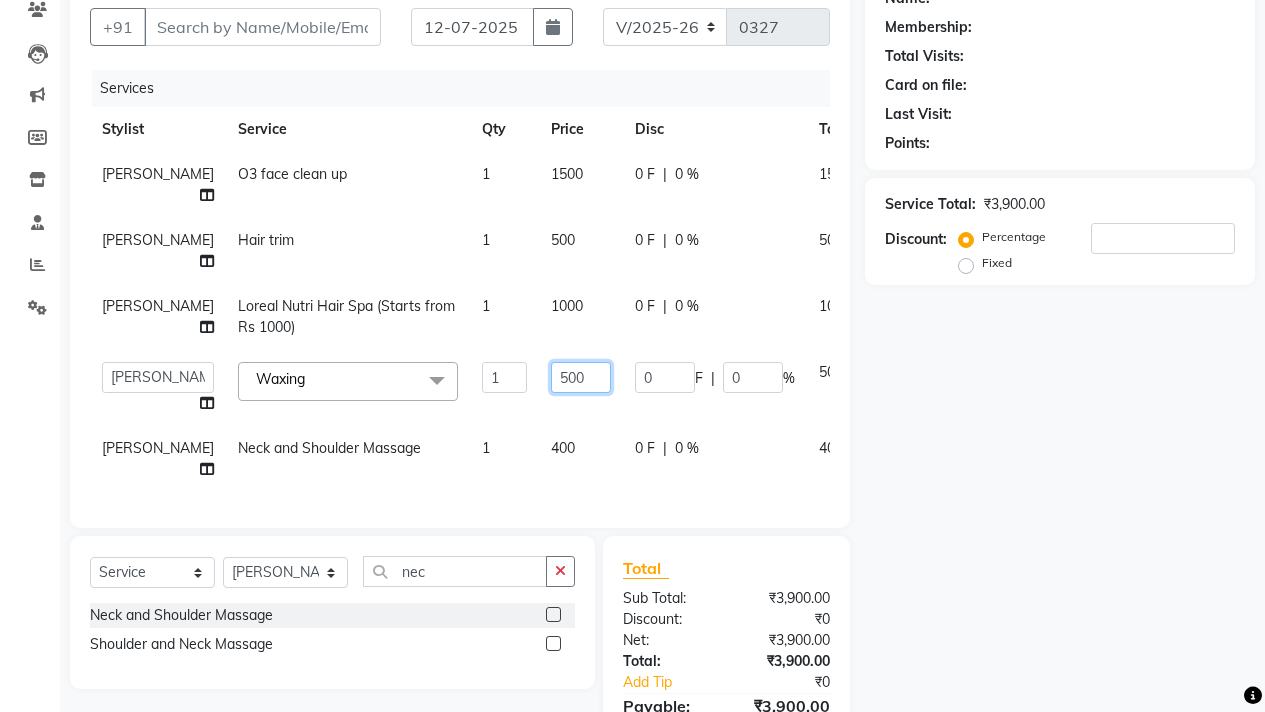 click on "500" 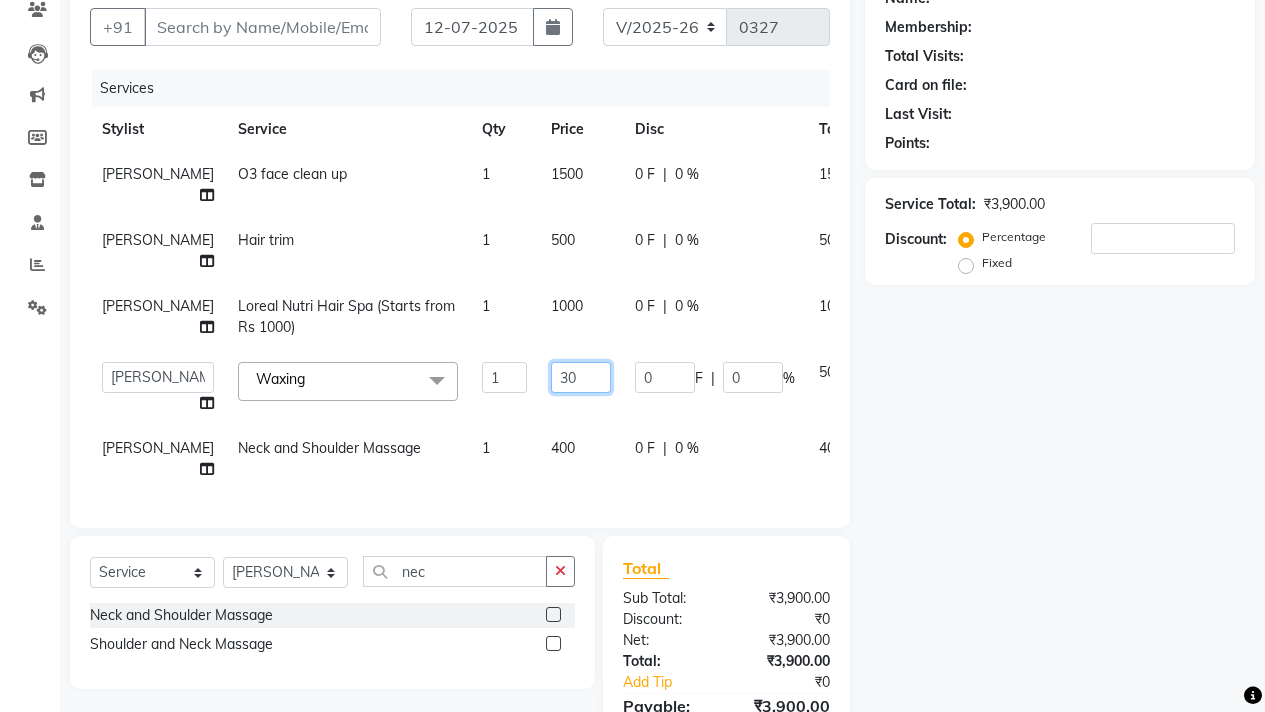type on "300" 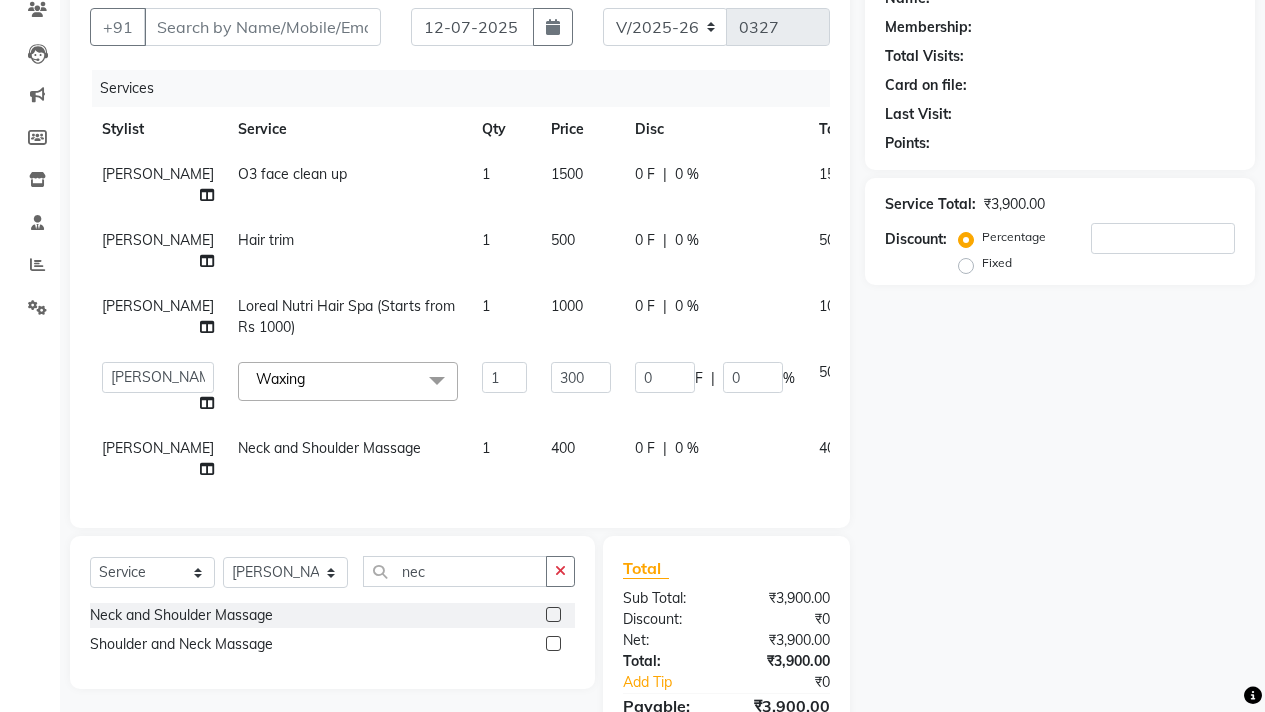 click on "Name: Membership: Total Visits: Card on file: Last Visit:  Points:  Service Total:  ₹3,900.00  Discount:  Percentage   Fixed" 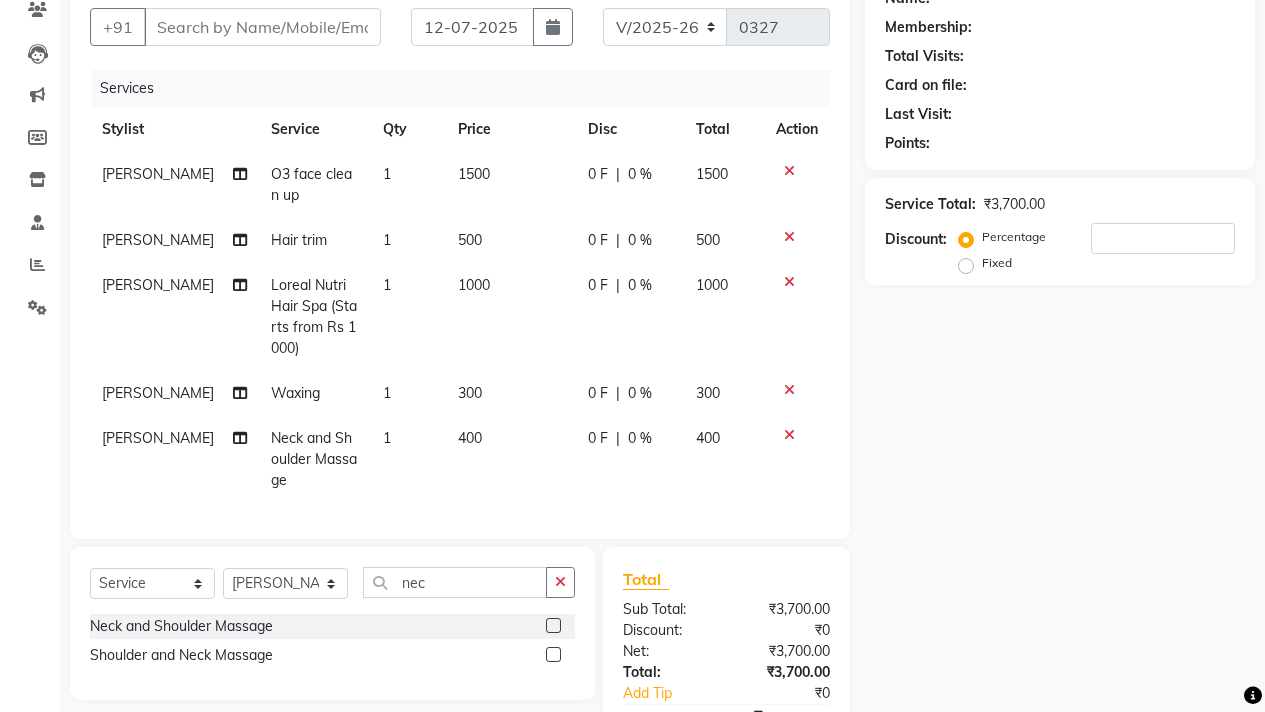 click on "400" 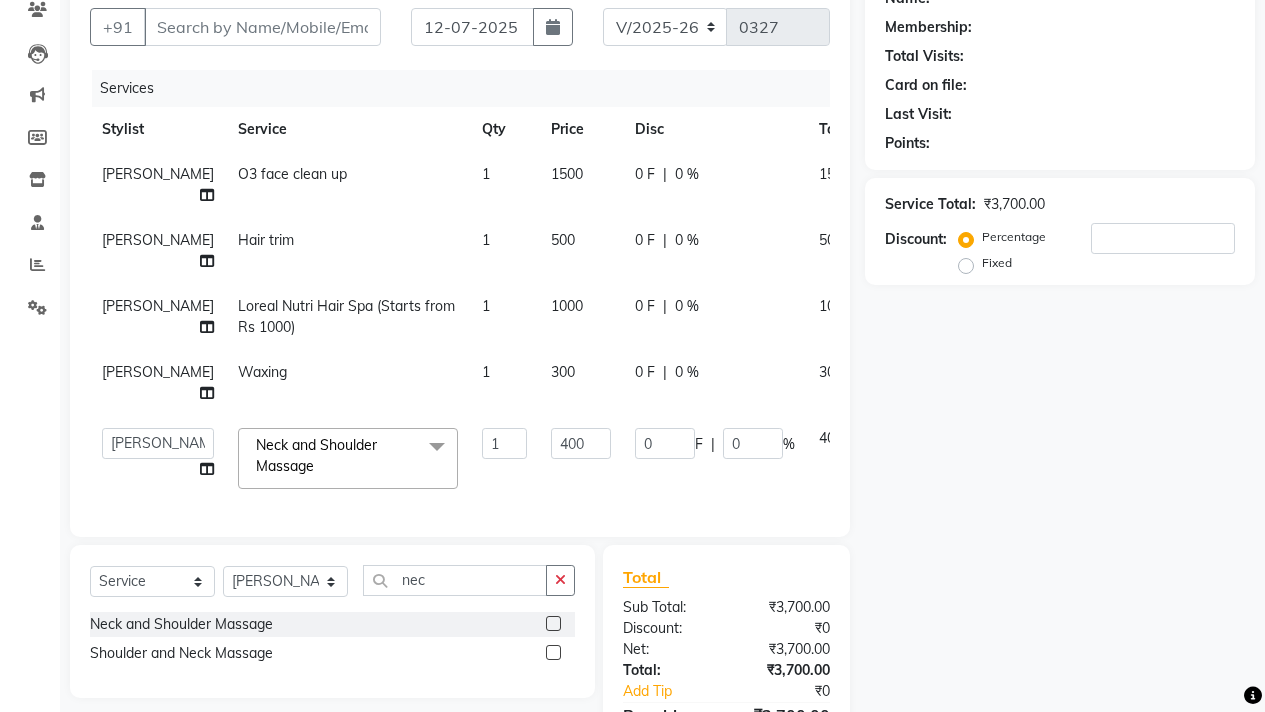 click on "400" 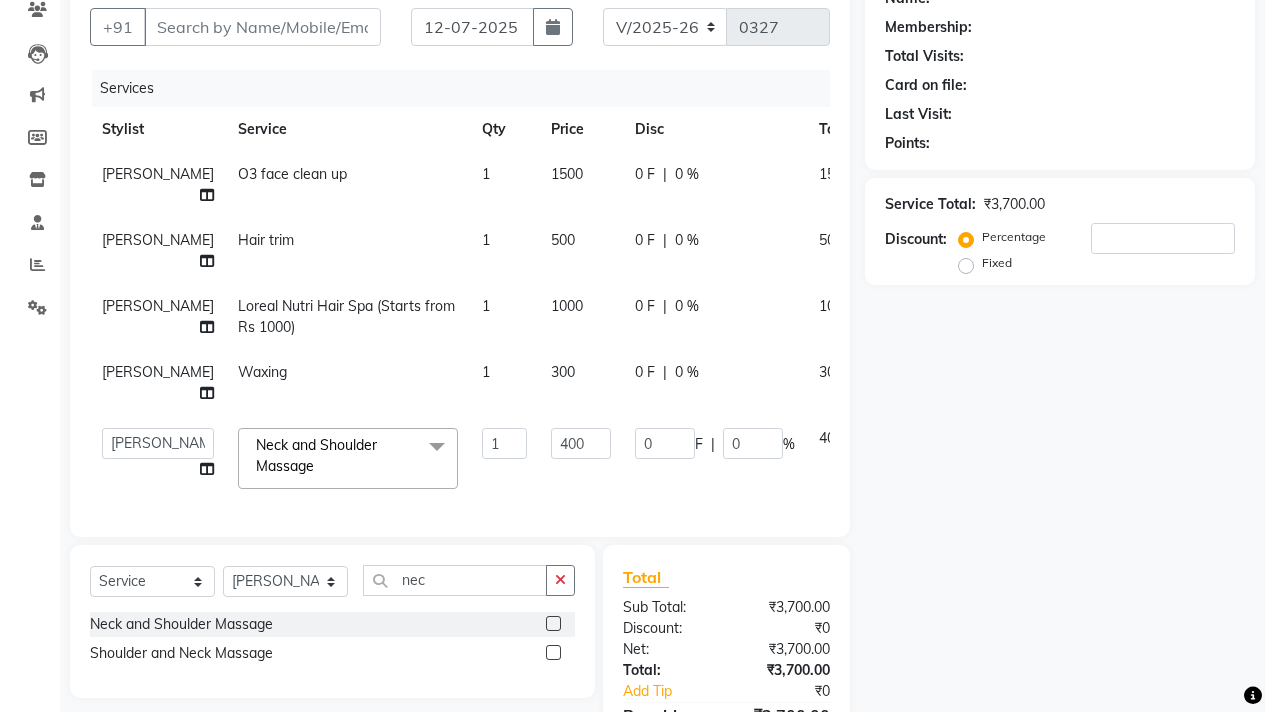 click on "400" 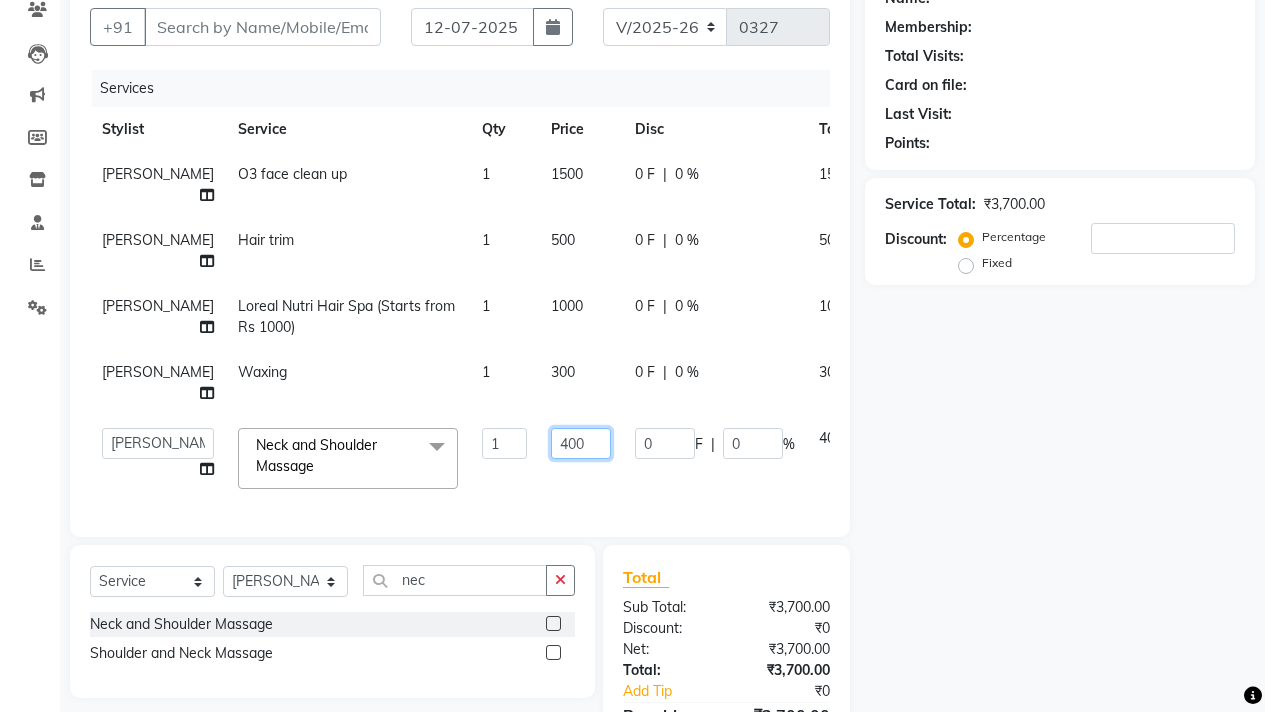 click on "400" 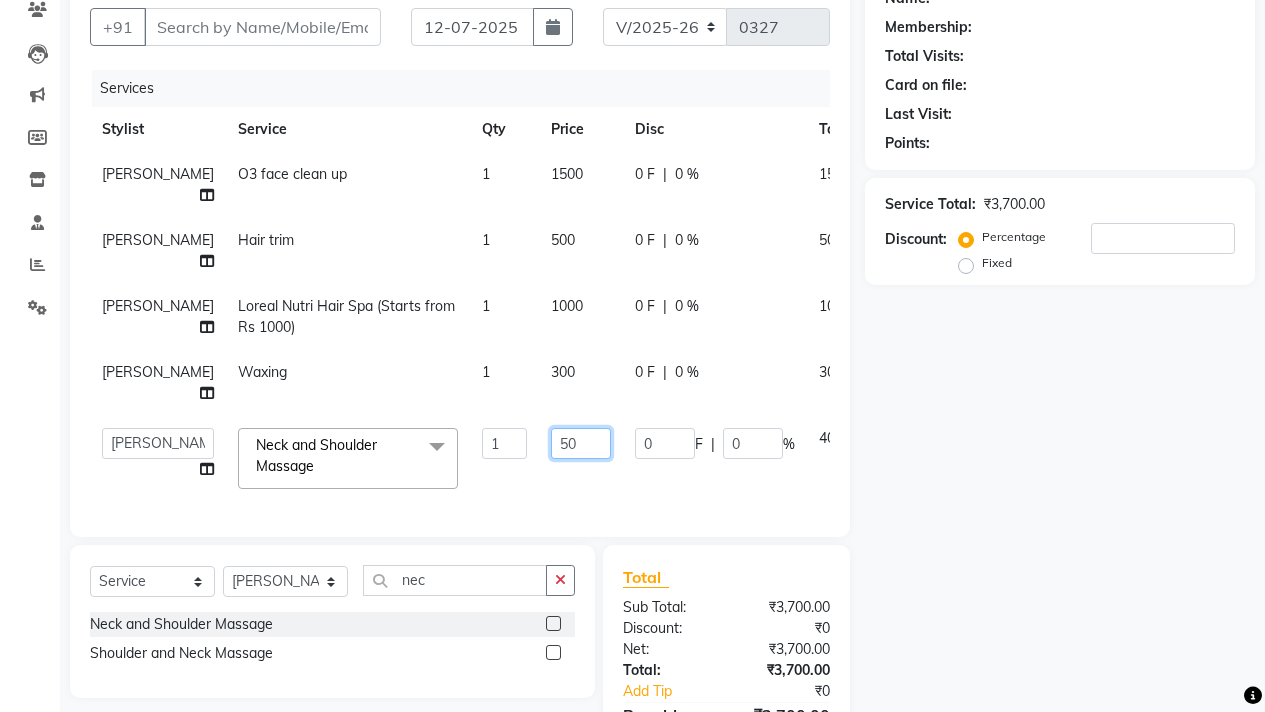 type on "500" 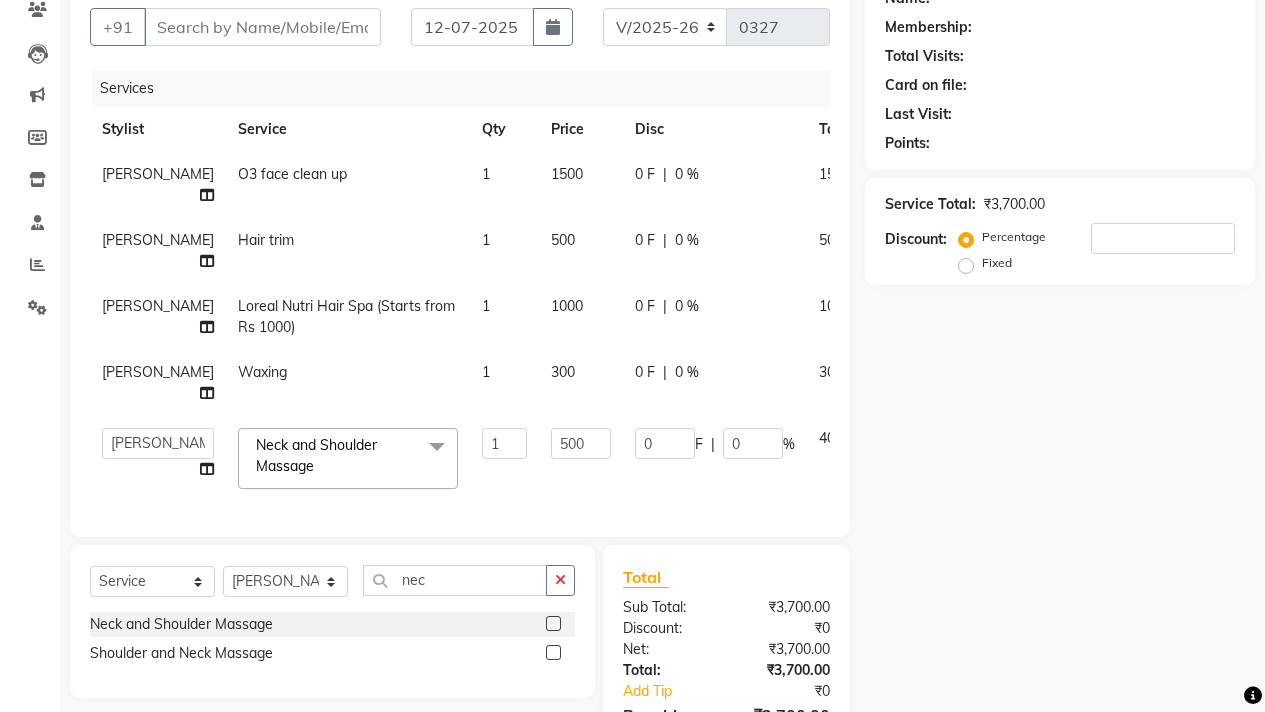 click on "Name: Membership: Total Visits: Card on file: Last Visit:  Points:  Service Total:  ₹3,700.00  Discount:  Percentage   Fixed" 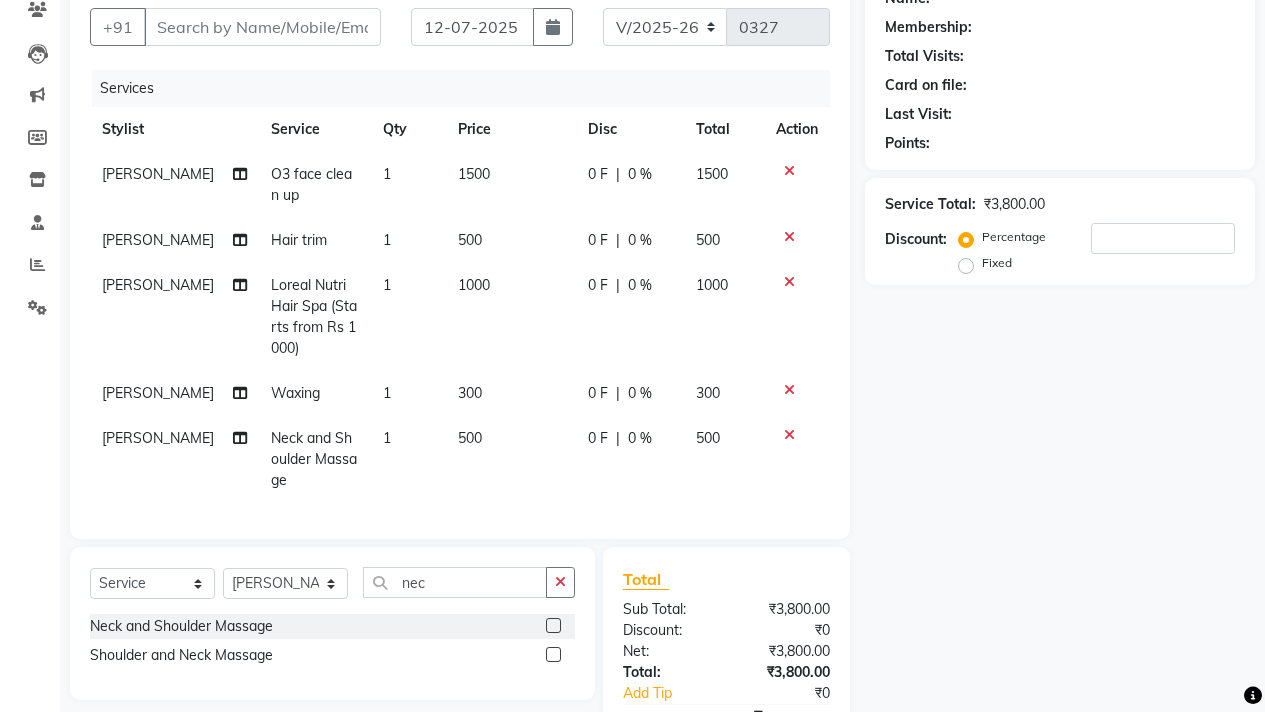 click on "0 F | 0 %" 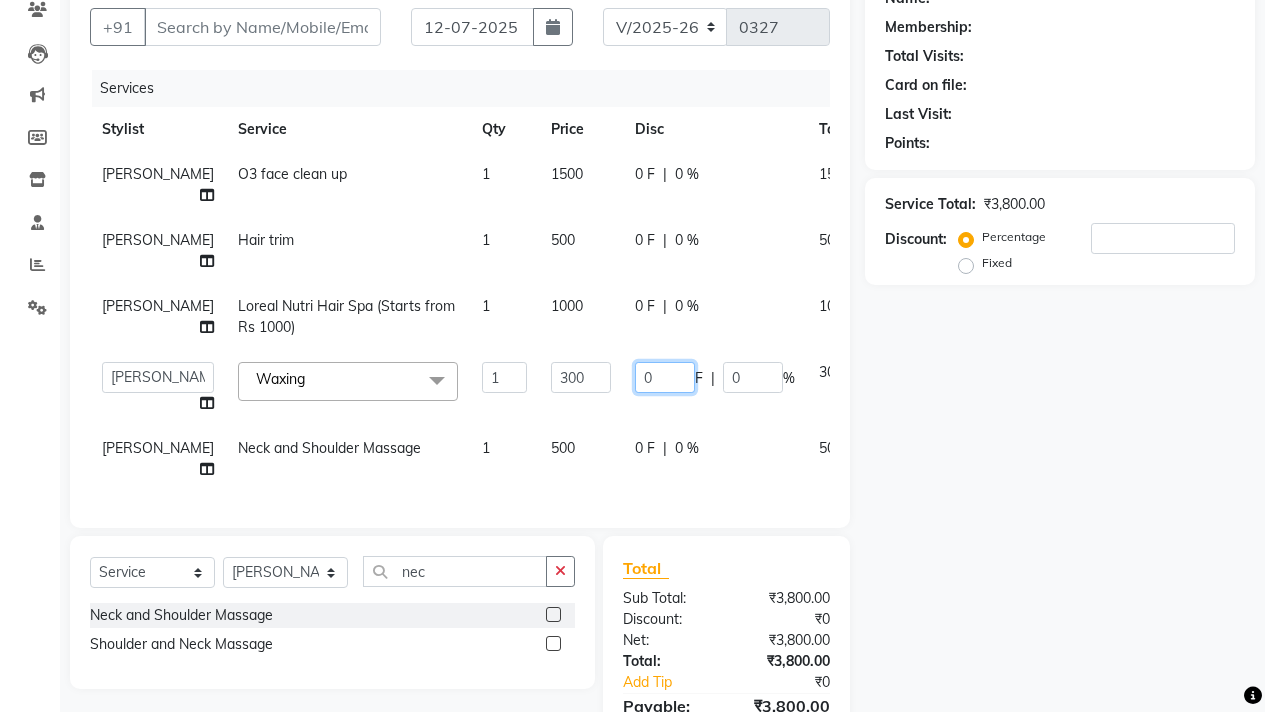click on "0" 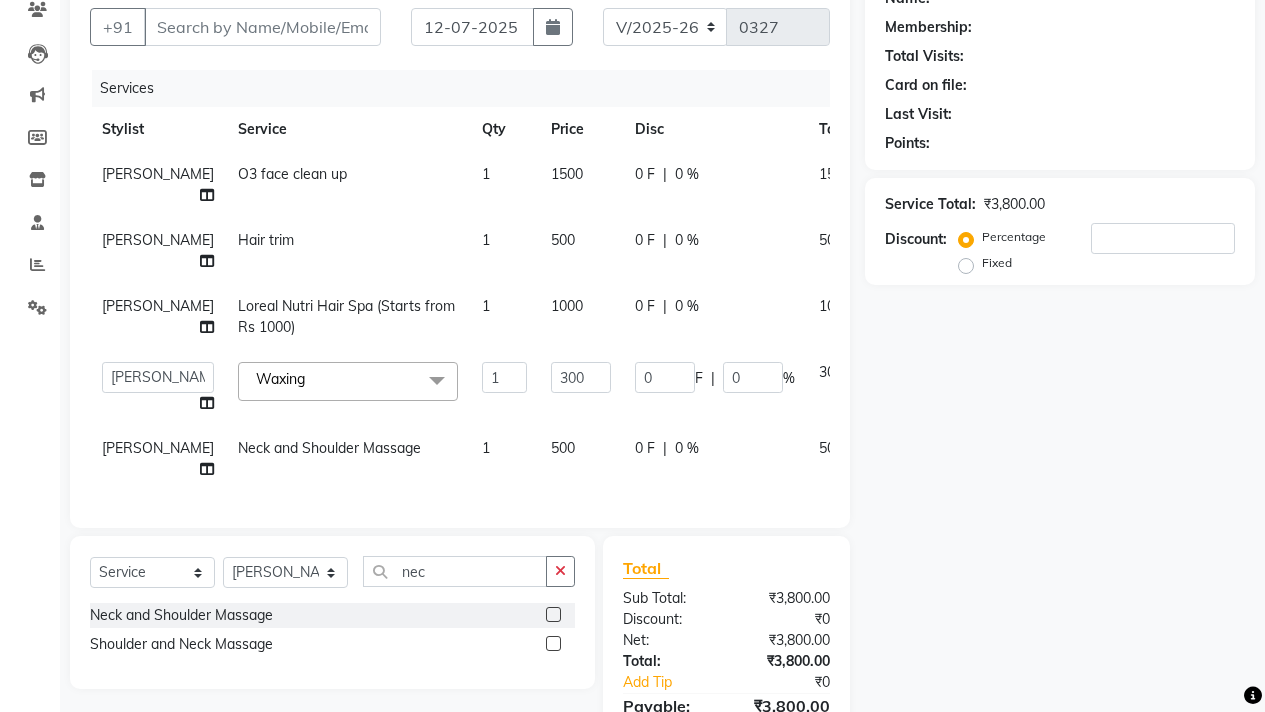 click on "Services Stylist Service Qty Price Disc Total Action [PERSON_NAME] O3 face clean up 1 1500 0 F | 0 % 1500 [PERSON_NAME] Hair trim 1 500 0 F | 0 % 500 [PERSON_NAME] Loreal Nutri Hair Spa (Starts from Rs 1000) 1 1000 0 F | 0 % 1000  [PERSON_NAME]   [PERSON_NAME]    [PERSON_NAME]    [PERSON_NAME]   Nisha   [PERSON_NAME]   [PERSON_NAME]  Waxing  x Haircut (with wash) Hair trim (with wash) Flicks Haircut Hair trim Global highlights (150rs per foil) Classic Highlights (150rs per foil) Root Touch Up Global colouring (per tube) Balayage (200rs per foil) Pre-lighten + Toning (300rs per foil) Streaks Smoothening (Start from Rs 3999) [MEDICAL_DATA] (Starts from Rs [DATE] Treatment (Starts from 4999rs) Consultation OLA Plex  Loreal Nutri Hair Spa (Starts from Rs 1000) Hair Nourishing (Starts from Rs 500) Hairfall treatment (per sitting starts from Rs 500)) Hair wash [DATE] Hair Spa (Starts from [DATE] Hairwash Wella Anti Dandruff Hair Spa Wella Colour Protect Hair Spa Wella Nutri Hair Spa Loreal Anti dandruff Hair Spa Straight Blowdry" 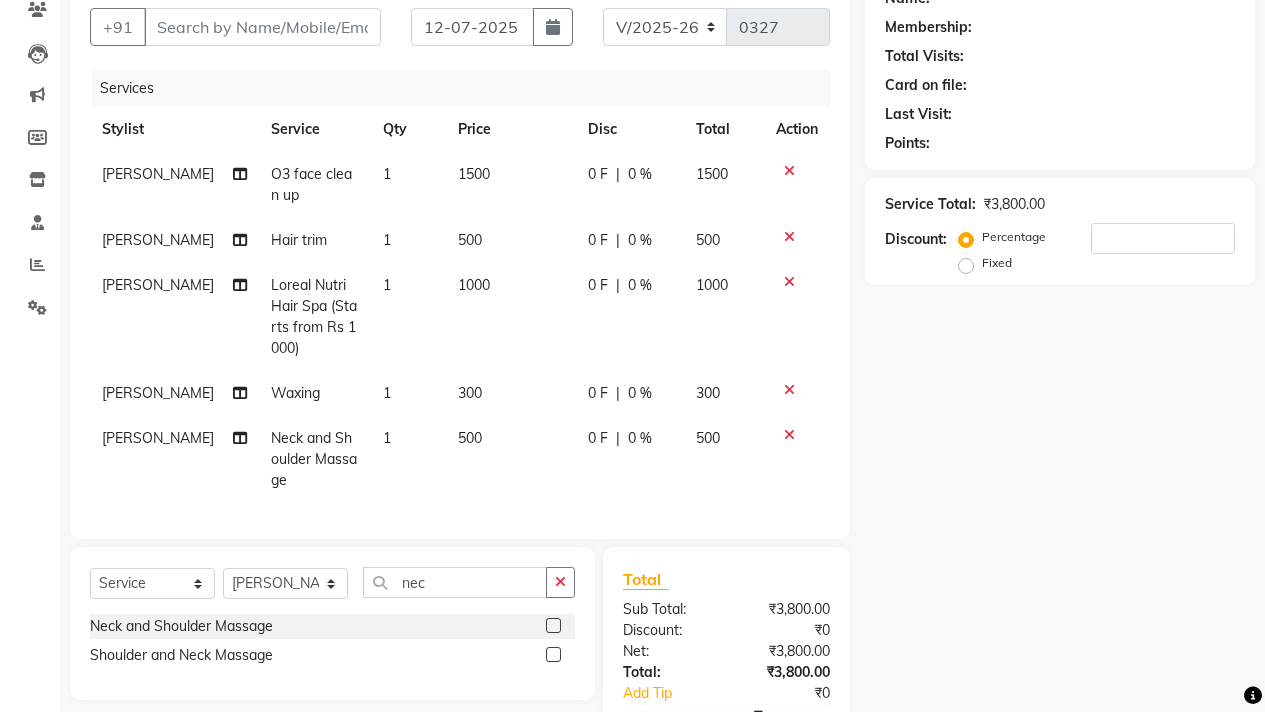 click on "0 F | 0 %" 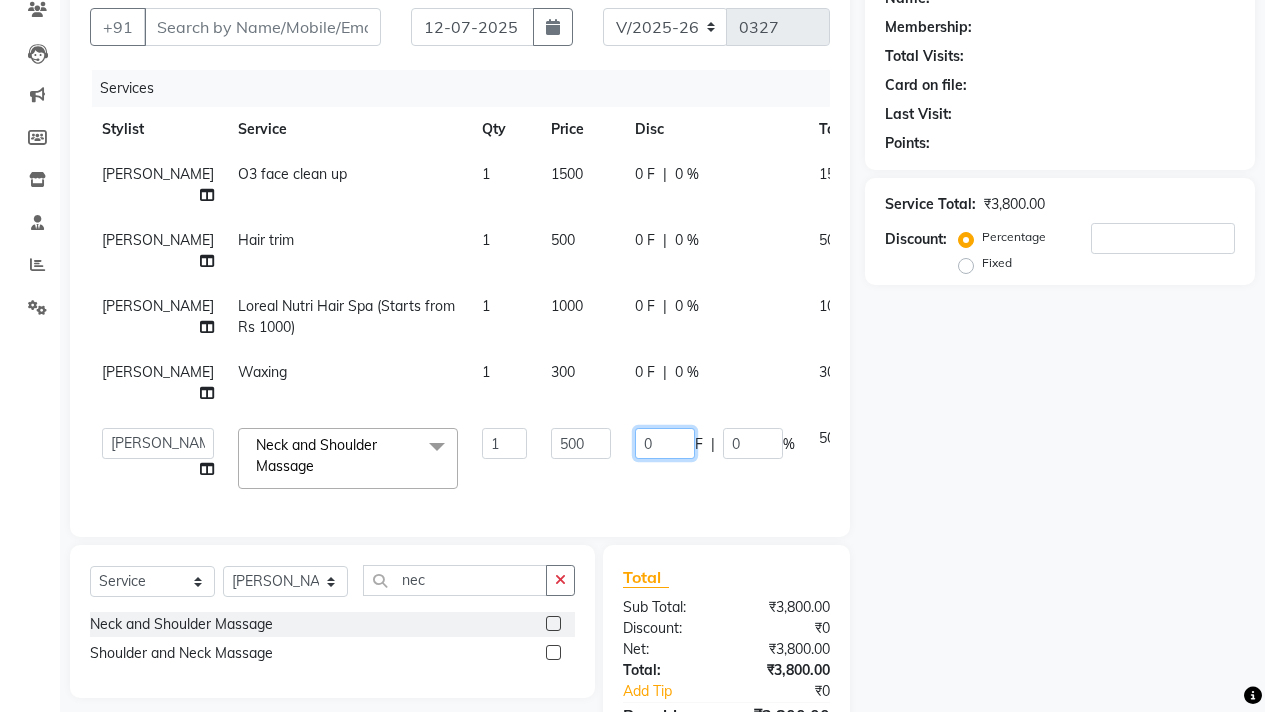 click on "0" 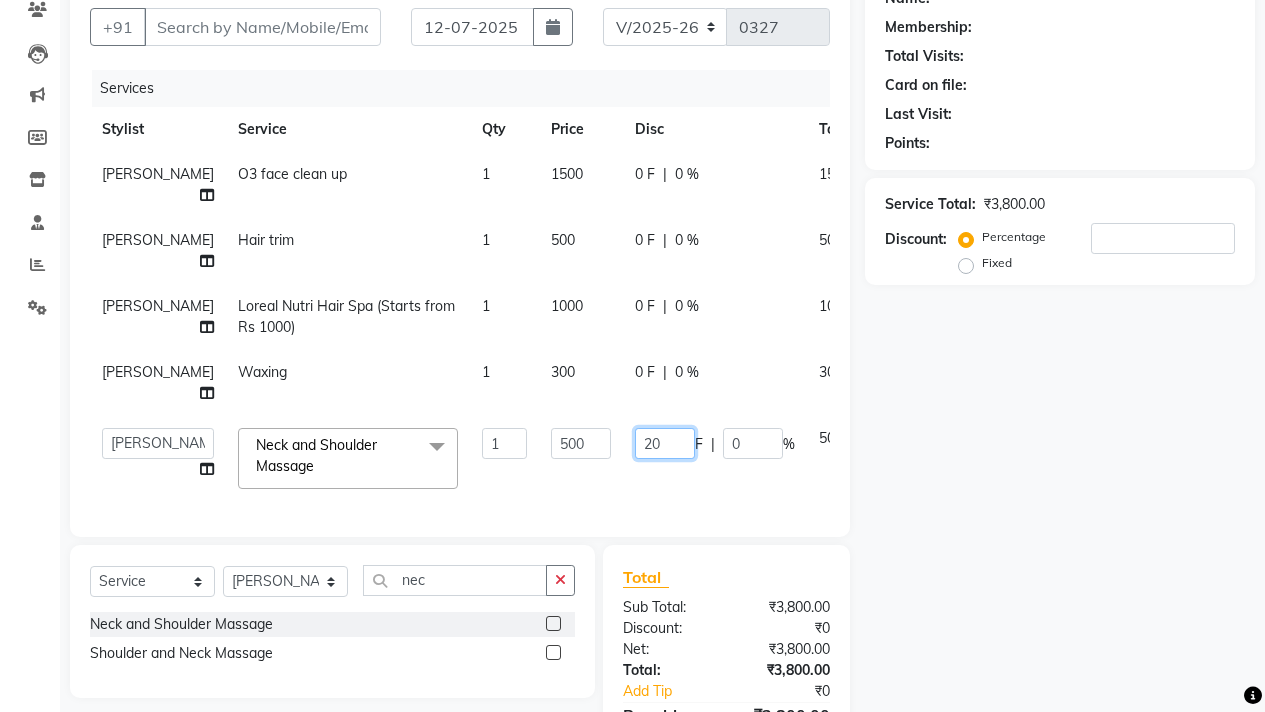 type on "200" 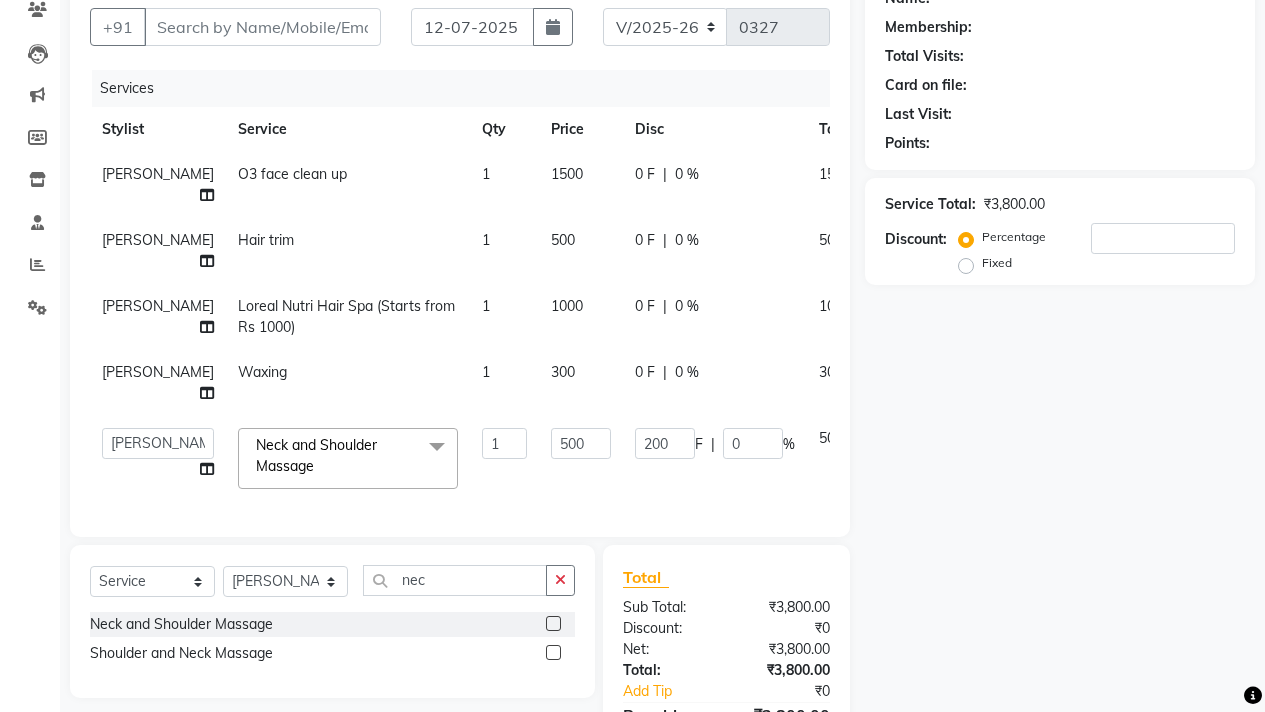 click on "Name: Membership: Total Visits: Card on file: Last Visit:  Points:  Service Total:  ₹3,800.00  Discount:  Percentage   Fixed" 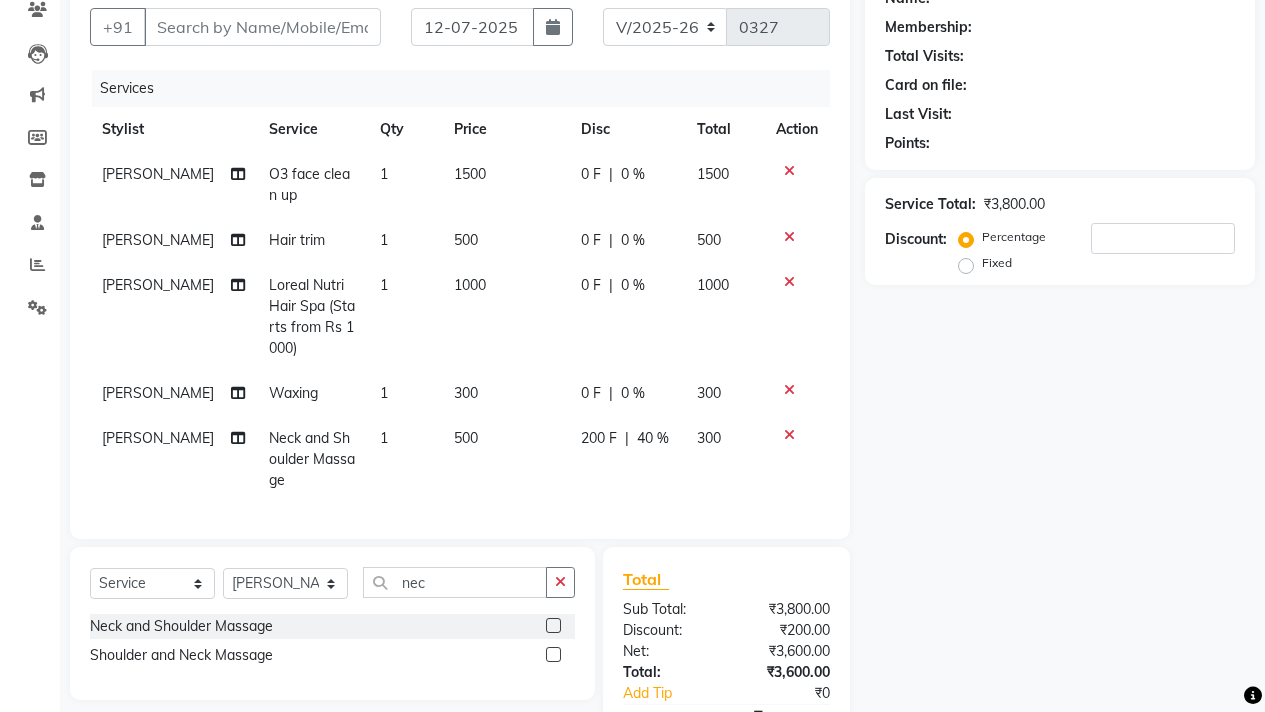click on "0 F | 0 %" 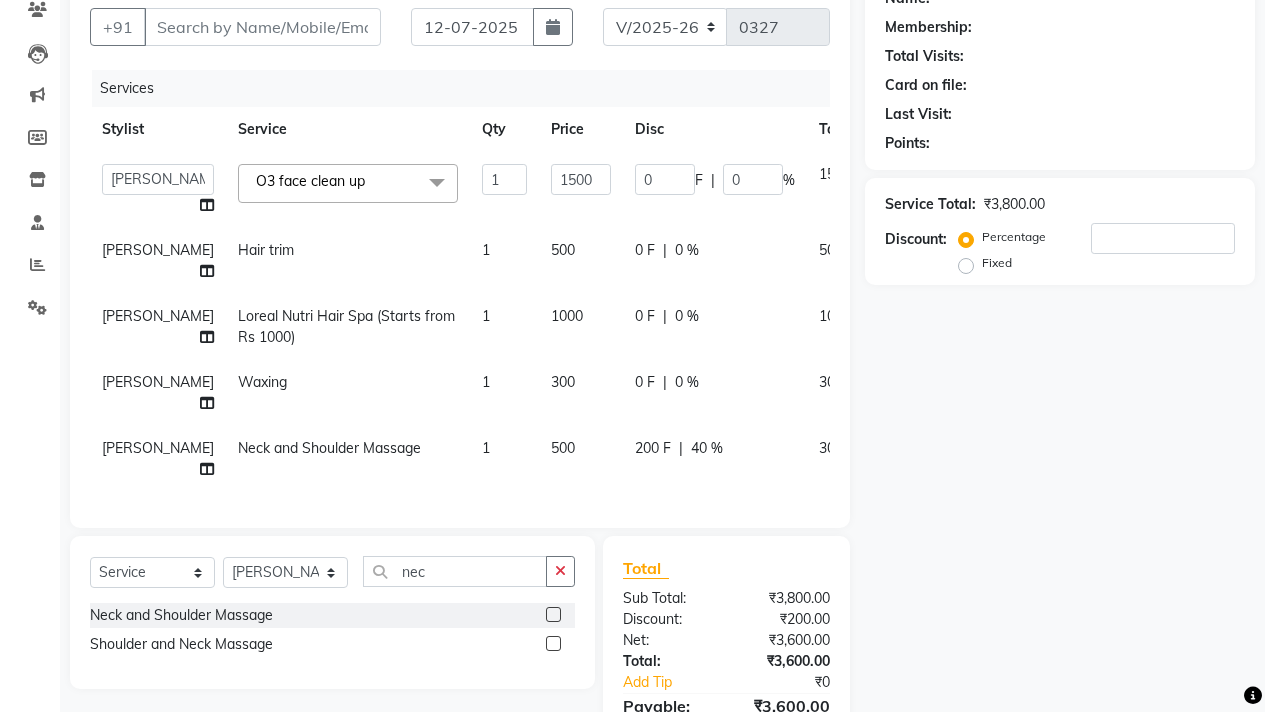 click on "0 F | 0 %" 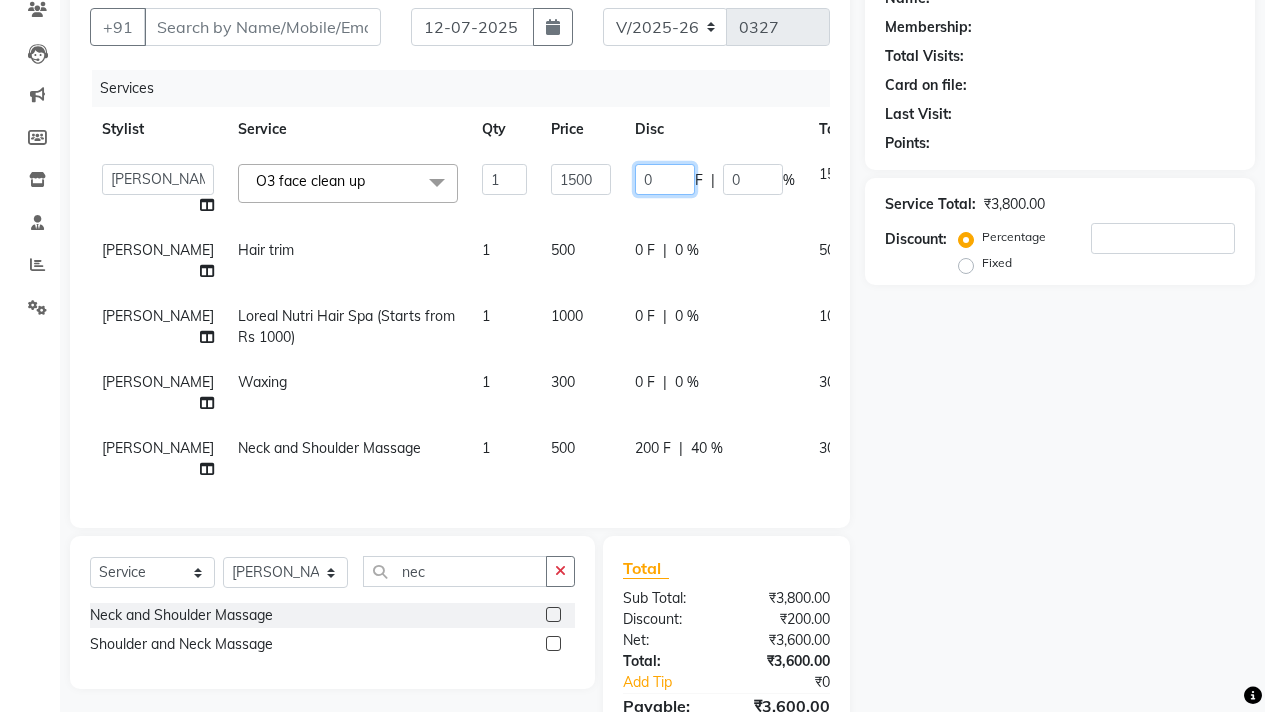 click on "0" 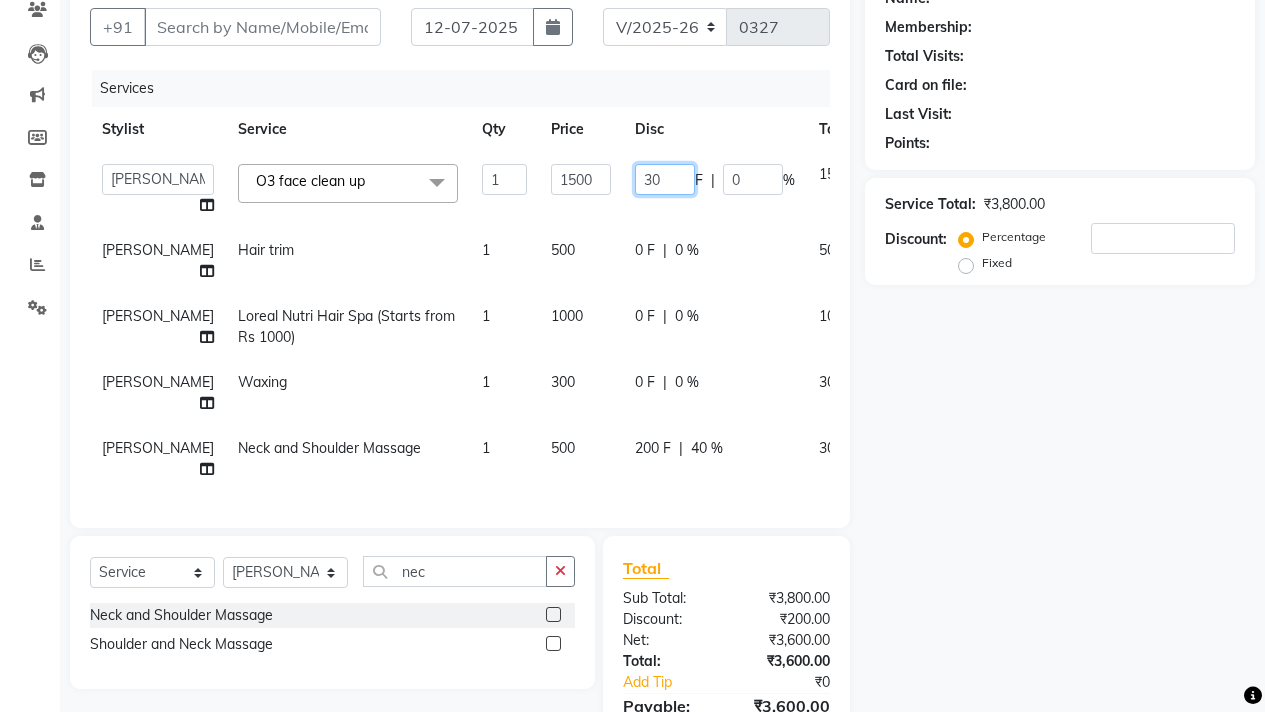 type on "300" 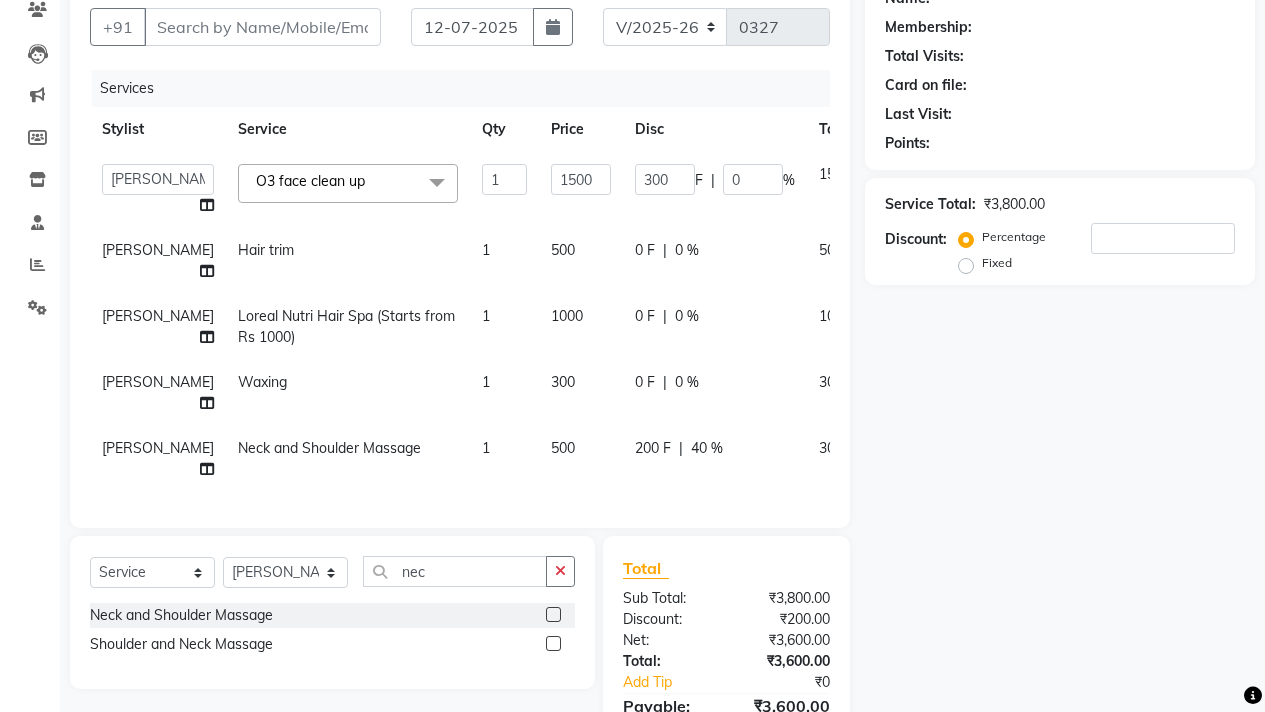 click on "Name: Membership: Total Visits: Card on file: Last Visit:  Points:  Service Total:  ₹3,800.00  Discount:  Percentage   Fixed" 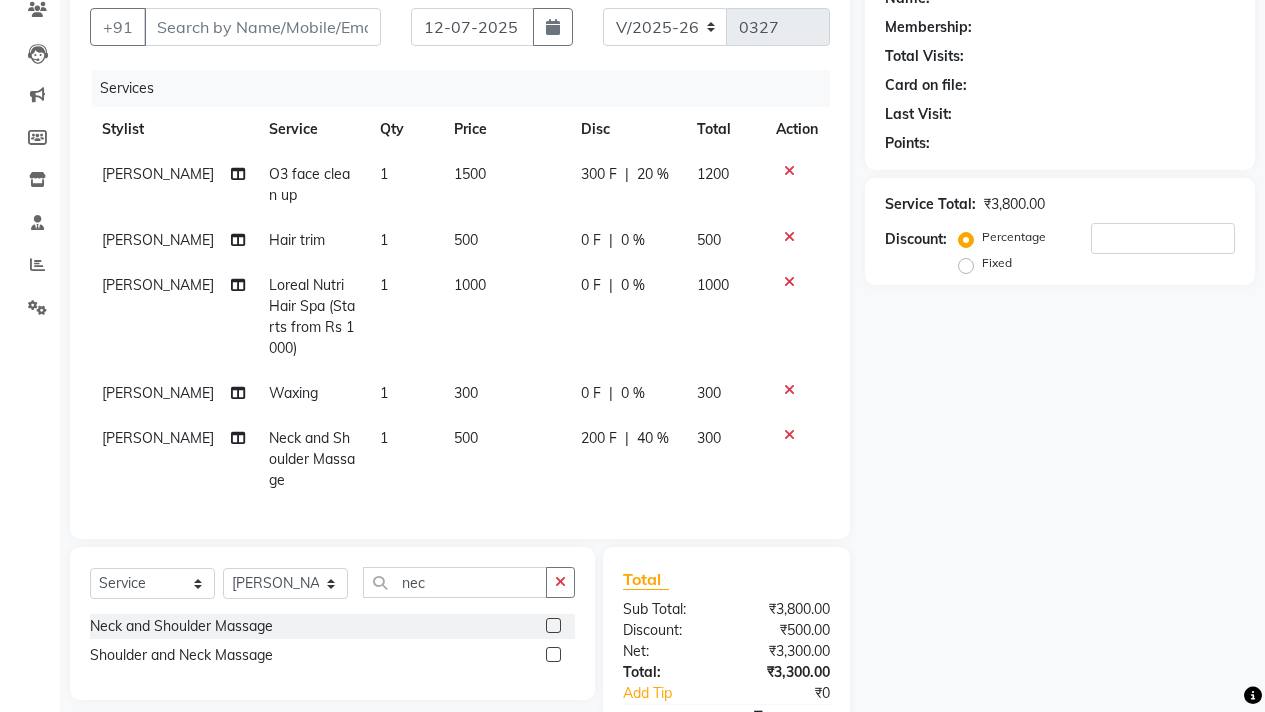 click on "1000" 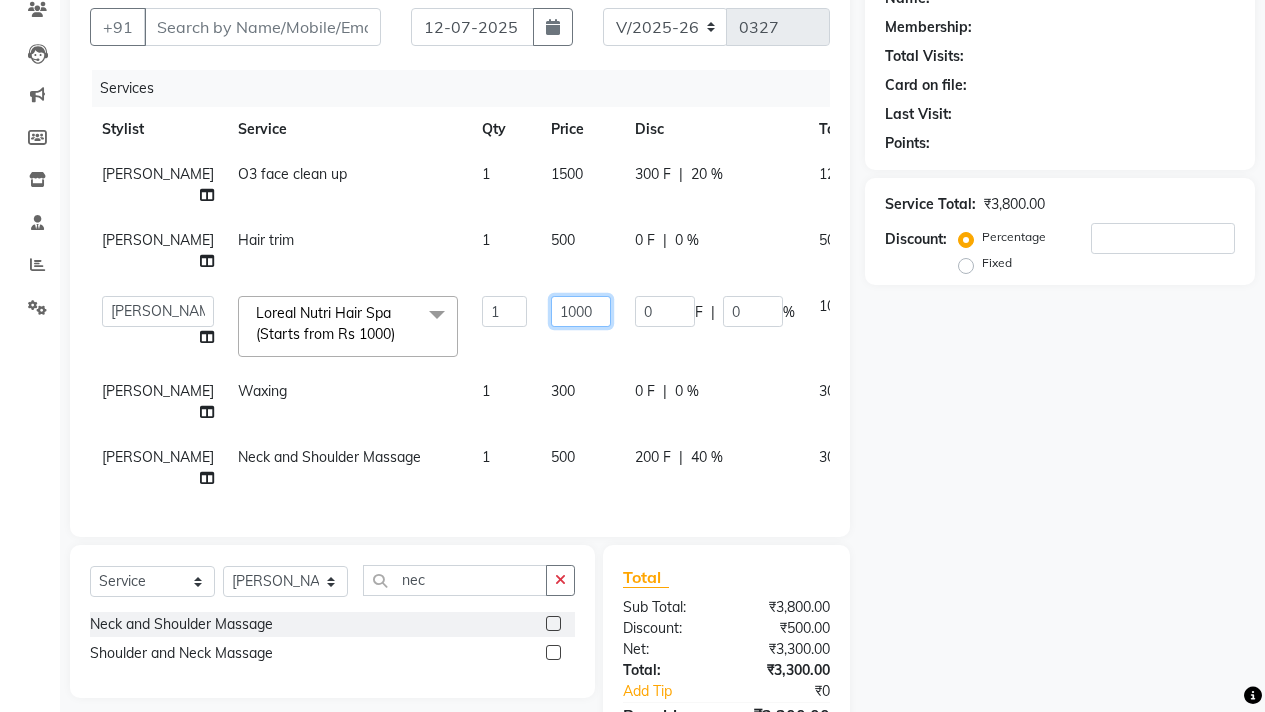 click on "1000" 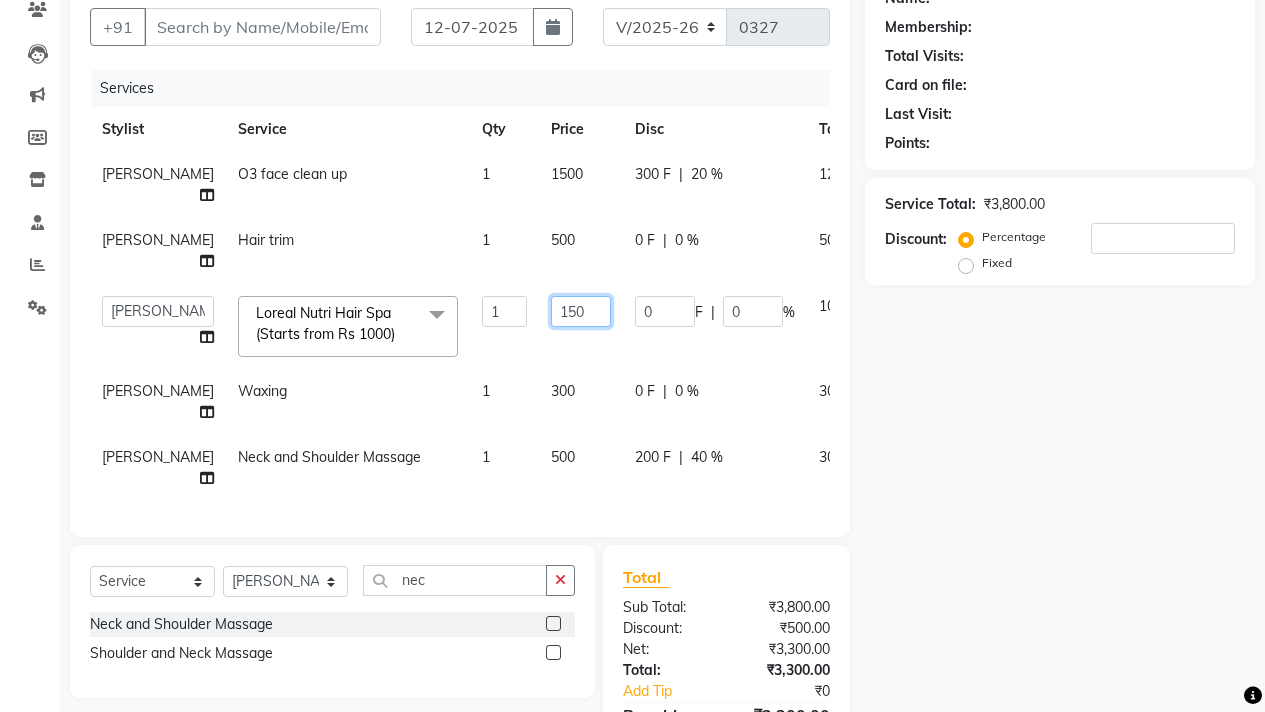 type on "1500" 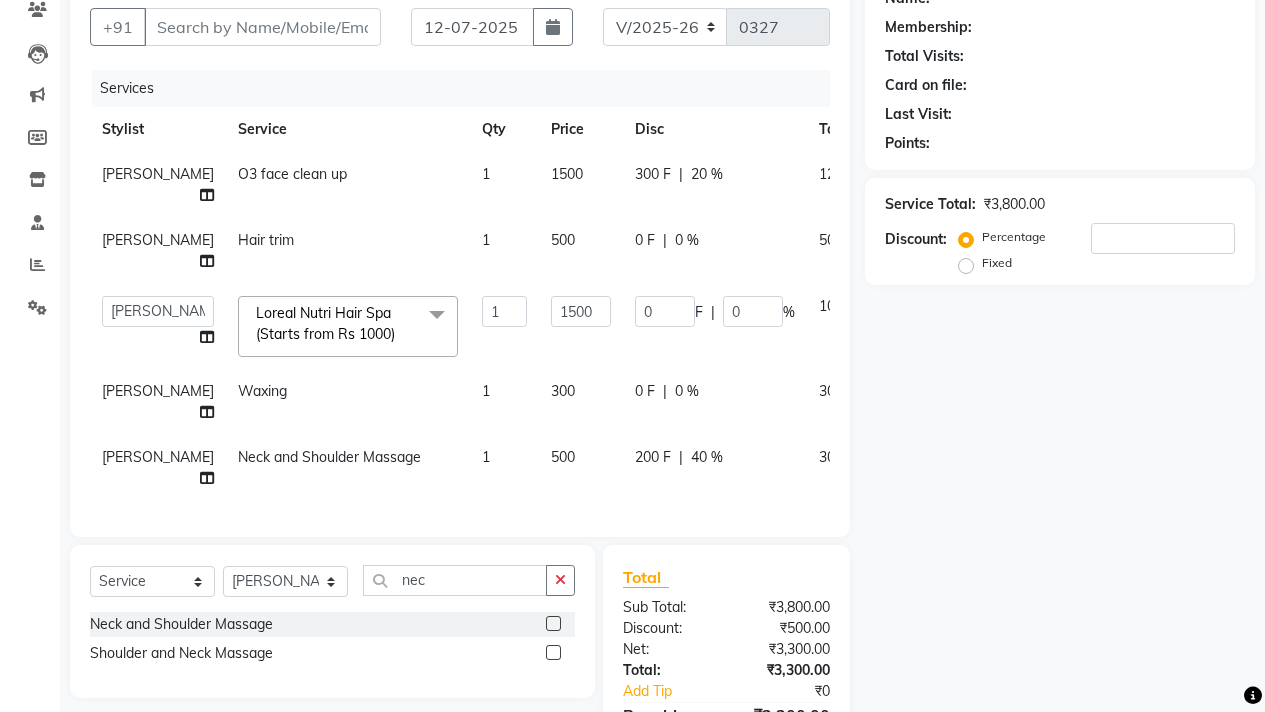 click on "Name: Membership: Total Visits: Card on file: Last Visit:  Points:  Service Total:  ₹3,800.00  Discount:  Percentage   Fixed" 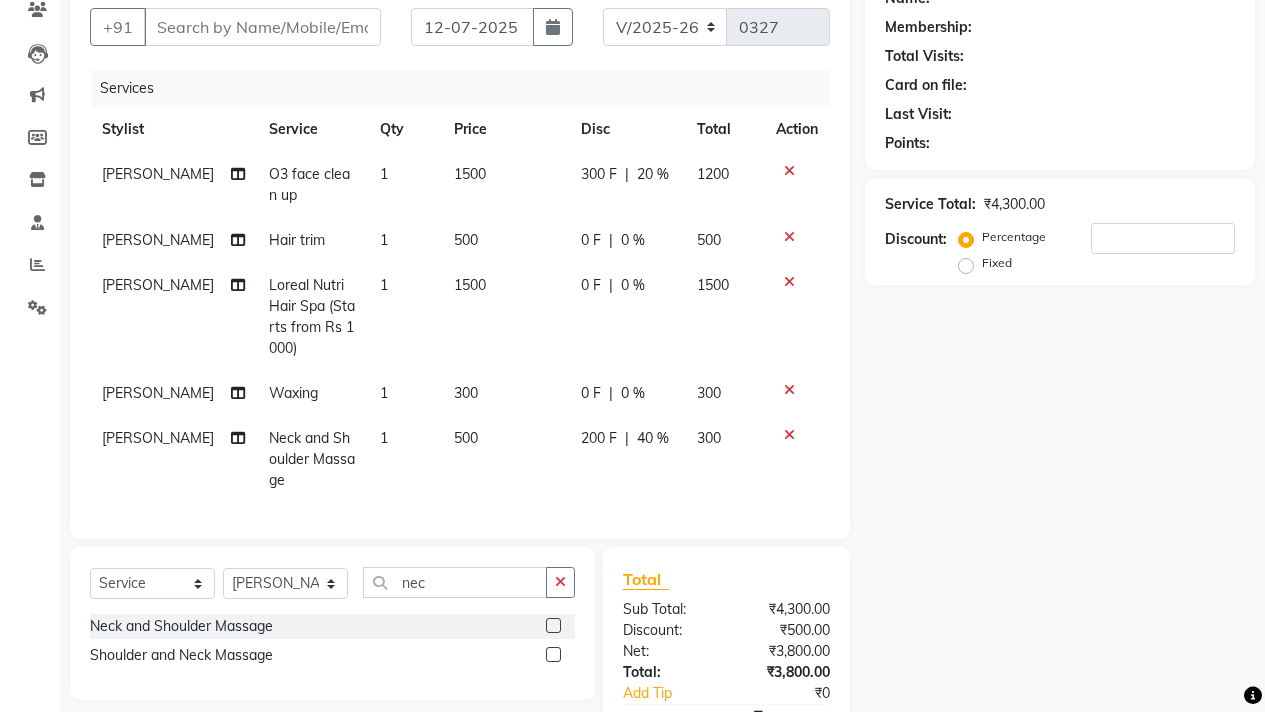 click on "1500" 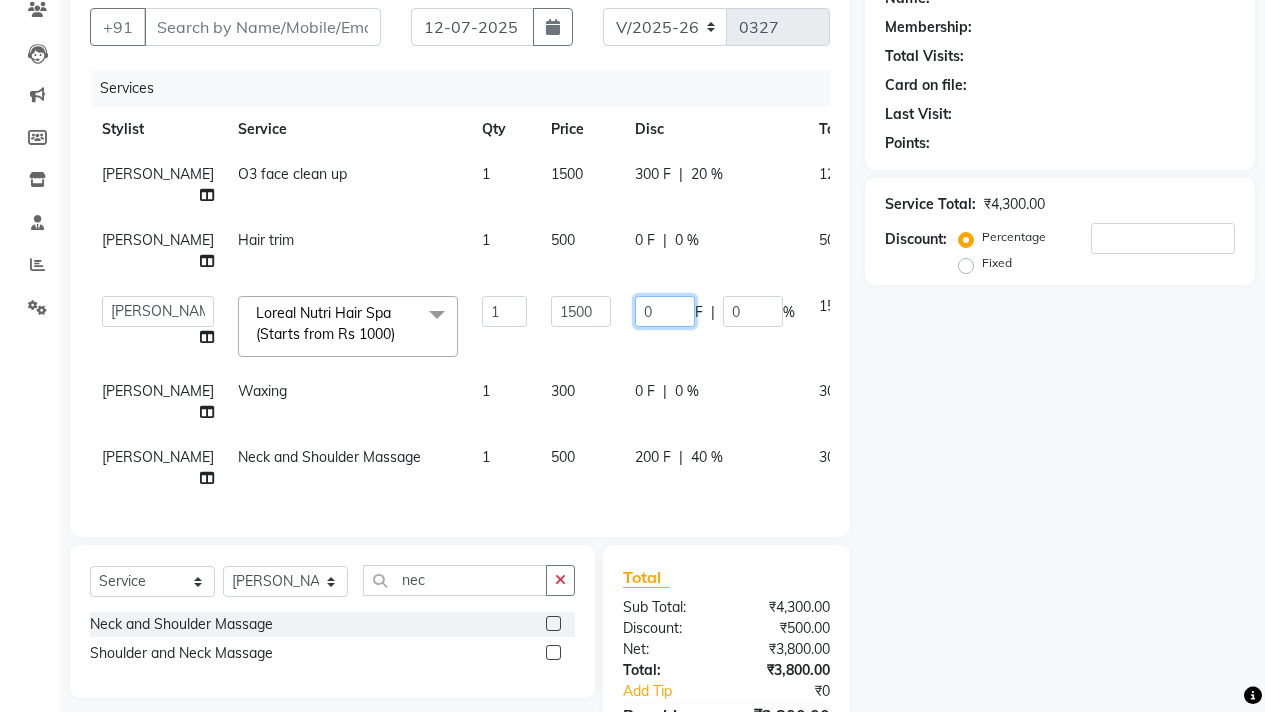 click on "0" 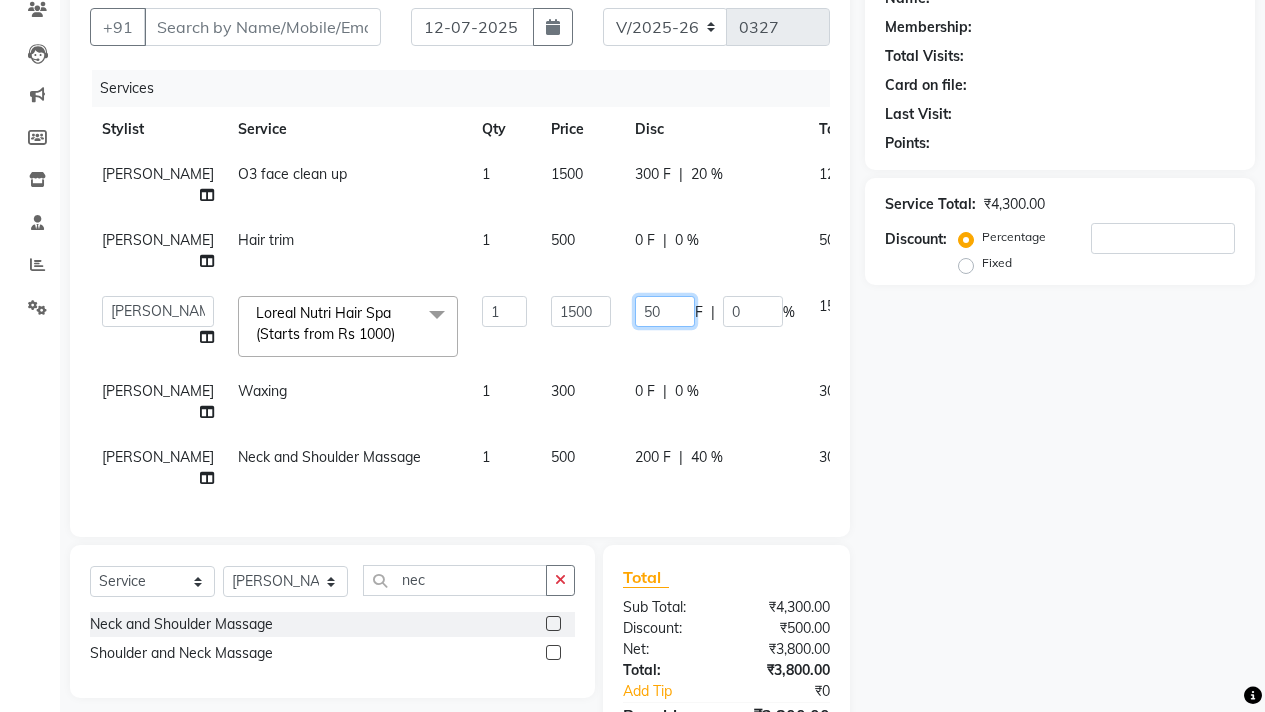 type on "500" 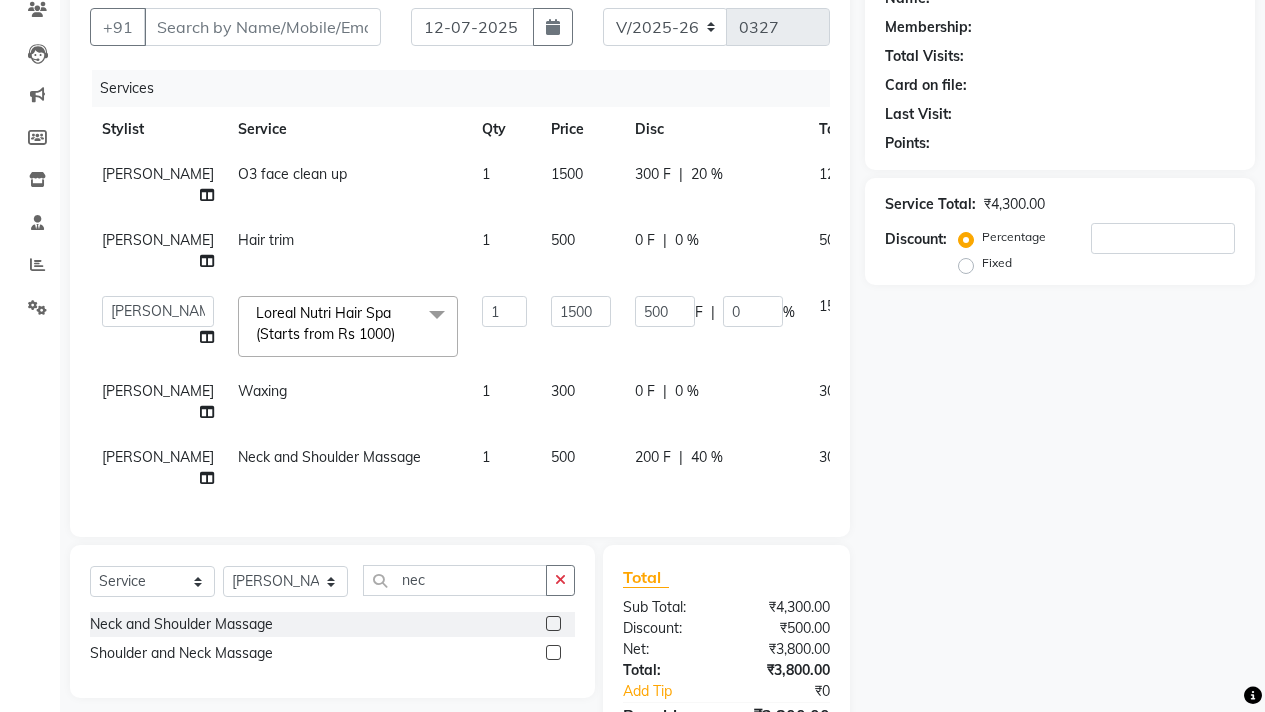 click on "Name: Membership: Total Visits: Card on file: Last Visit:  Points:  Service Total:  ₹4,300.00  Discount:  Percentage   Fixed" 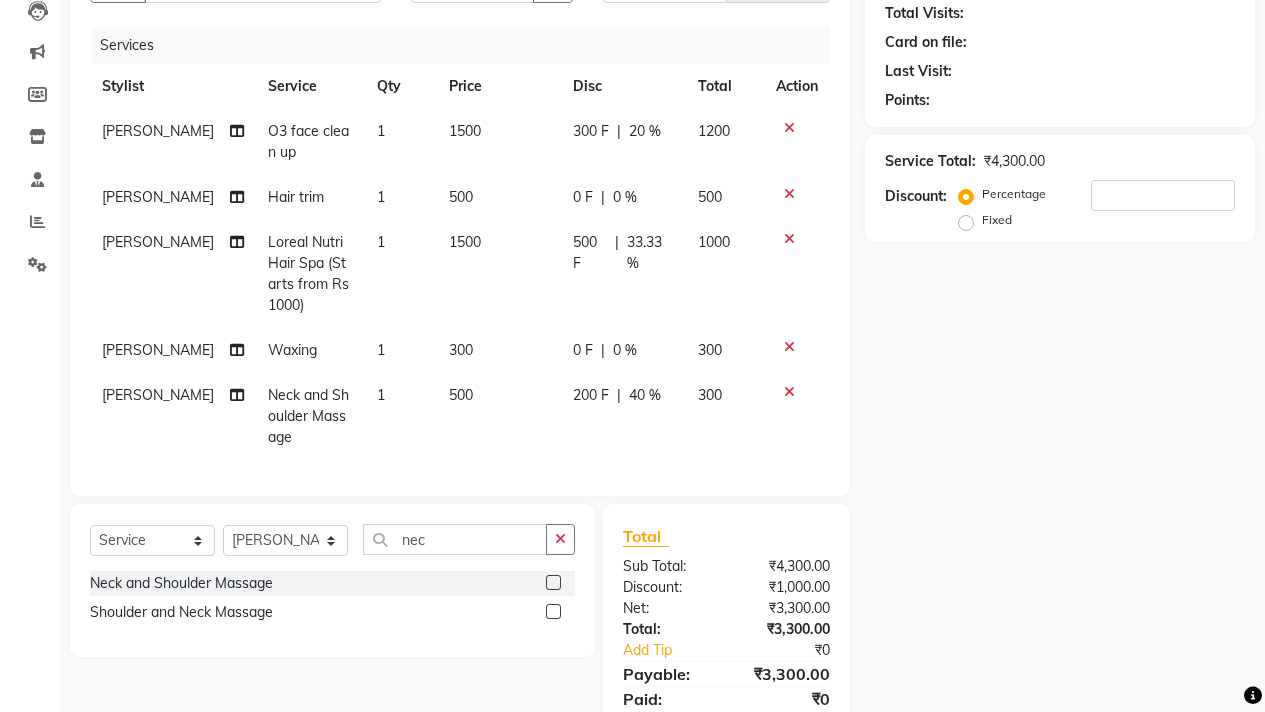 scroll, scrollTop: 295, scrollLeft: 0, axis: vertical 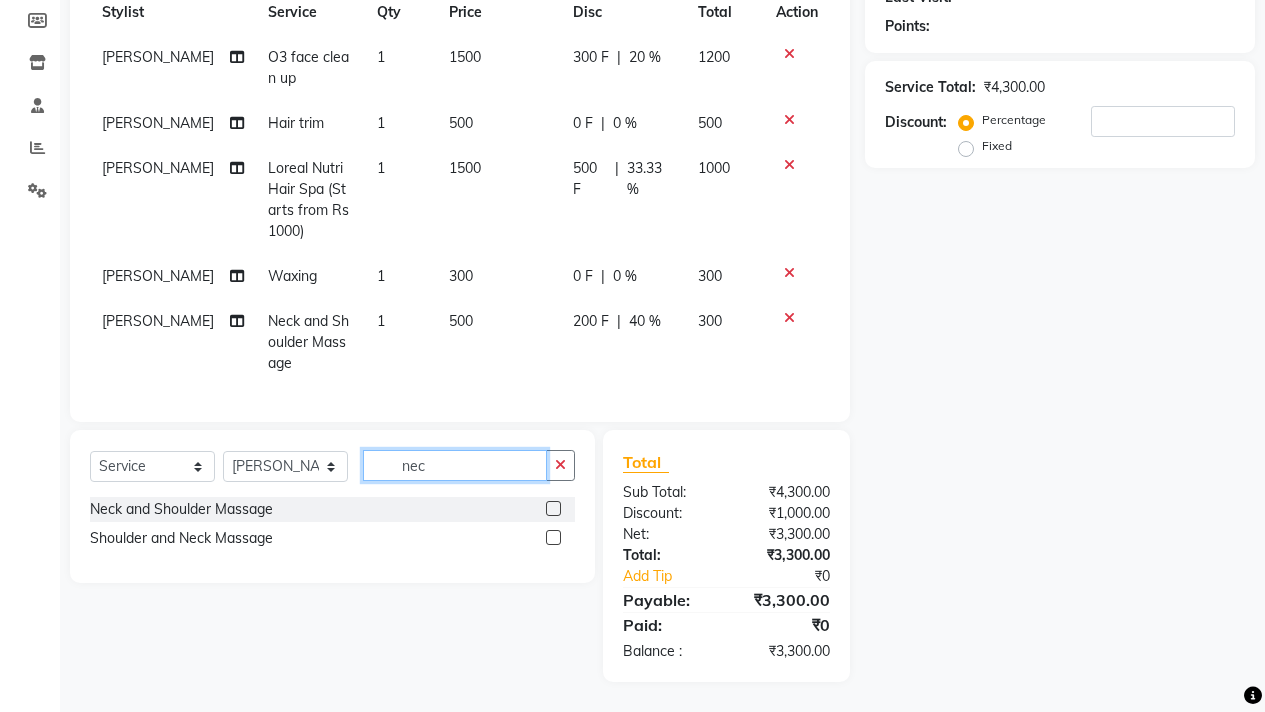 click on "nec" 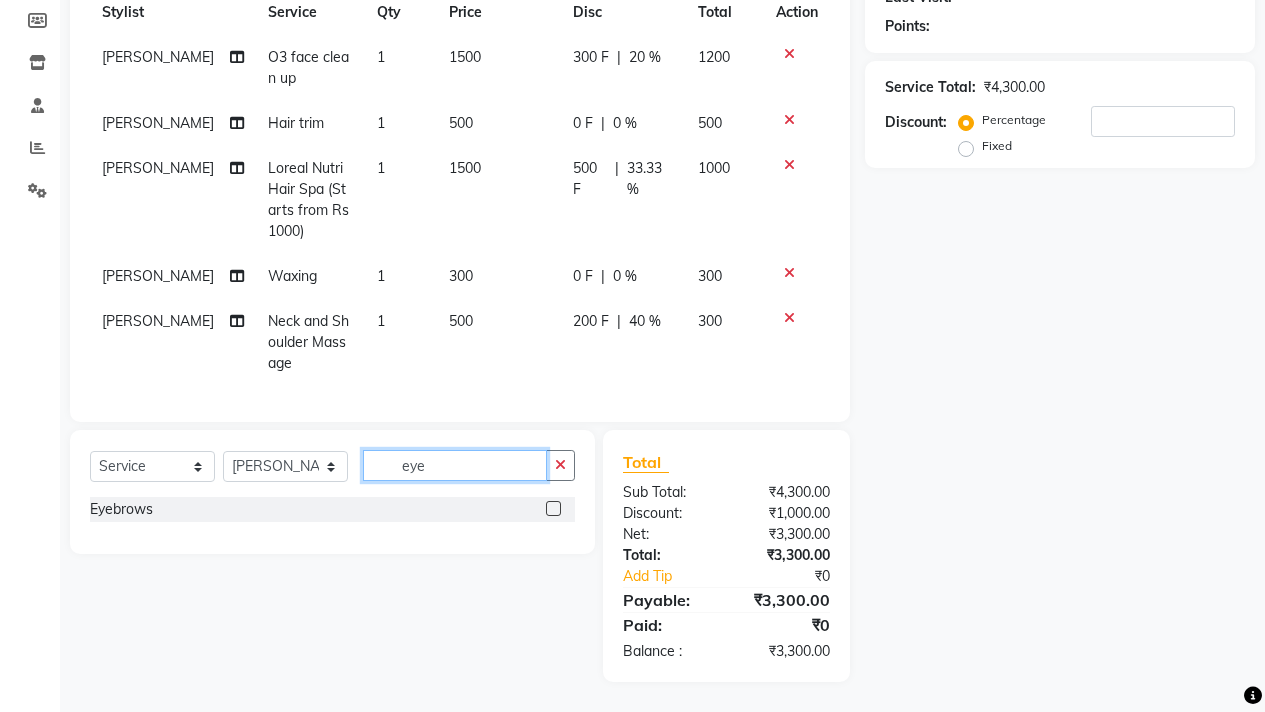 type on "eye" 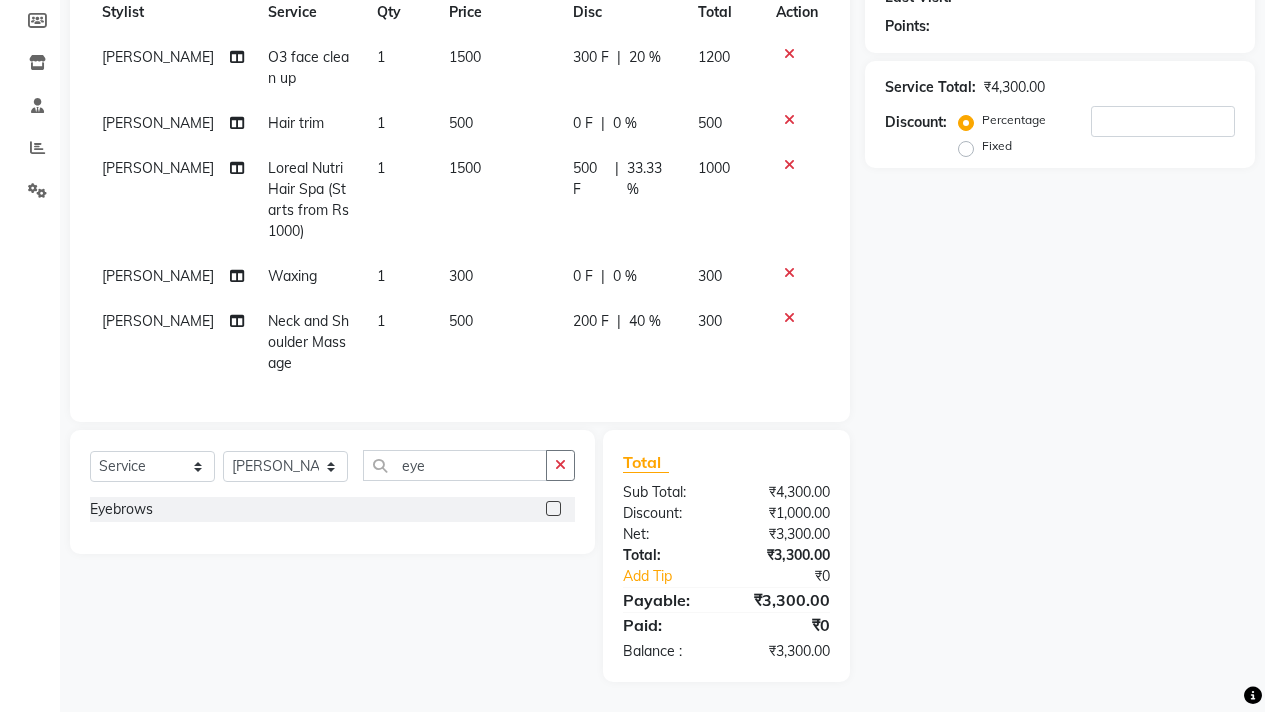 click 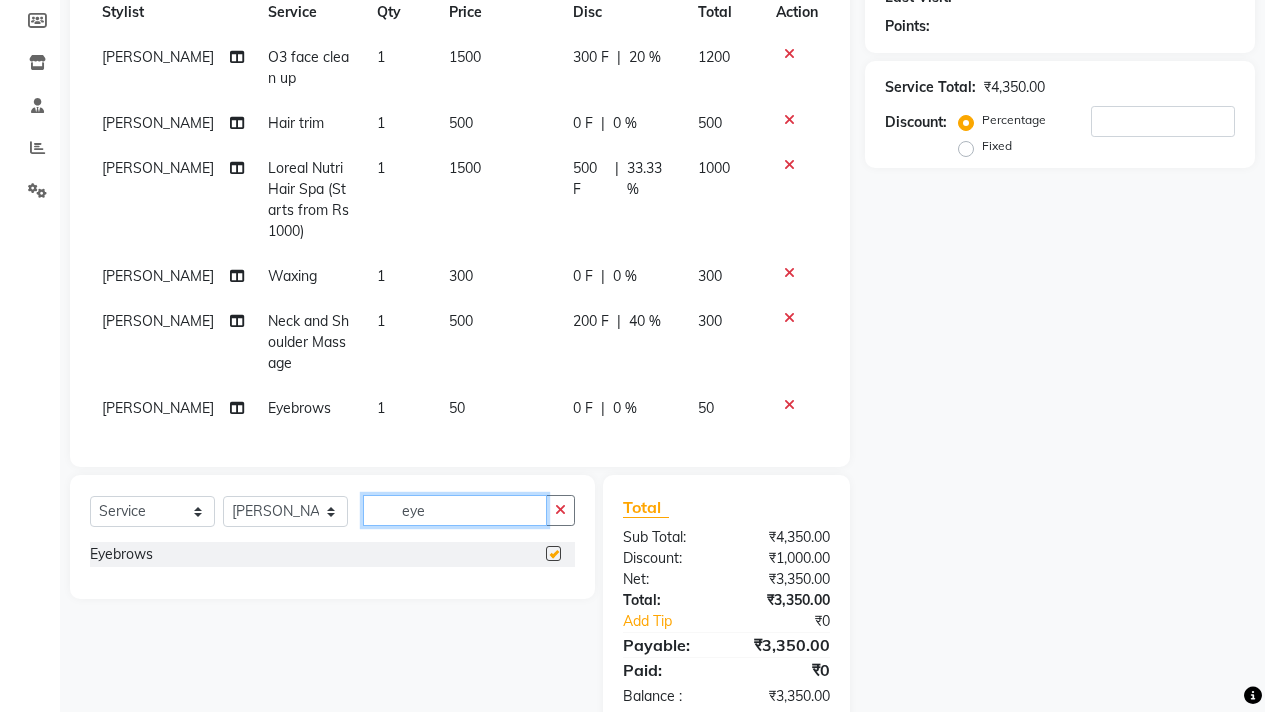 click on "eye" 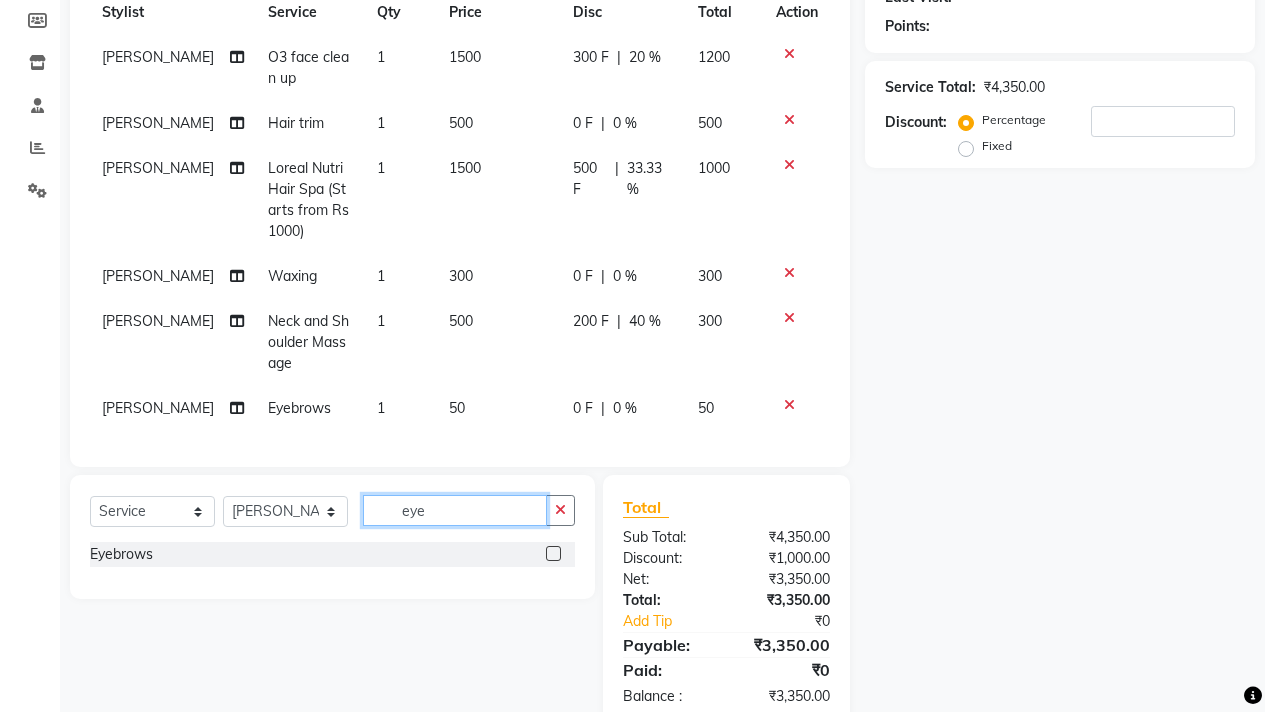 checkbox on "false" 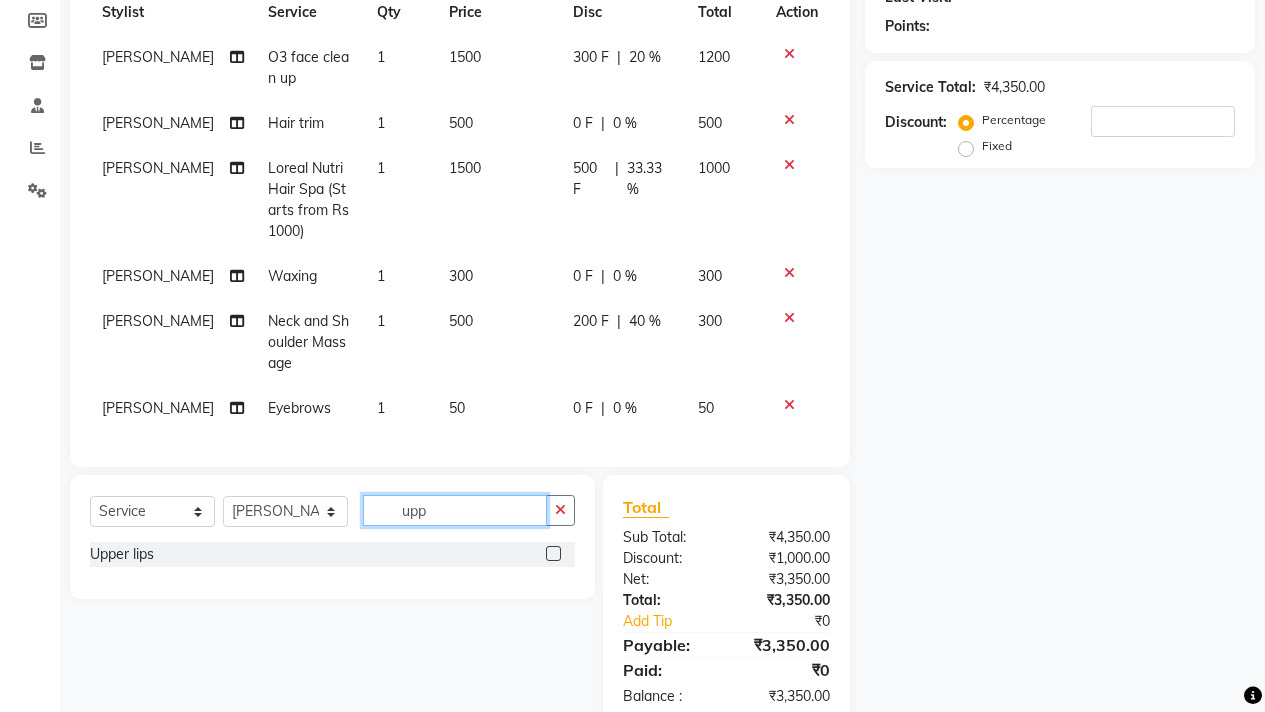 type on "upp" 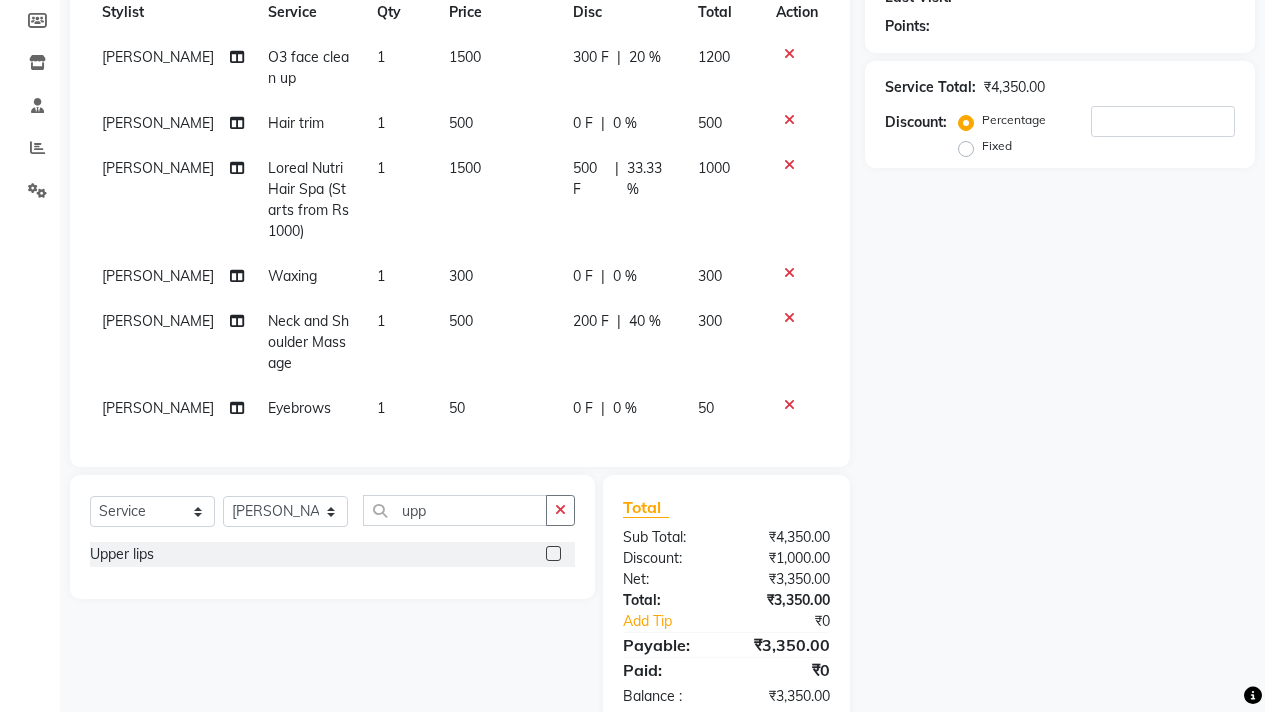 click 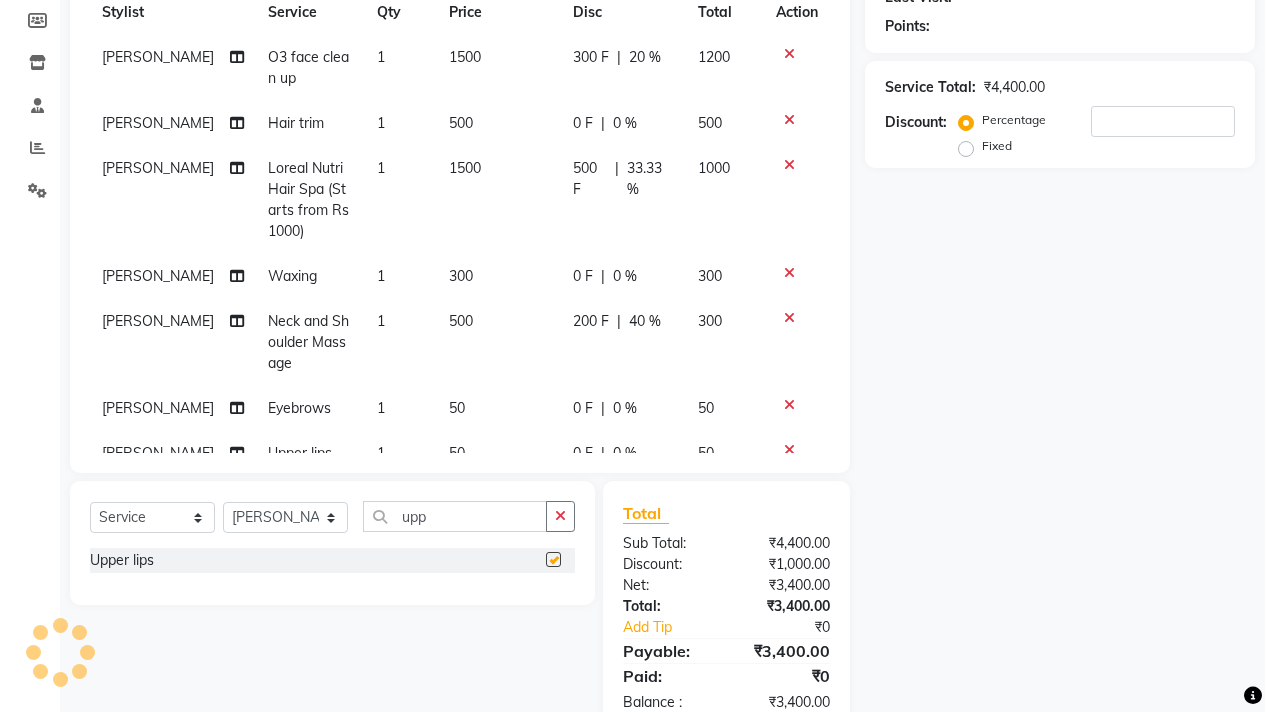 checkbox on "false" 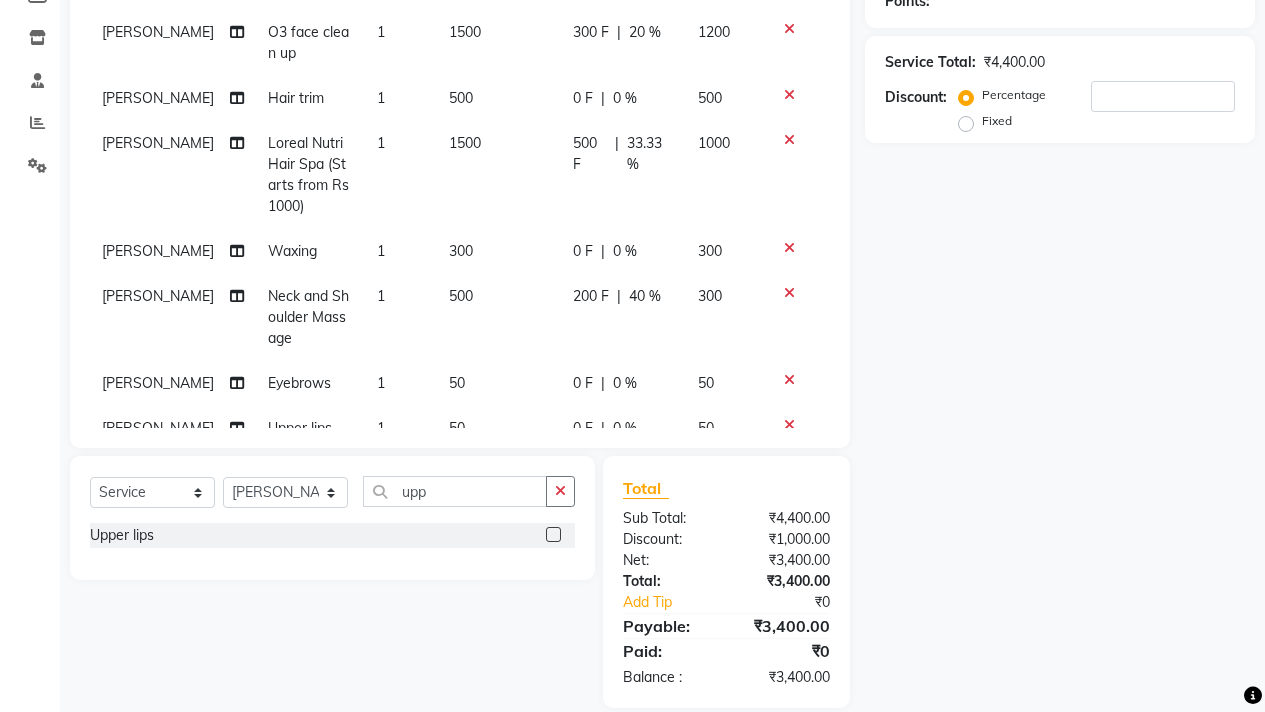scroll, scrollTop: 346, scrollLeft: 0, axis: vertical 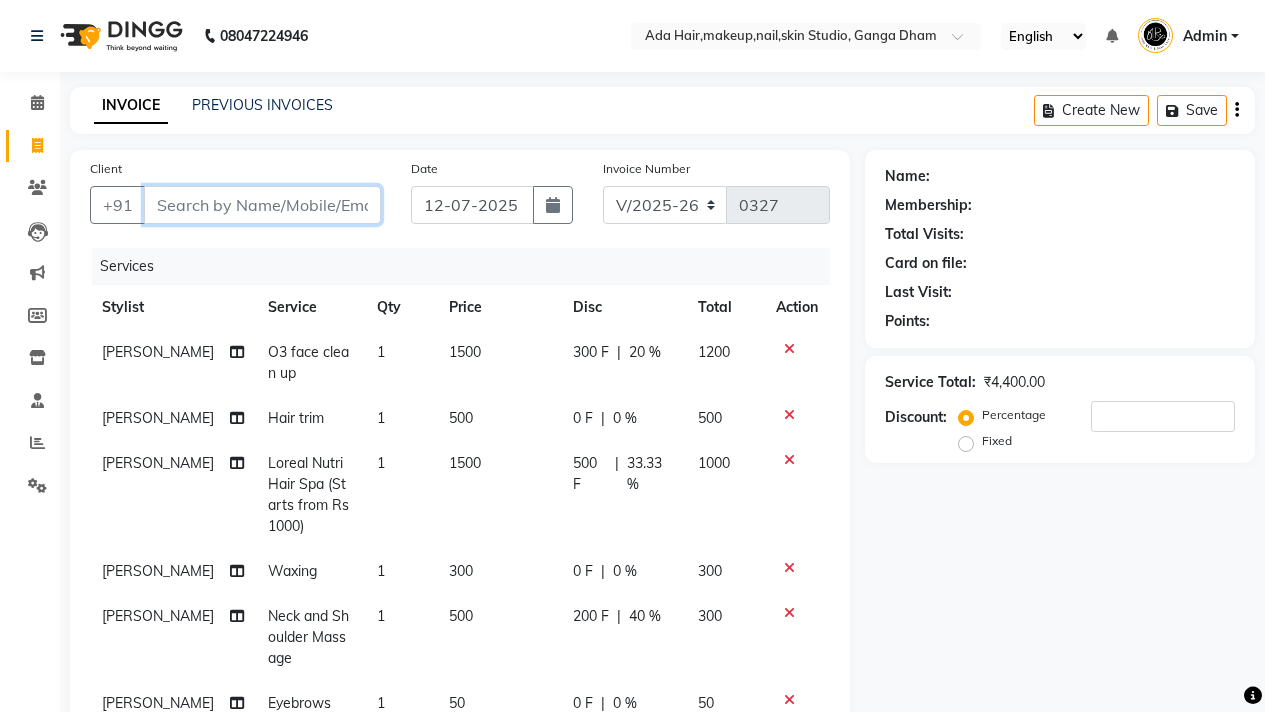 click on "Client" at bounding box center (262, 205) 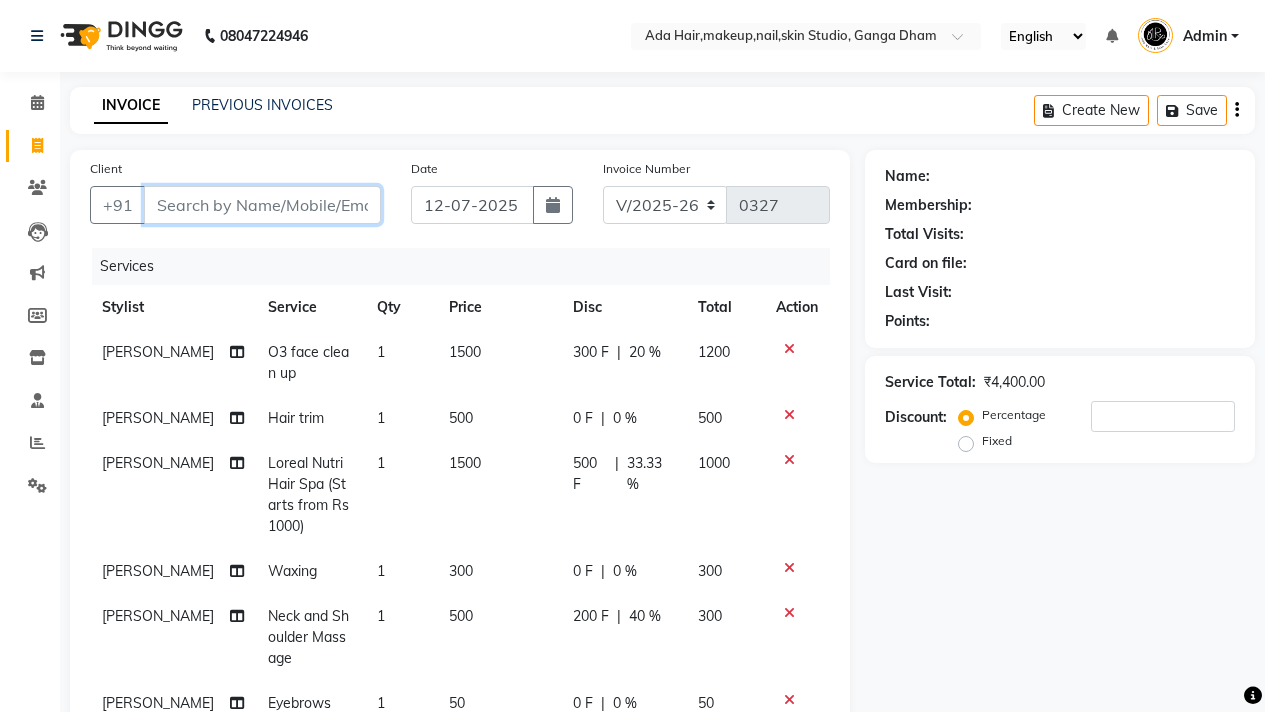 type on "8" 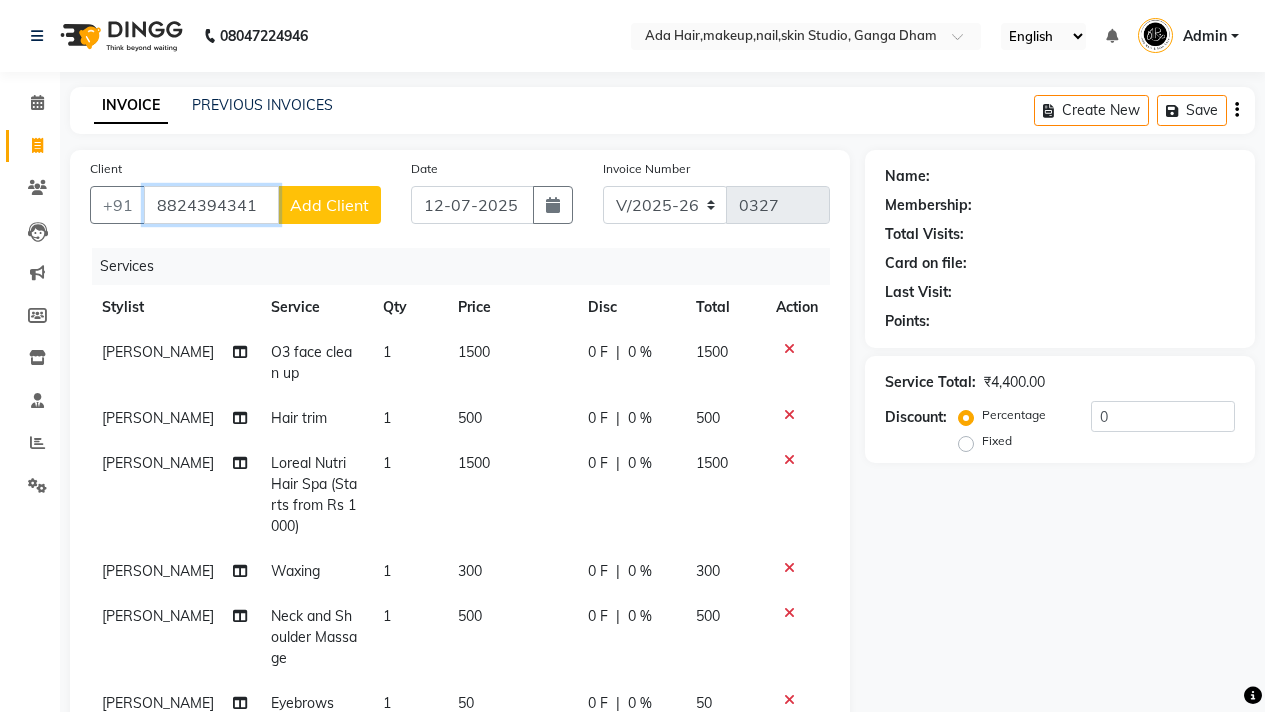 type on "8824394341" 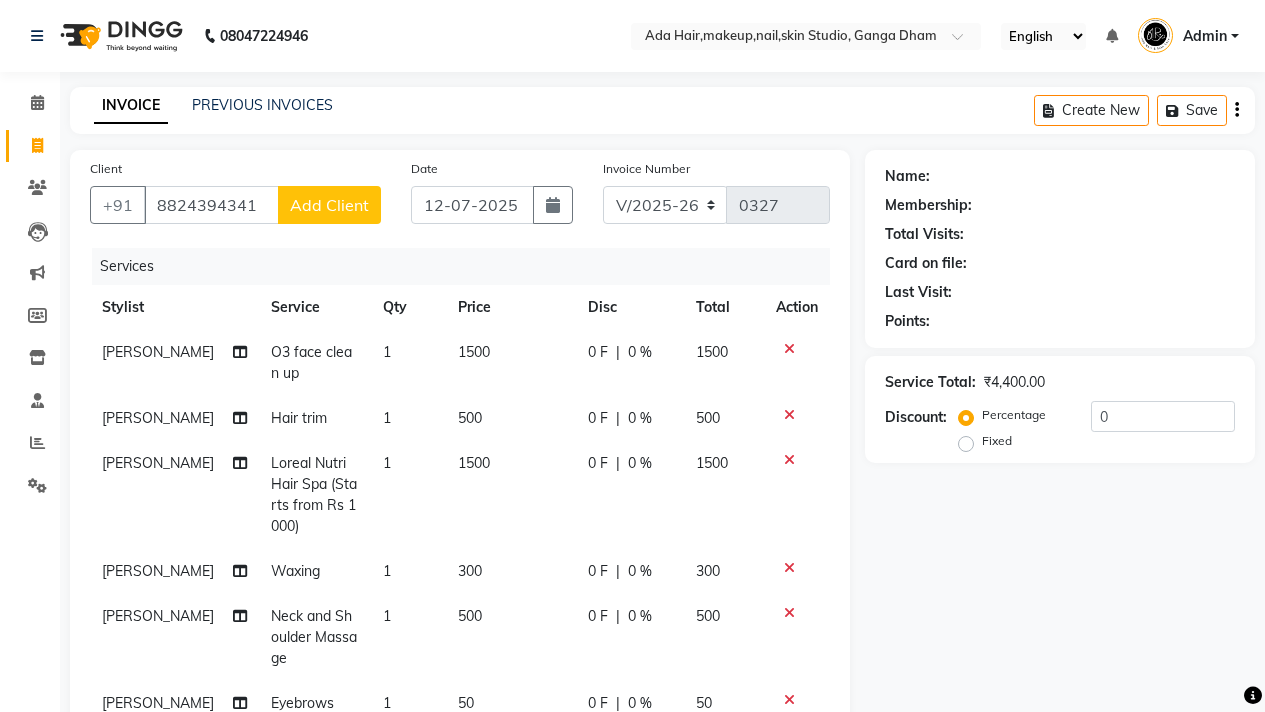 click on "Add Client" 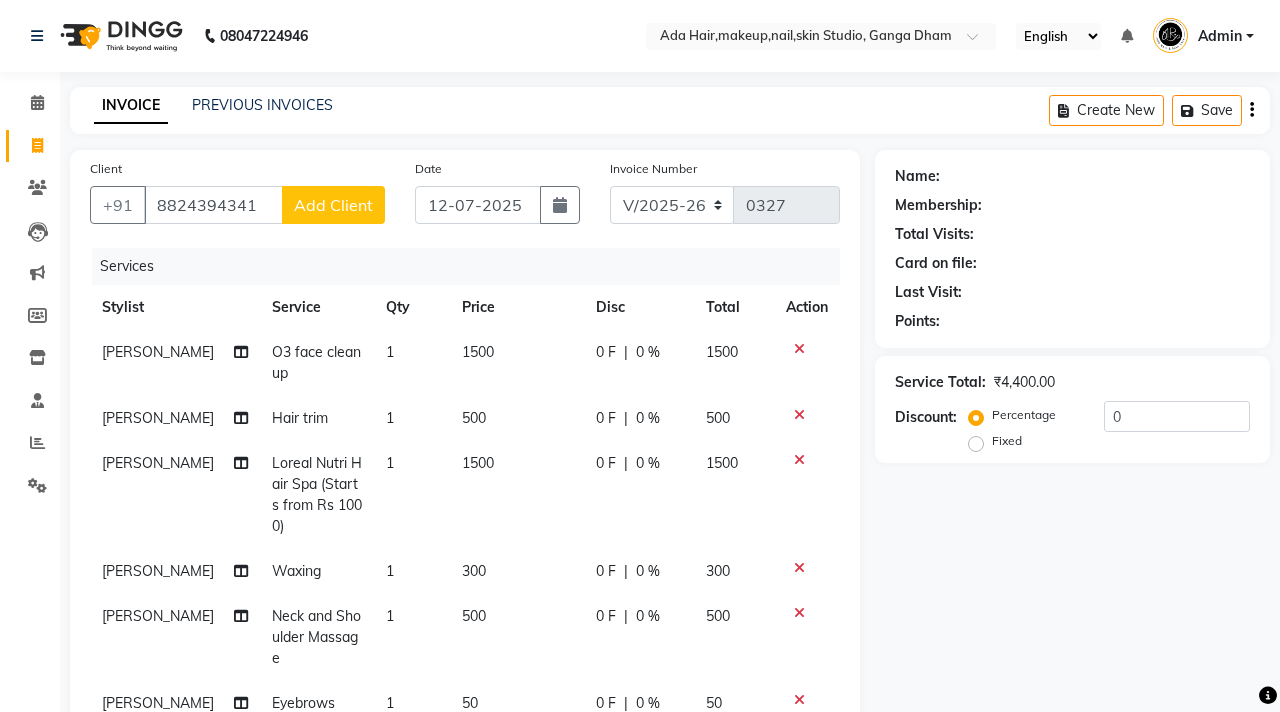 select 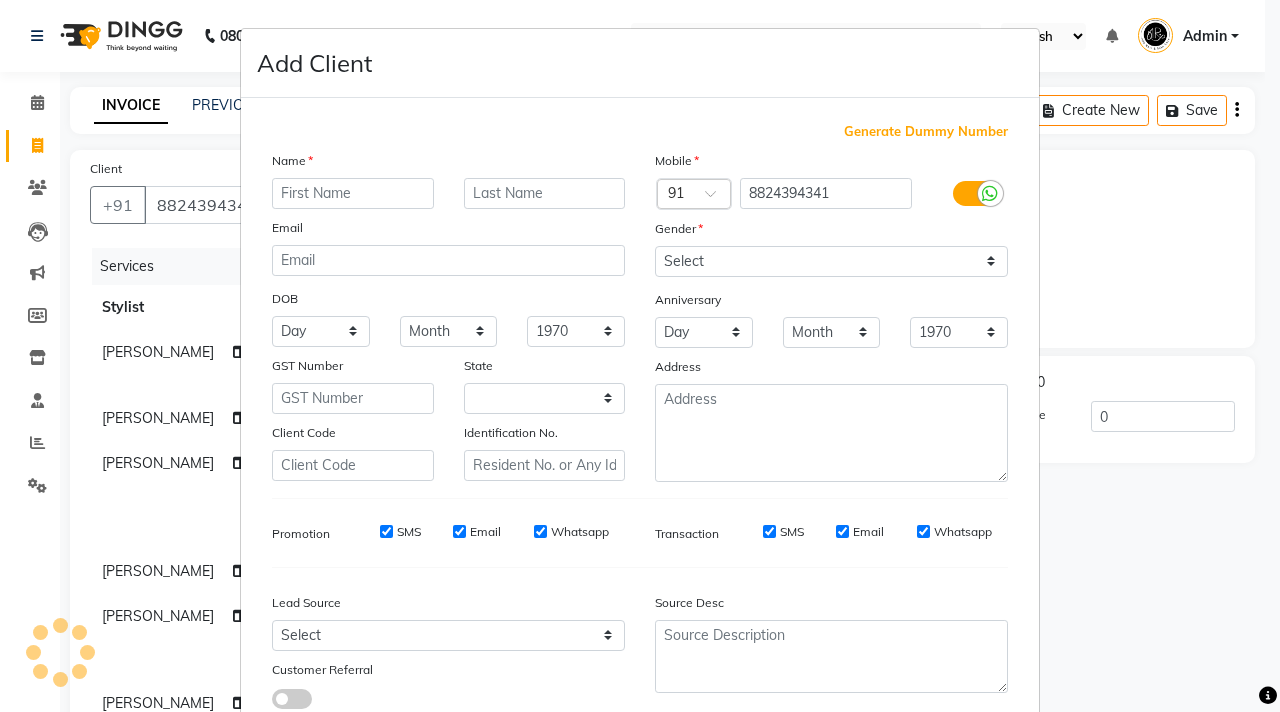 click at bounding box center (353, 193) 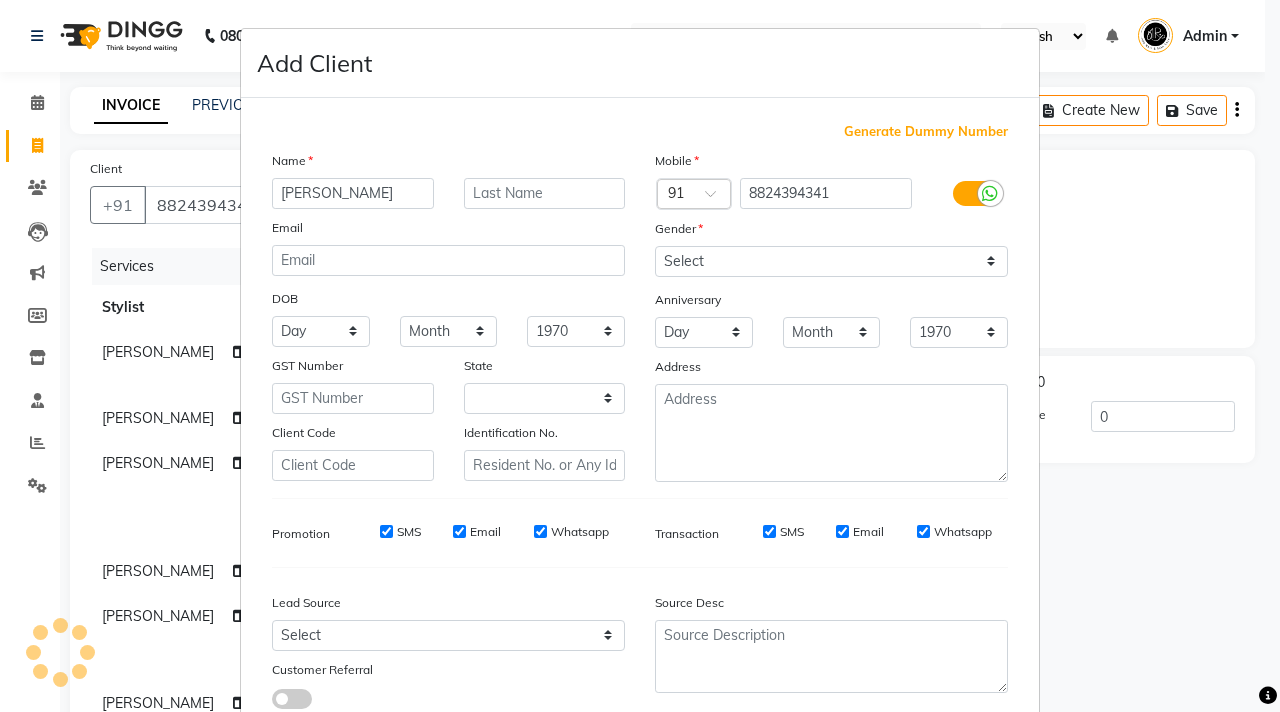 type on "[PERSON_NAME]" 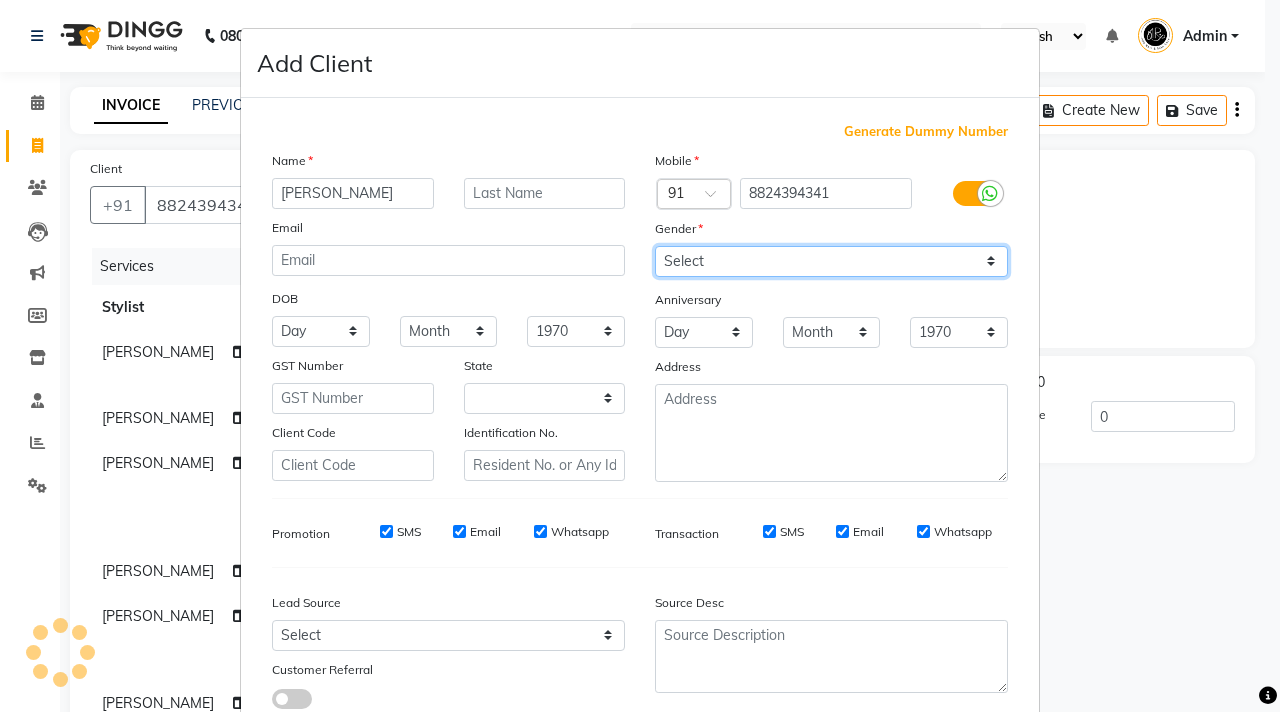 click on "Select [DEMOGRAPHIC_DATA] [DEMOGRAPHIC_DATA] Other Prefer Not To Say" at bounding box center (831, 261) 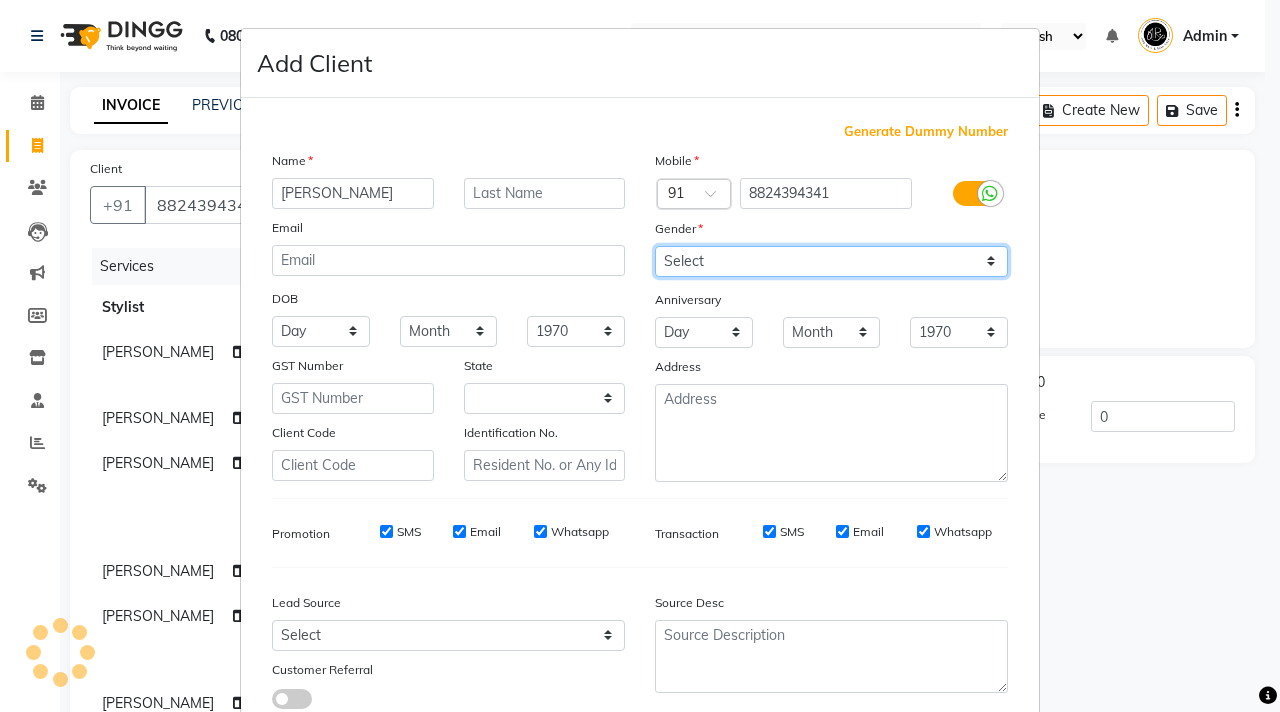 click on "Select [DEMOGRAPHIC_DATA] [DEMOGRAPHIC_DATA] Other Prefer Not To Say" at bounding box center (831, 261) 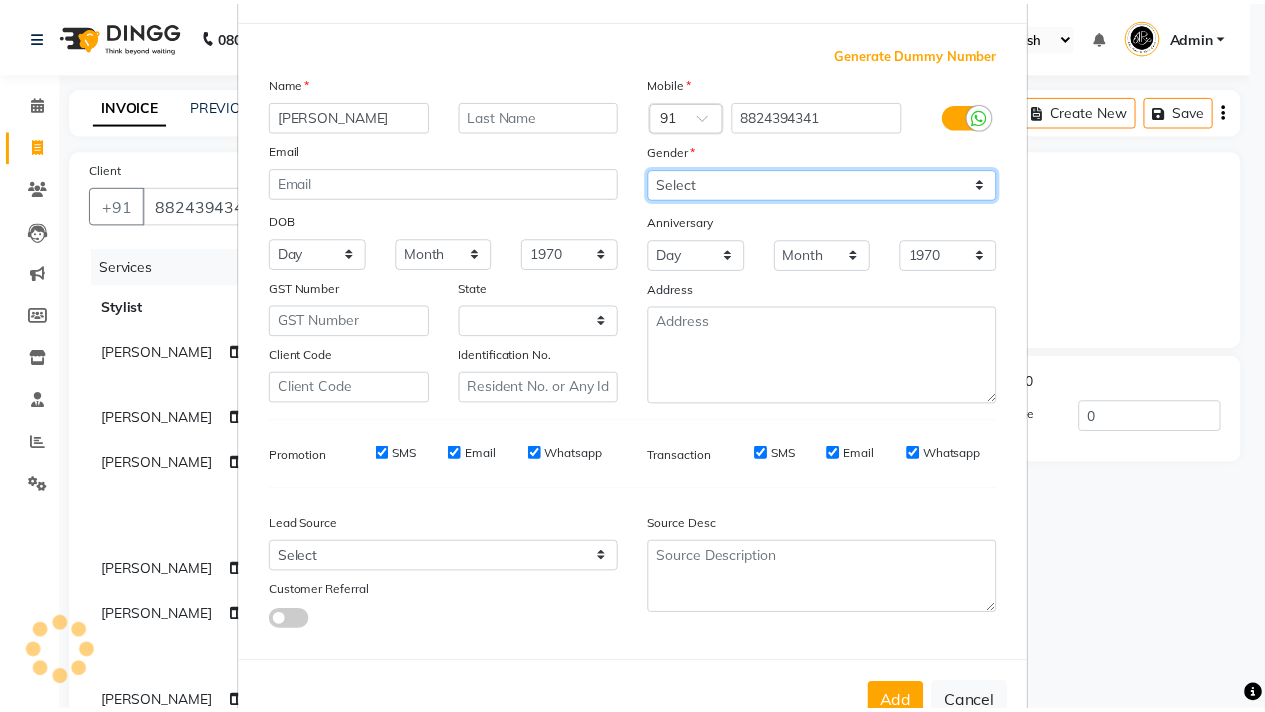 scroll, scrollTop: 136, scrollLeft: 0, axis: vertical 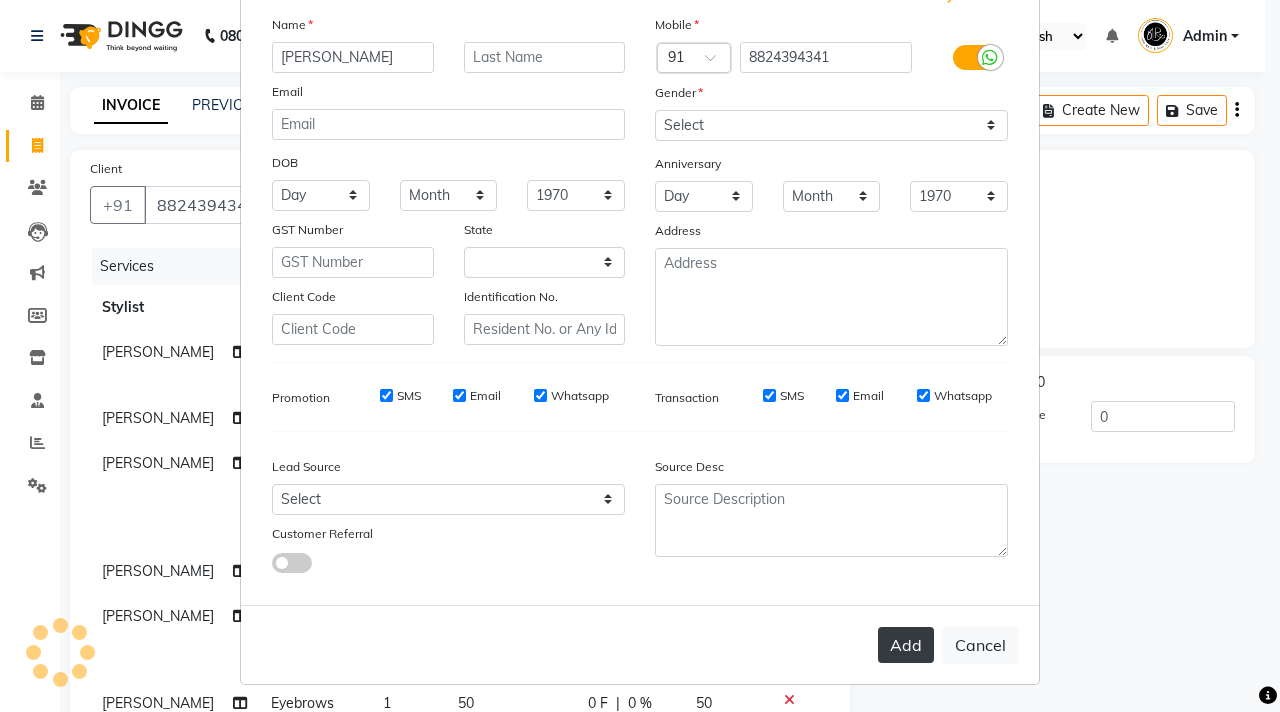 click on "Add" at bounding box center [906, 645] 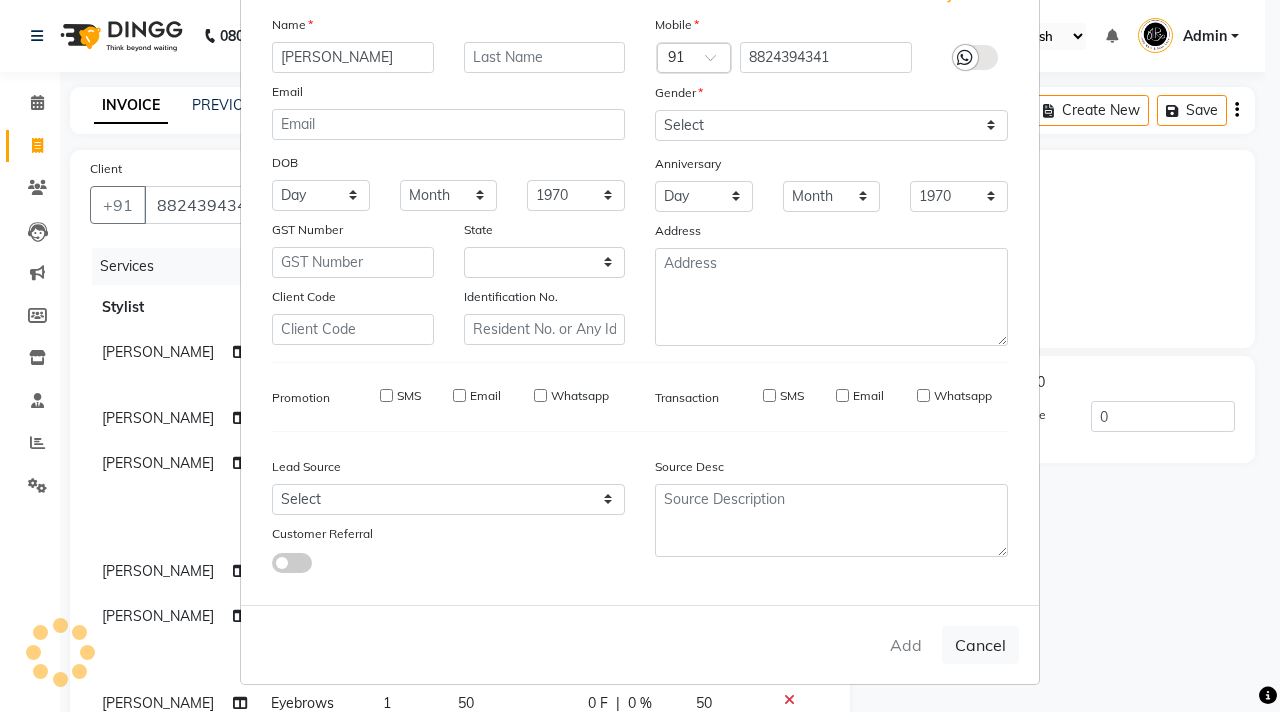 type 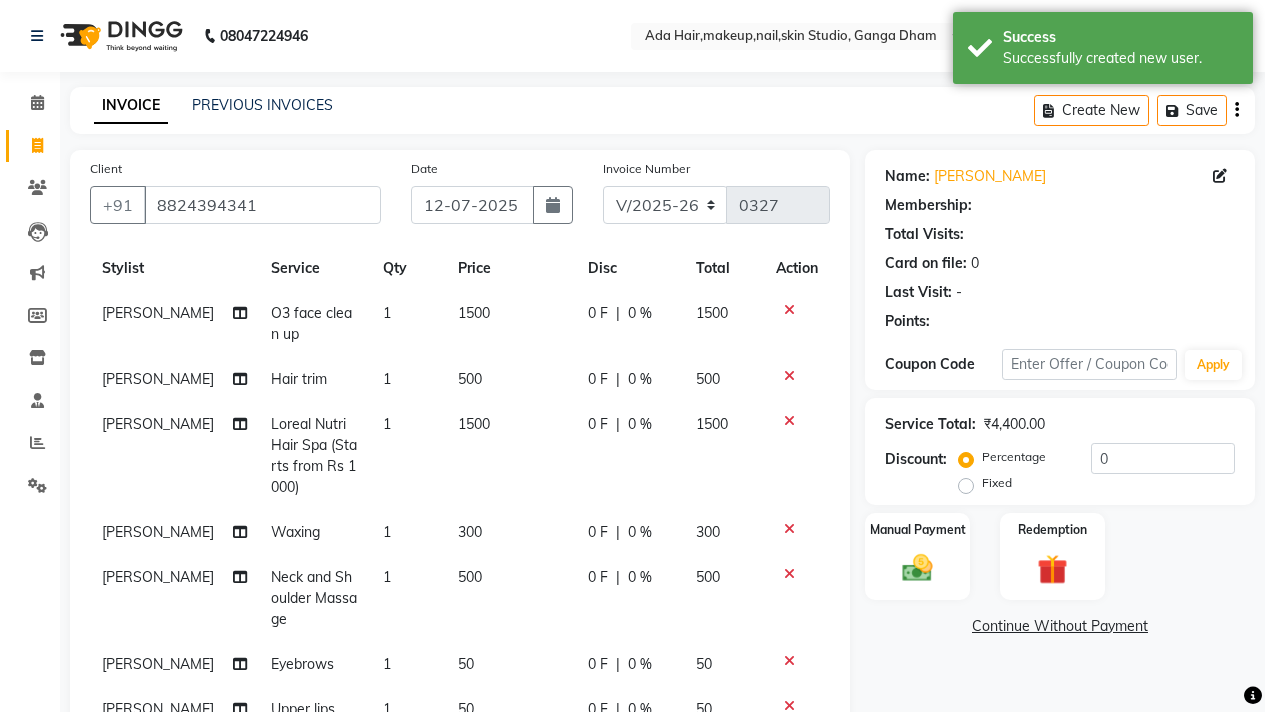 scroll, scrollTop: 54, scrollLeft: 0, axis: vertical 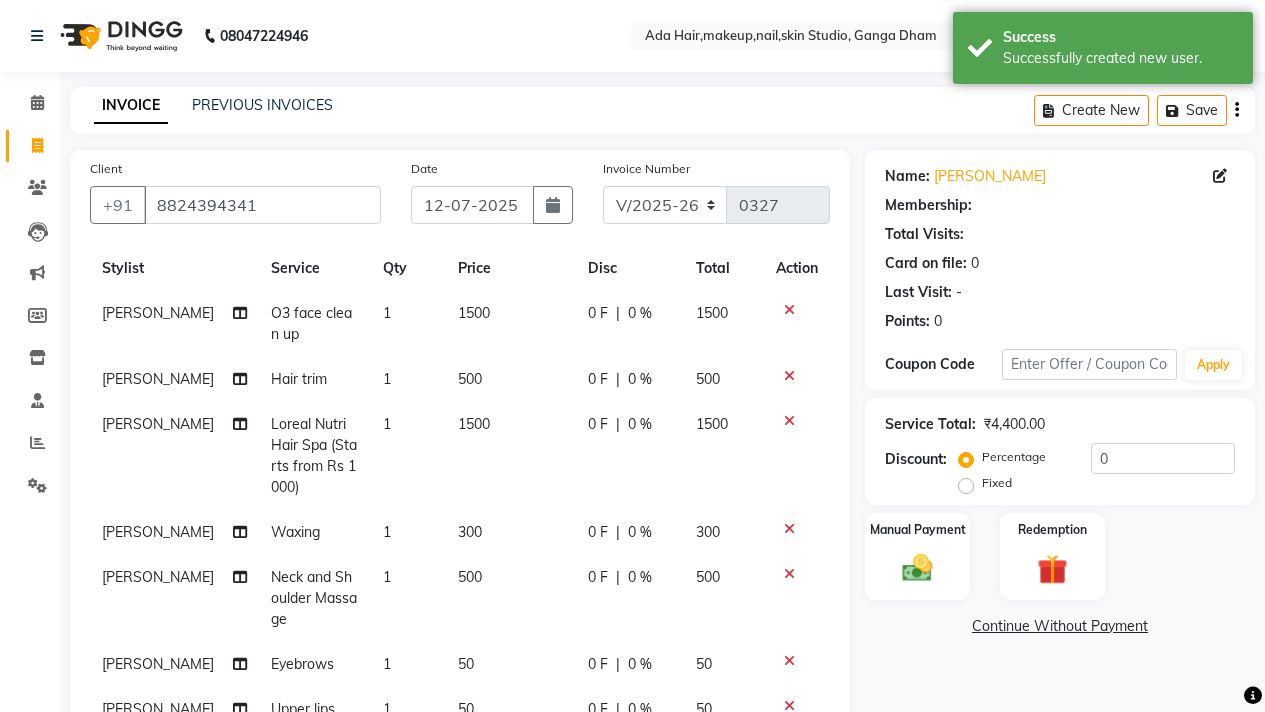 click on "0 F | 0 %" 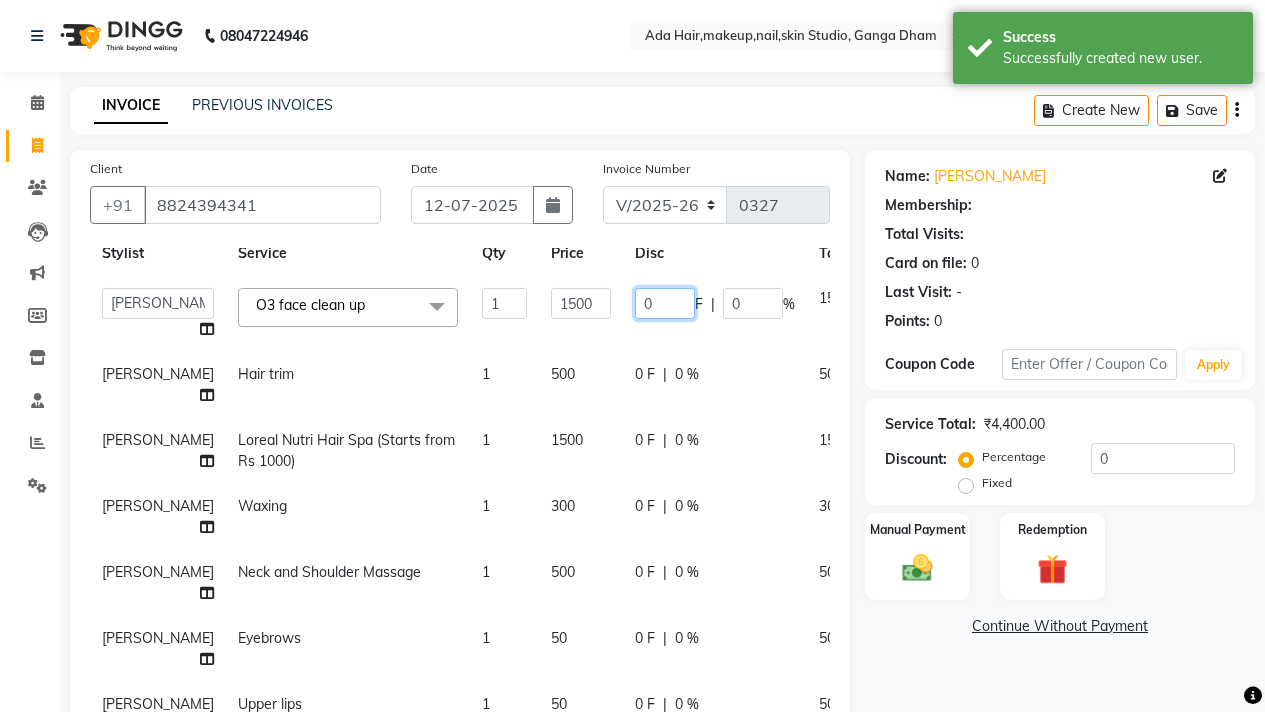 click on "0" 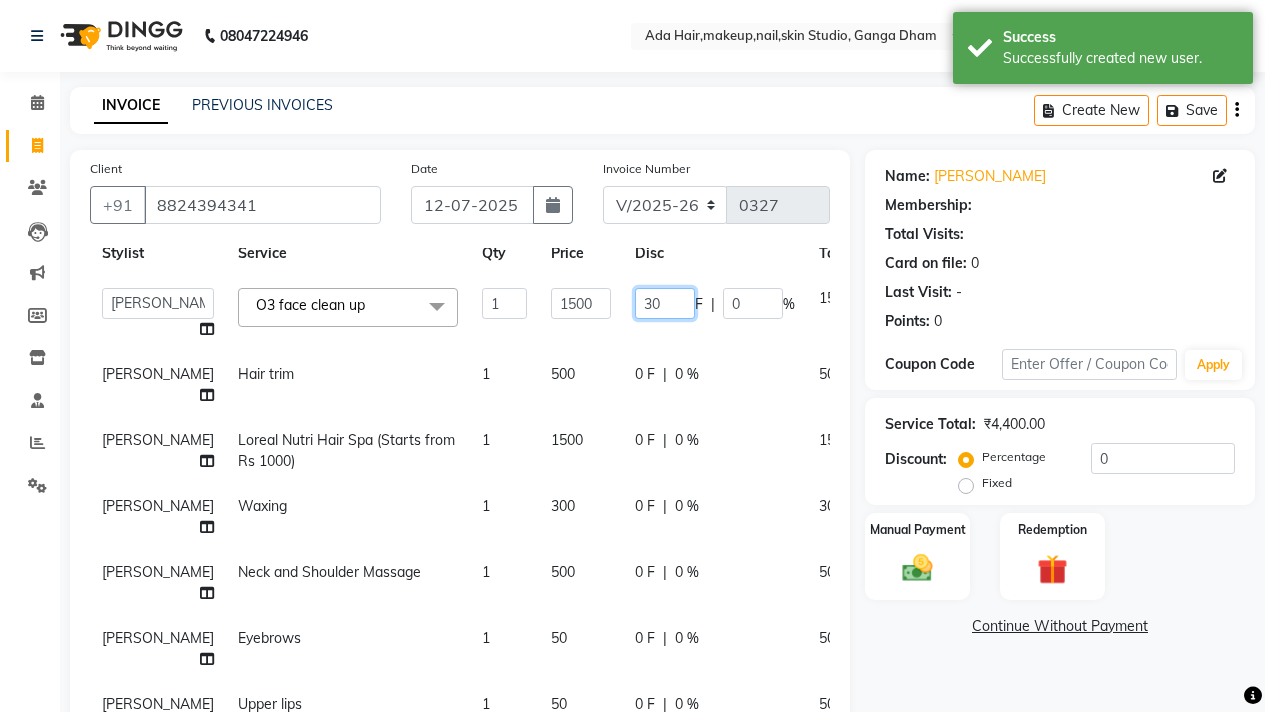 type on "300" 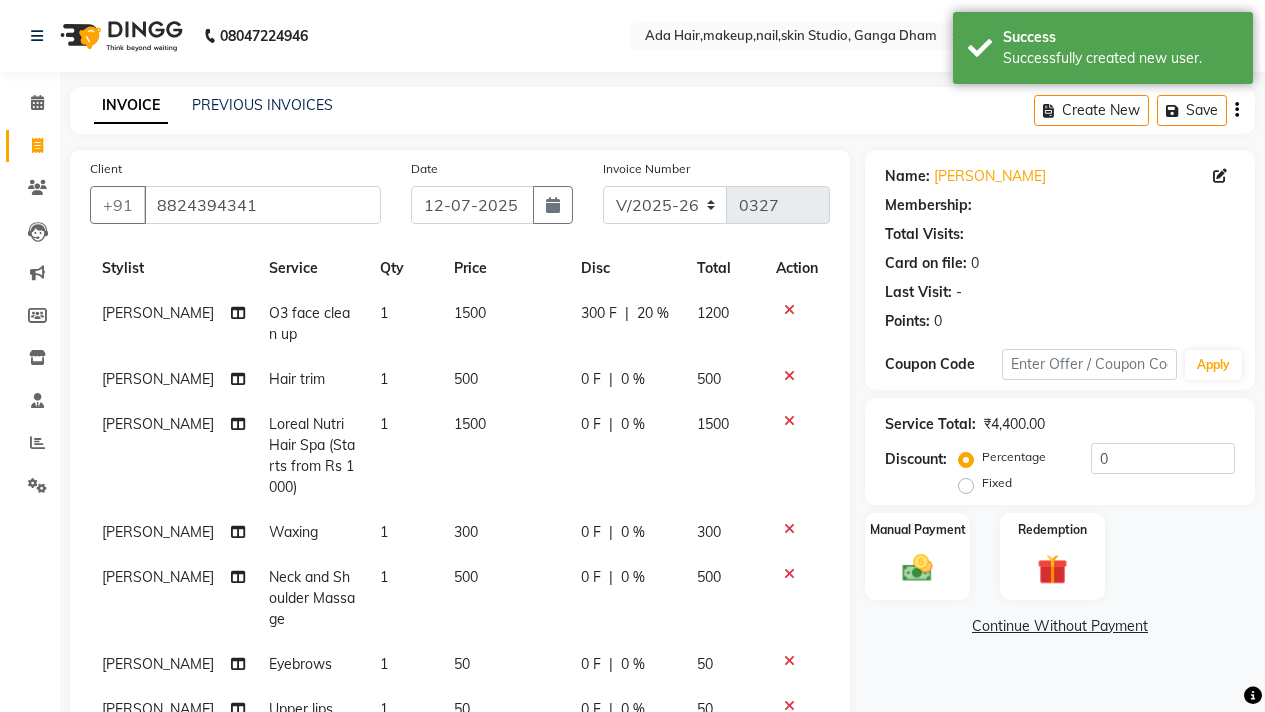 click on "INVOICE PREVIOUS INVOICES Create New   Save" 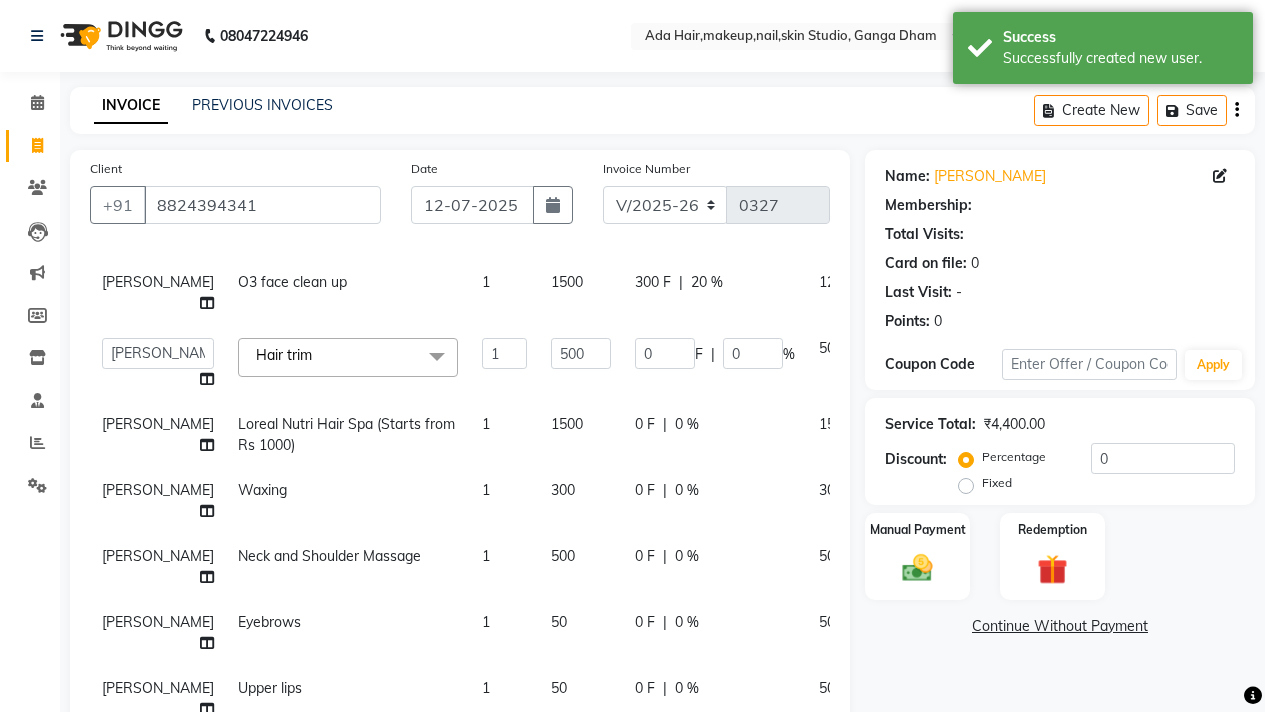 scroll, scrollTop: 88, scrollLeft: 0, axis: vertical 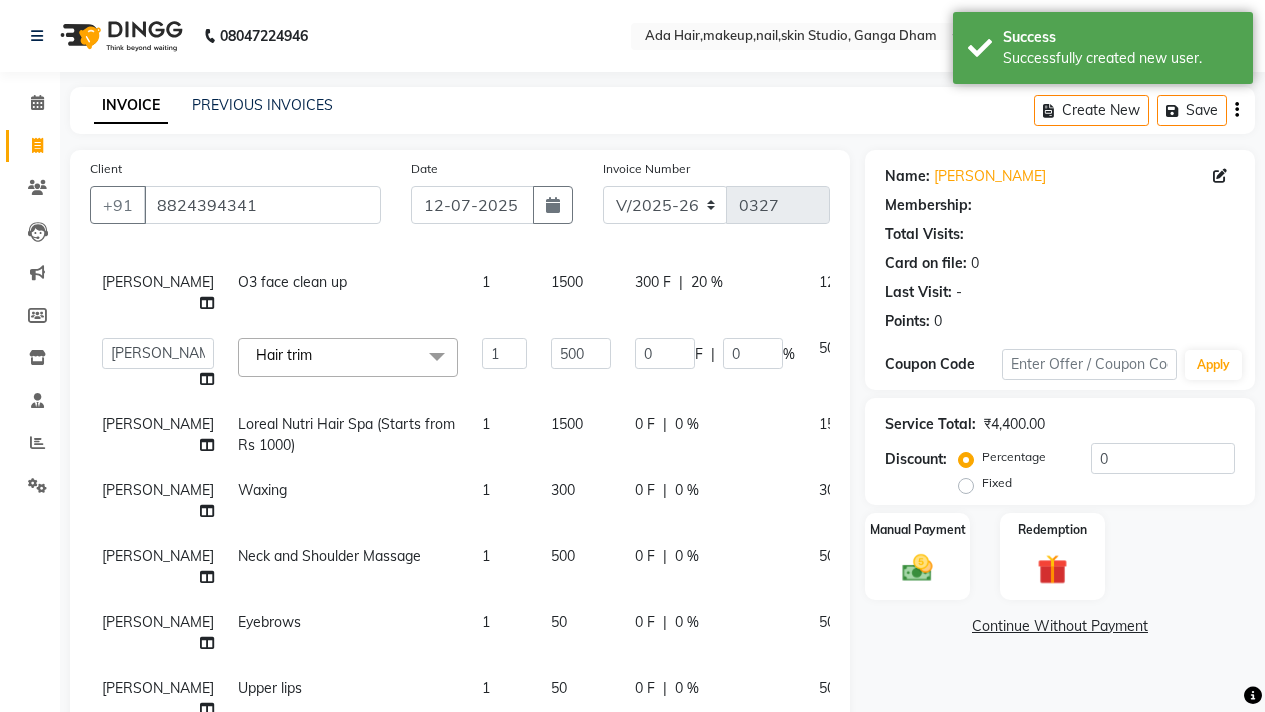 click on "0 F | 0 %" 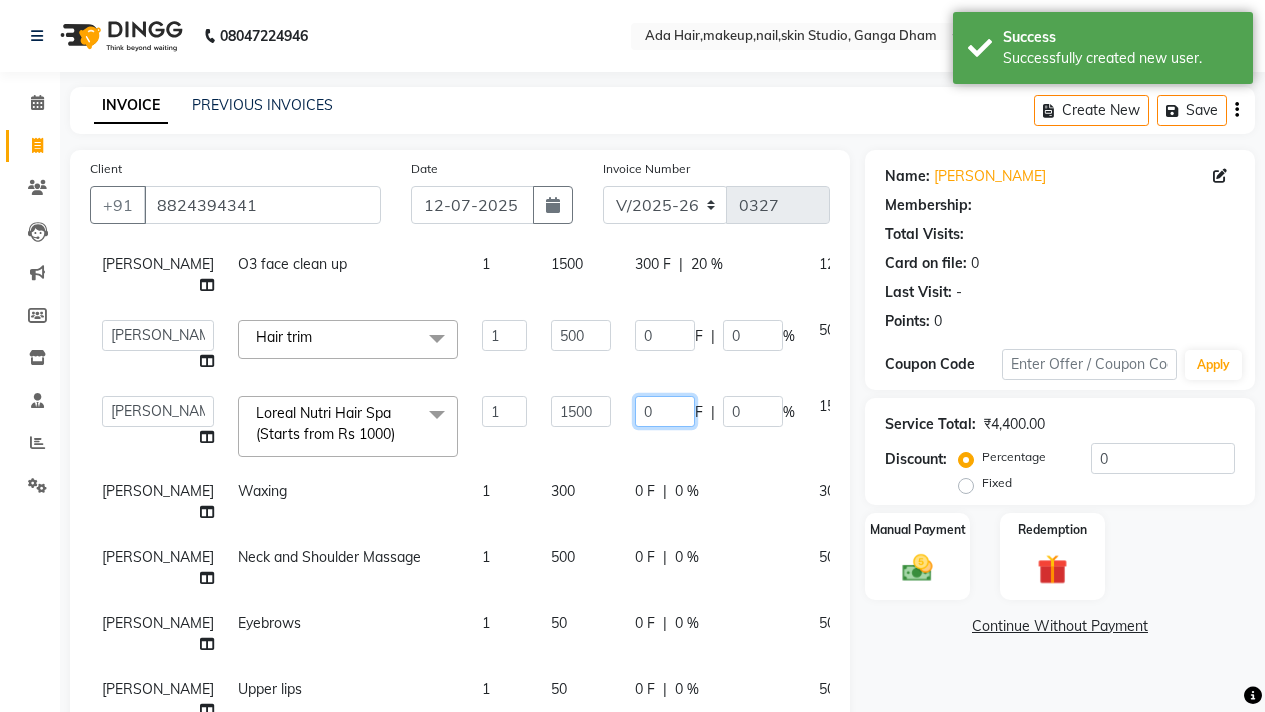 click on "0" 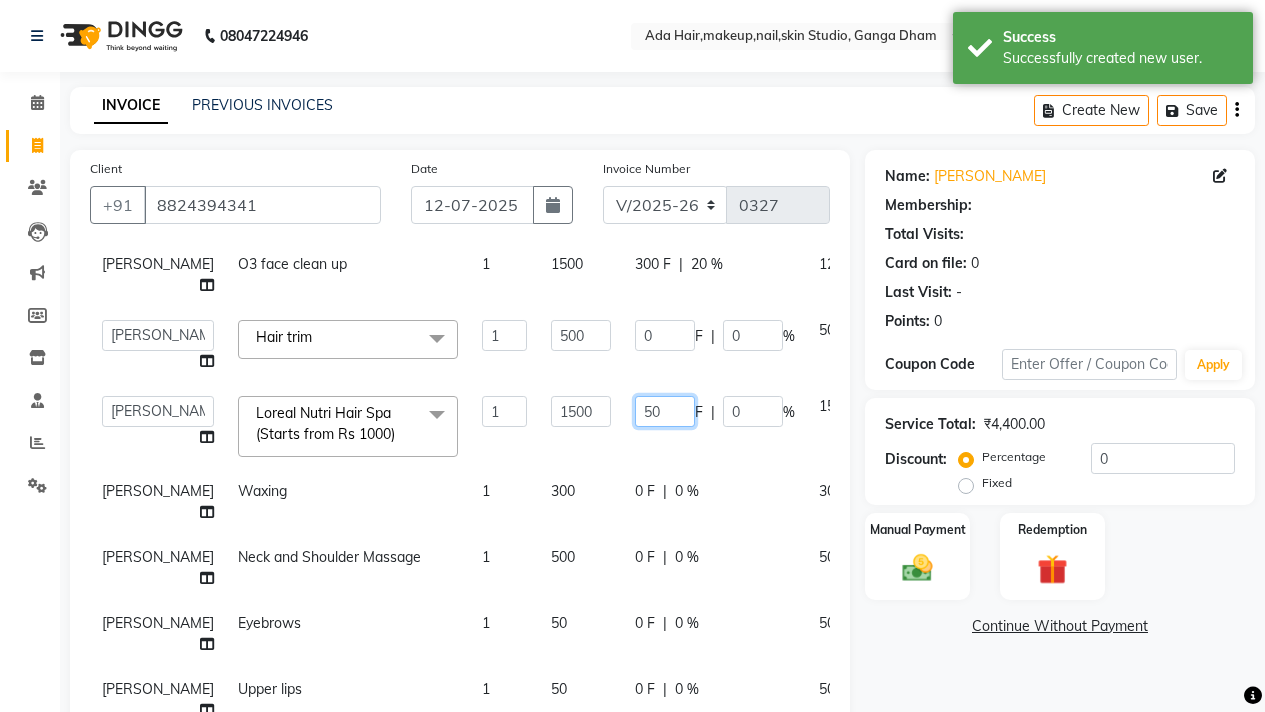 type on "500" 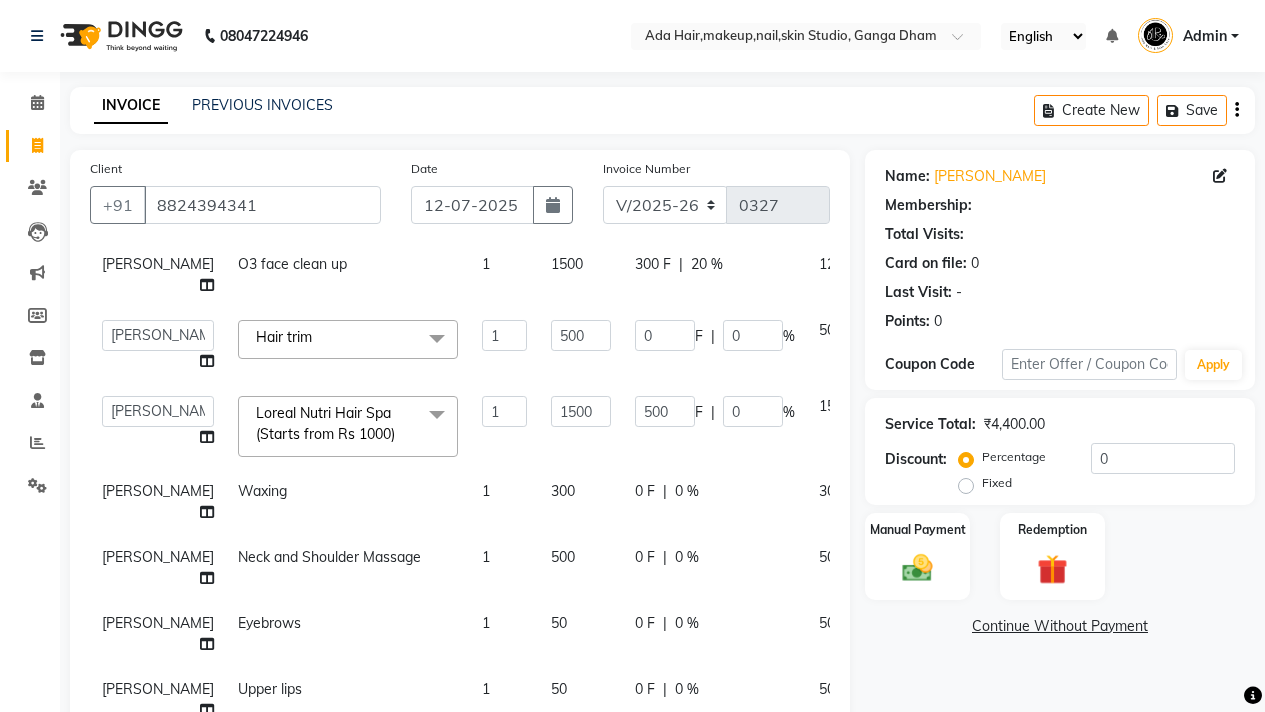 click on "08047224946 Select Location × Ada Hair,makeup,nail,skin Studio, Ganga Dham English ENGLISH Español العربية मराठी हिंदी ગુજરાતી தமிழ் 中文 Notifications nothing to show Admin Manage Profile Change Password Sign out  Version:3.15.4  ☀ Ada Hair,Makeup,Nail,Skin Studio, Ganga Dham  Calendar  Invoice  Clients  Leads   Marketing  Members  Inventory  Staff  Reports  Settings Completed InProgress Upcoming Dropped Tentative Check-In Confirm Bookings Generate Report Segments Page Builder INVOICE PREVIOUS INVOICES Create New   Save  Client [PHONE_NUMBER] Date [DATE] Invoice Number V/2025 V/[PHONE_NUMBER] Services Stylist Service Qty Price Disc Total Action [PERSON_NAME] O3 face clean up 1 1500 300 F | 20 % 1200  [PERSON_NAME]   [PERSON_NAME]    [PERSON_NAME]    [PERSON_NAME]   [PERSON_NAME]   [PERSON_NAME]  Hair trim  x Haircut (with wash) Hair trim (with wash) Flicks Haircut Hair trim Global highlights (150rs per foil) Classic Highlights (150rs per foil) Streaks Chin" at bounding box center (632, 529) 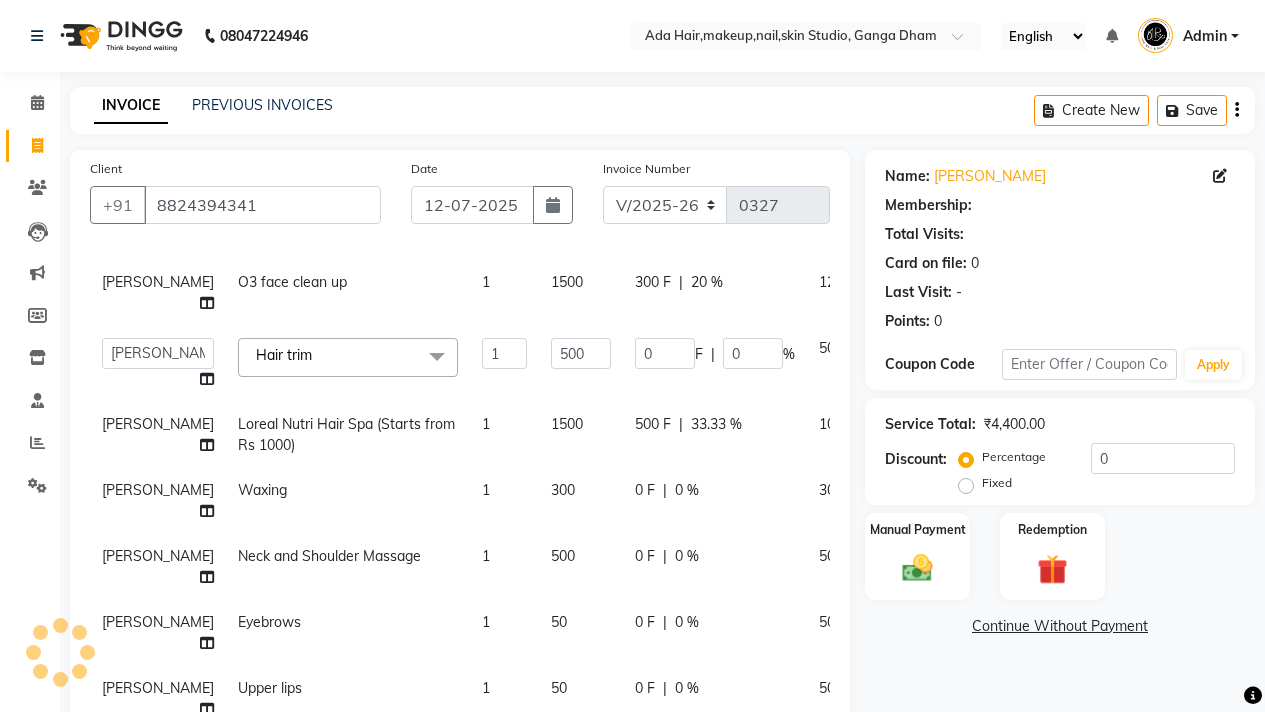 scroll, scrollTop: 211, scrollLeft: 0, axis: vertical 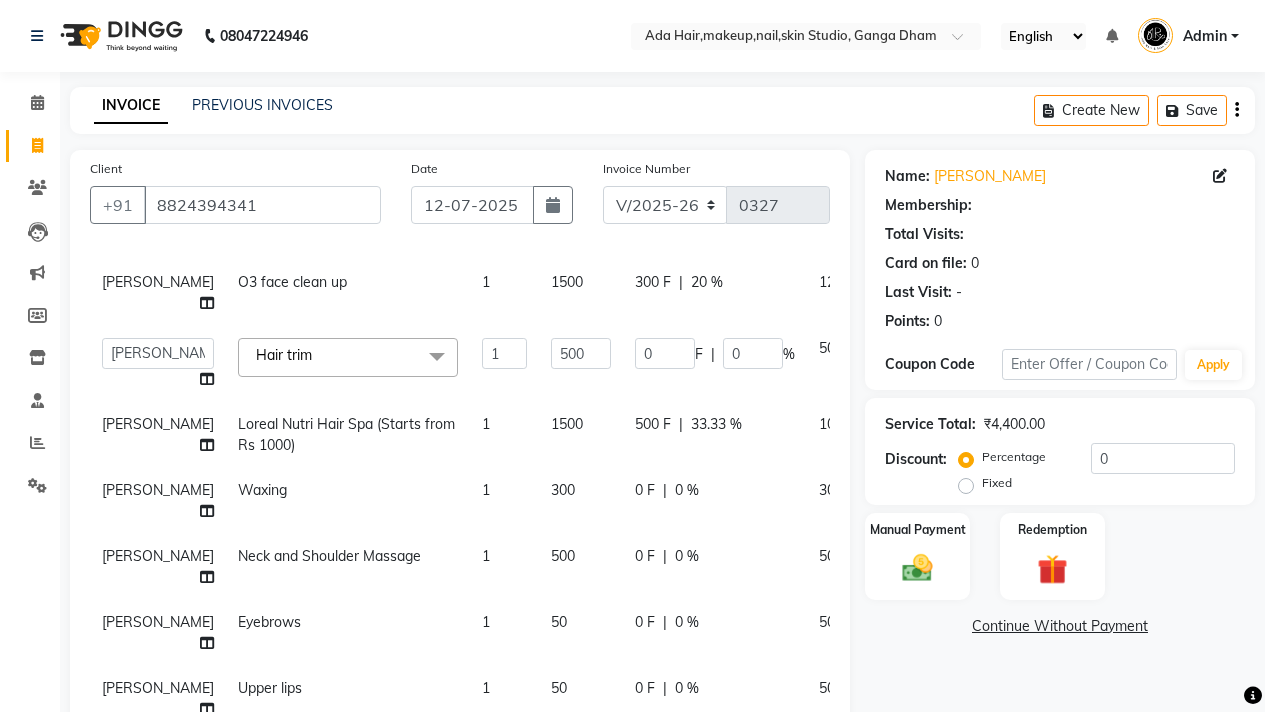 click on "0 F | 0 %" 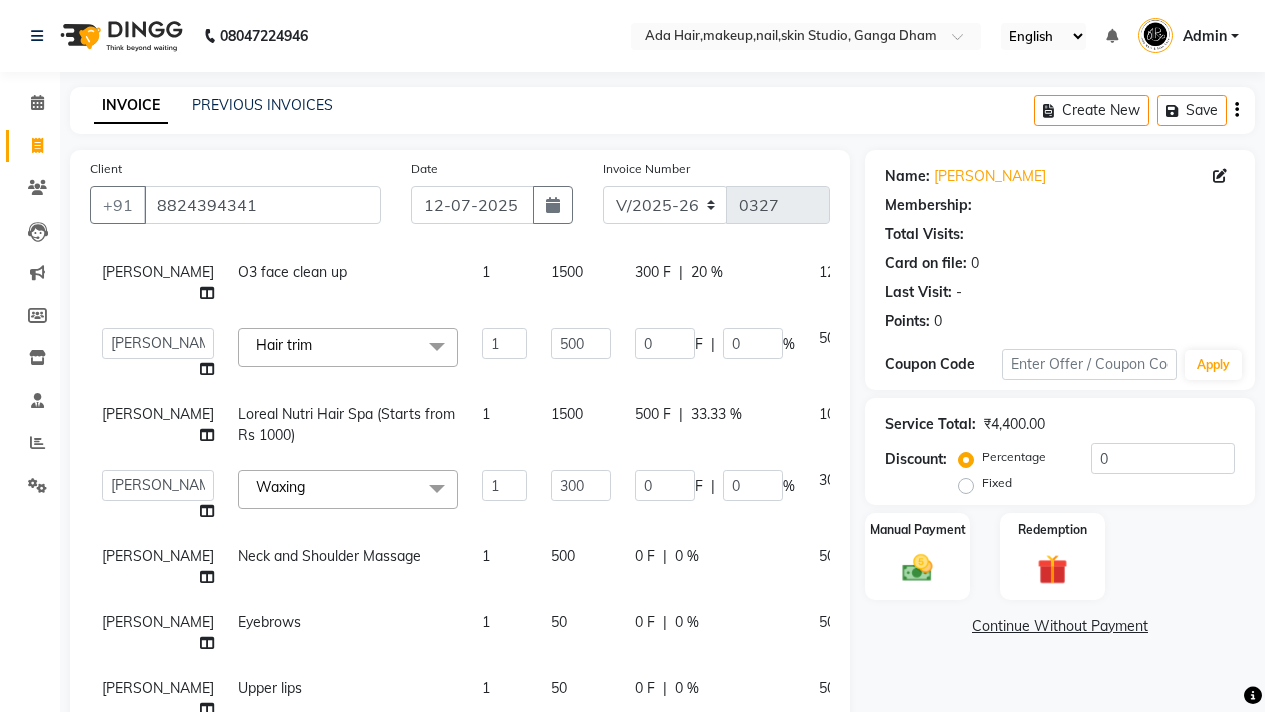 scroll, scrollTop: 200, scrollLeft: 0, axis: vertical 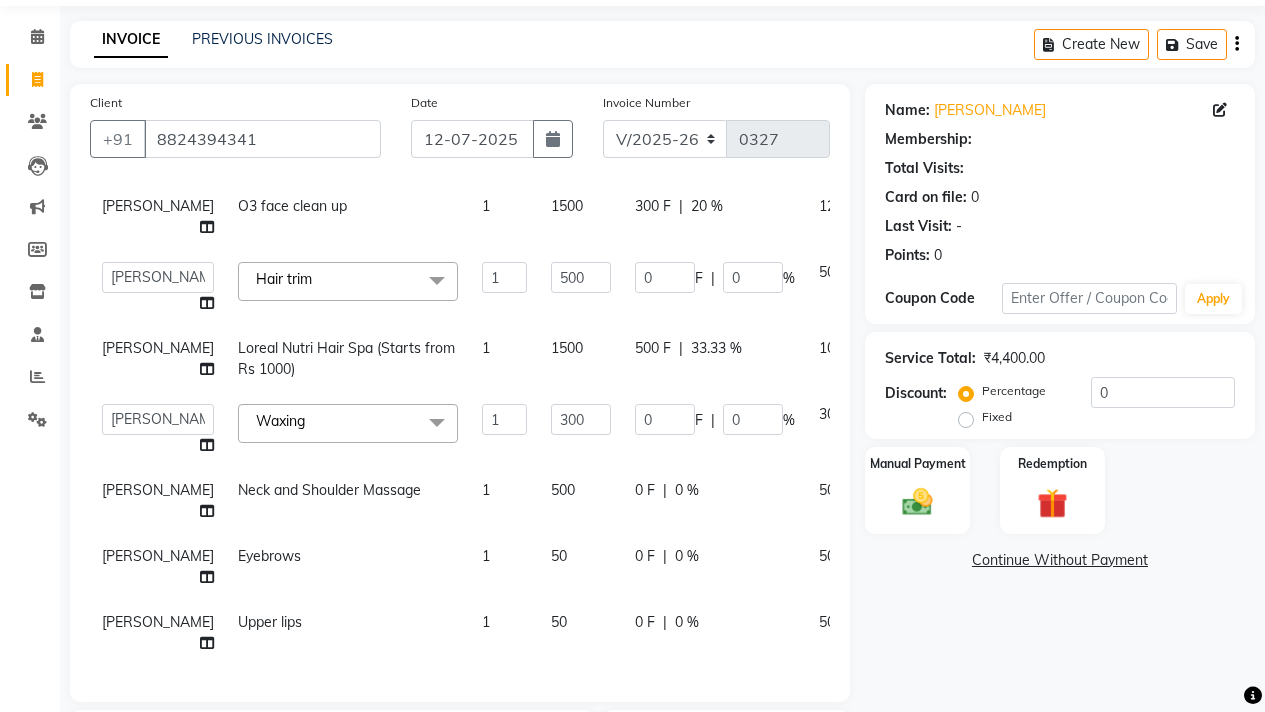 click on "0 F | 0 %" 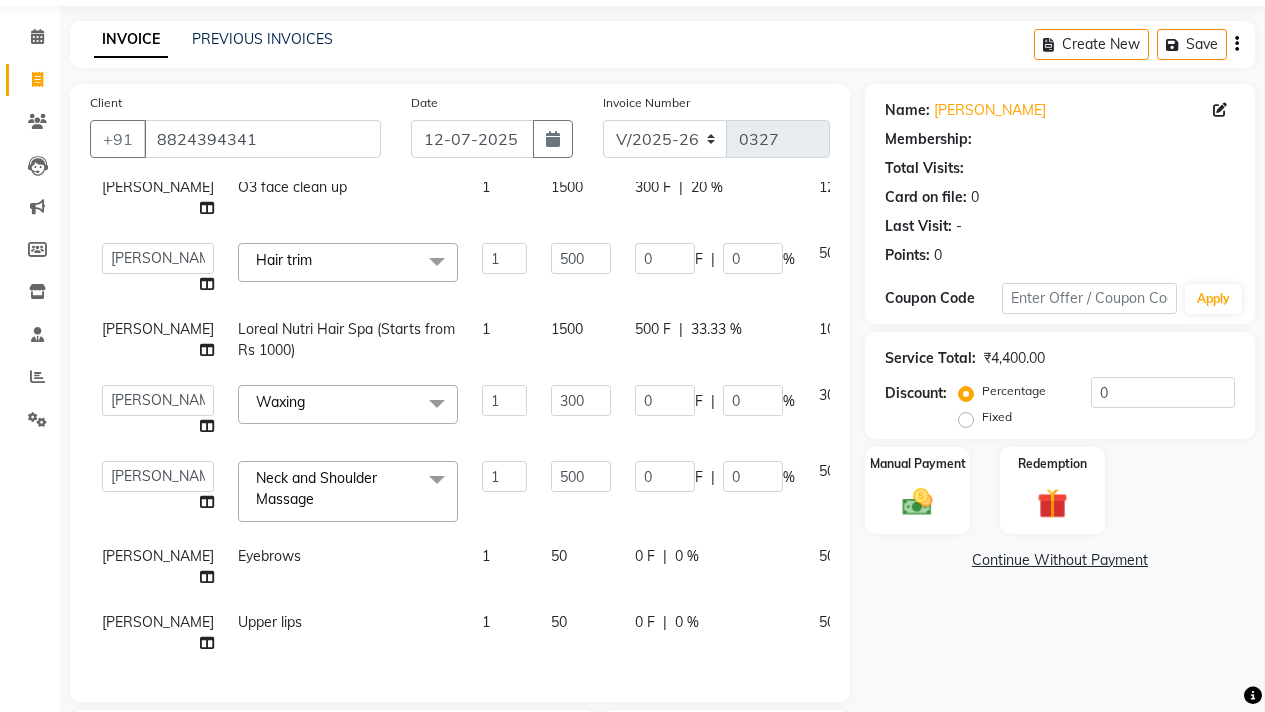 scroll, scrollTop: 198, scrollLeft: 0, axis: vertical 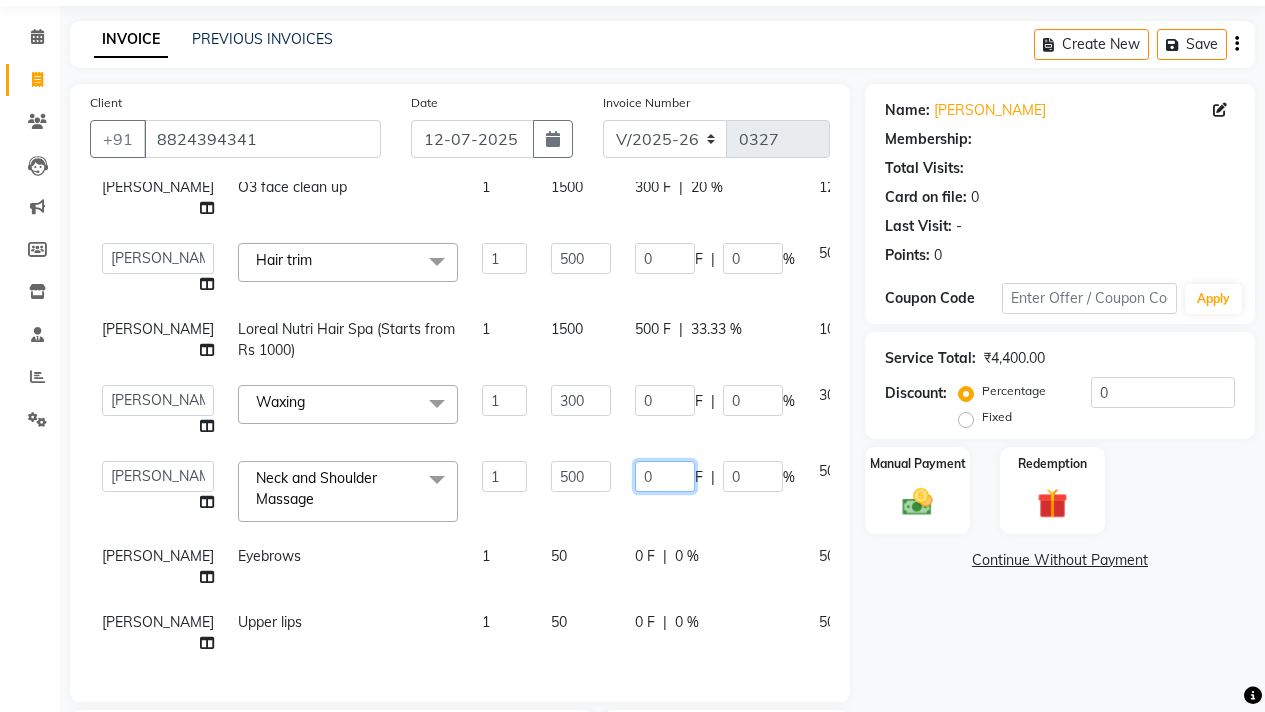click on "0" 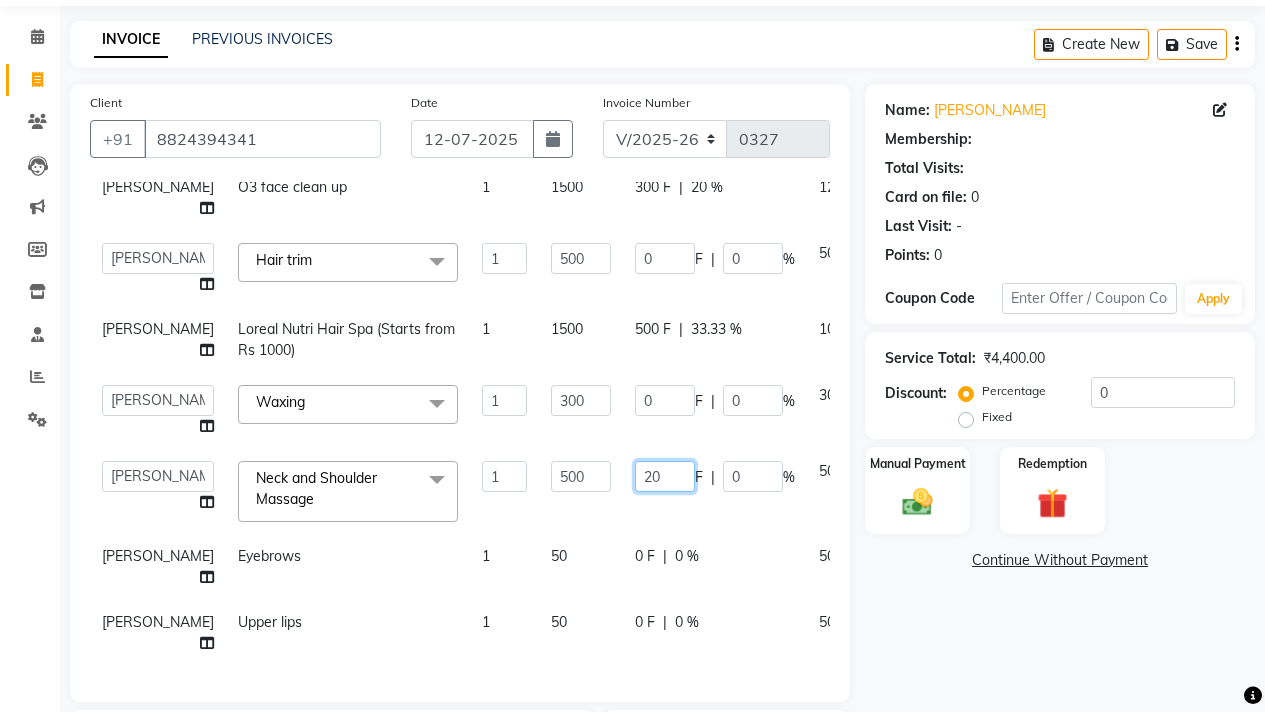 type on "200" 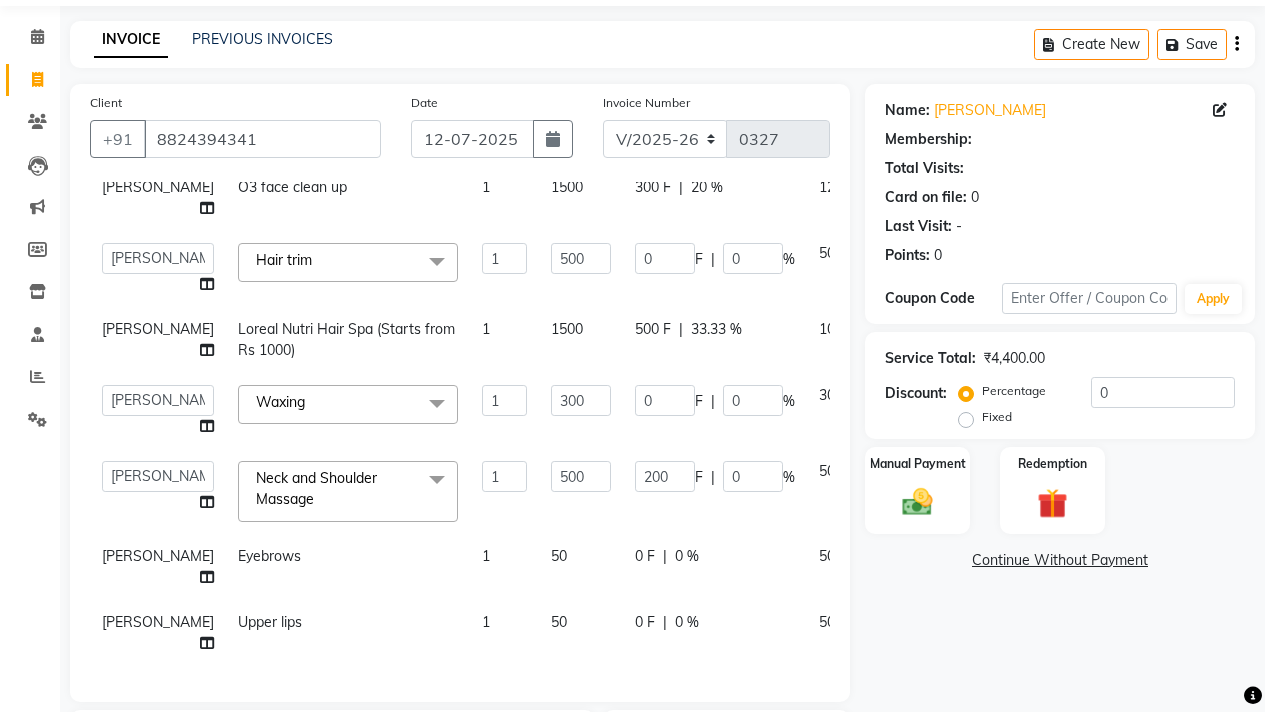 click 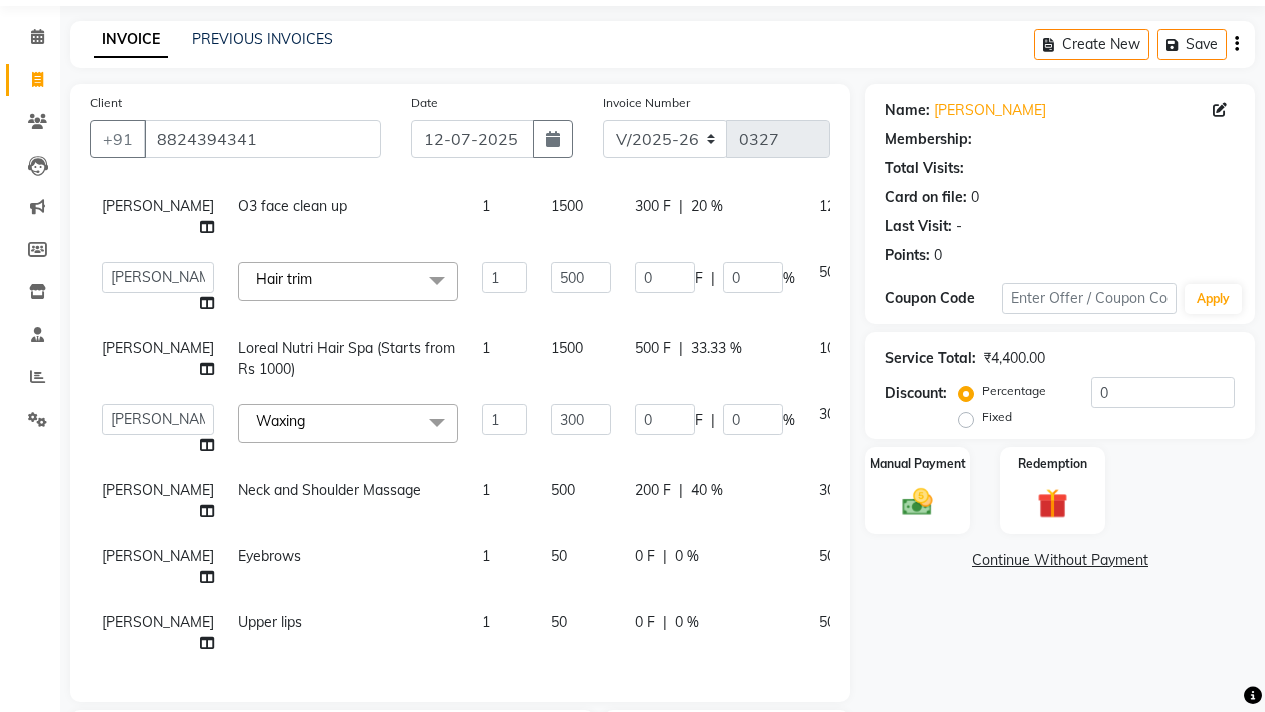 scroll, scrollTop: 200, scrollLeft: 0, axis: vertical 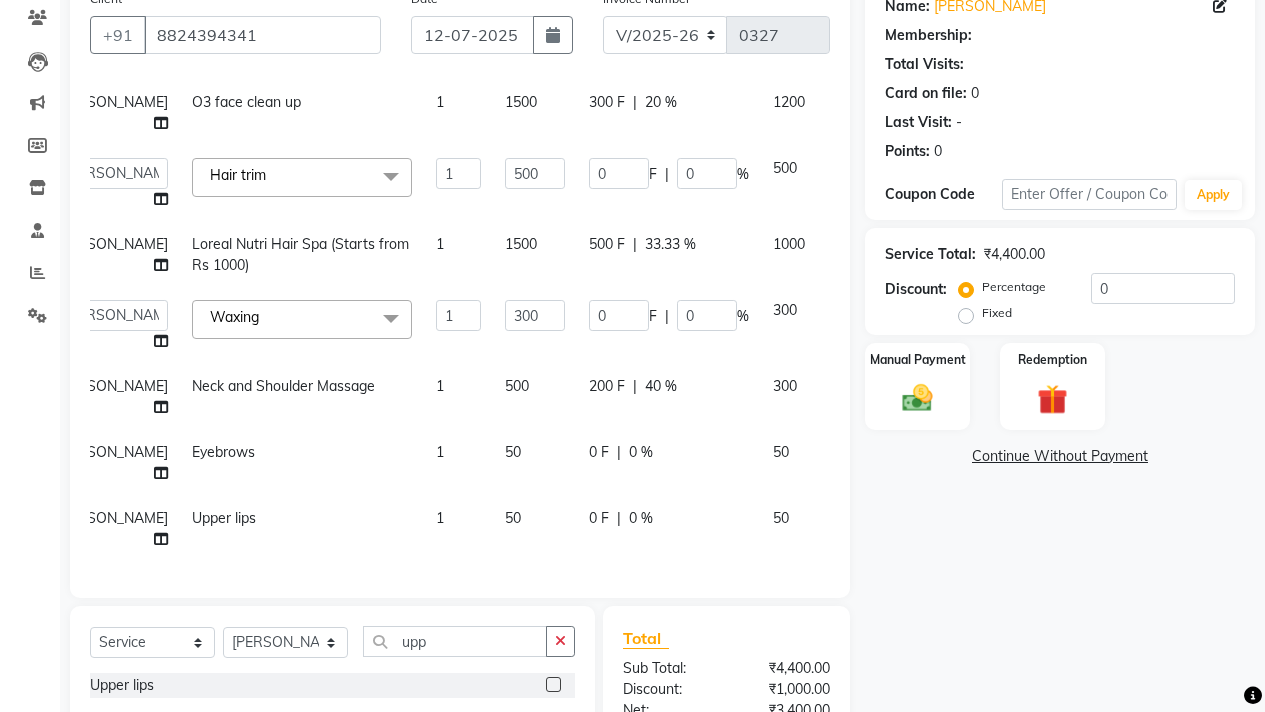 click 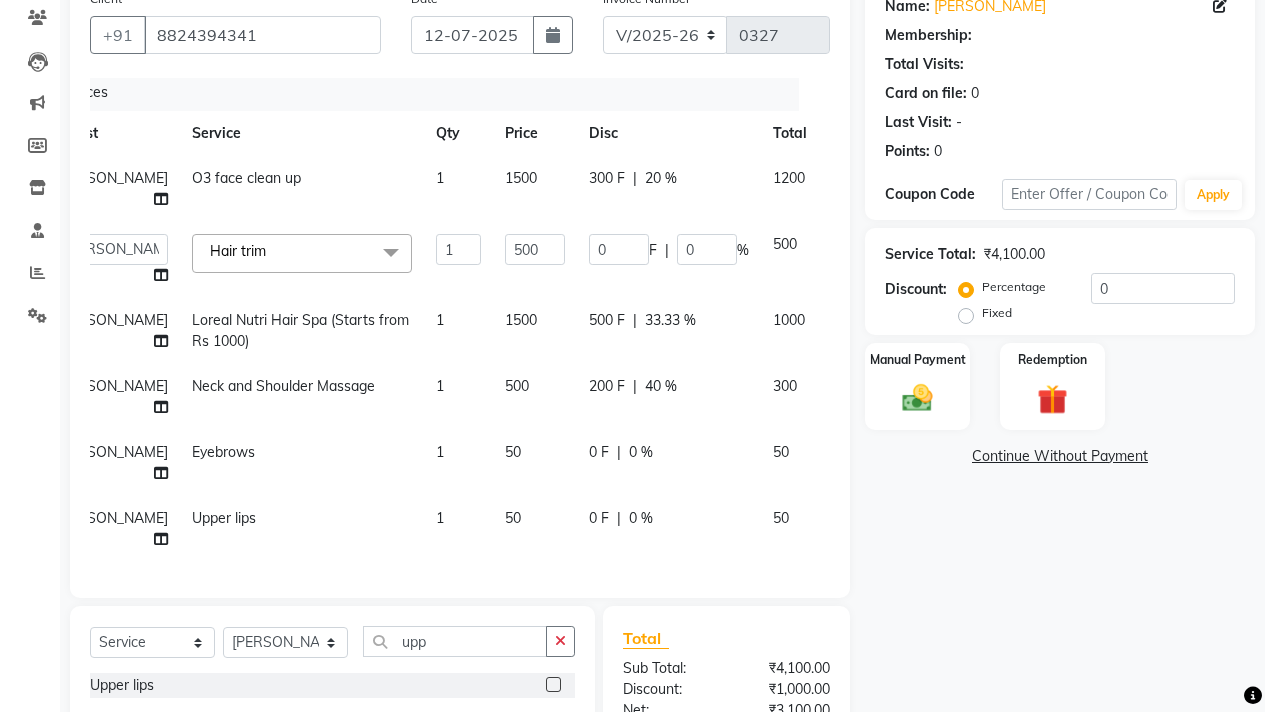 scroll, scrollTop: 124, scrollLeft: 46, axis: both 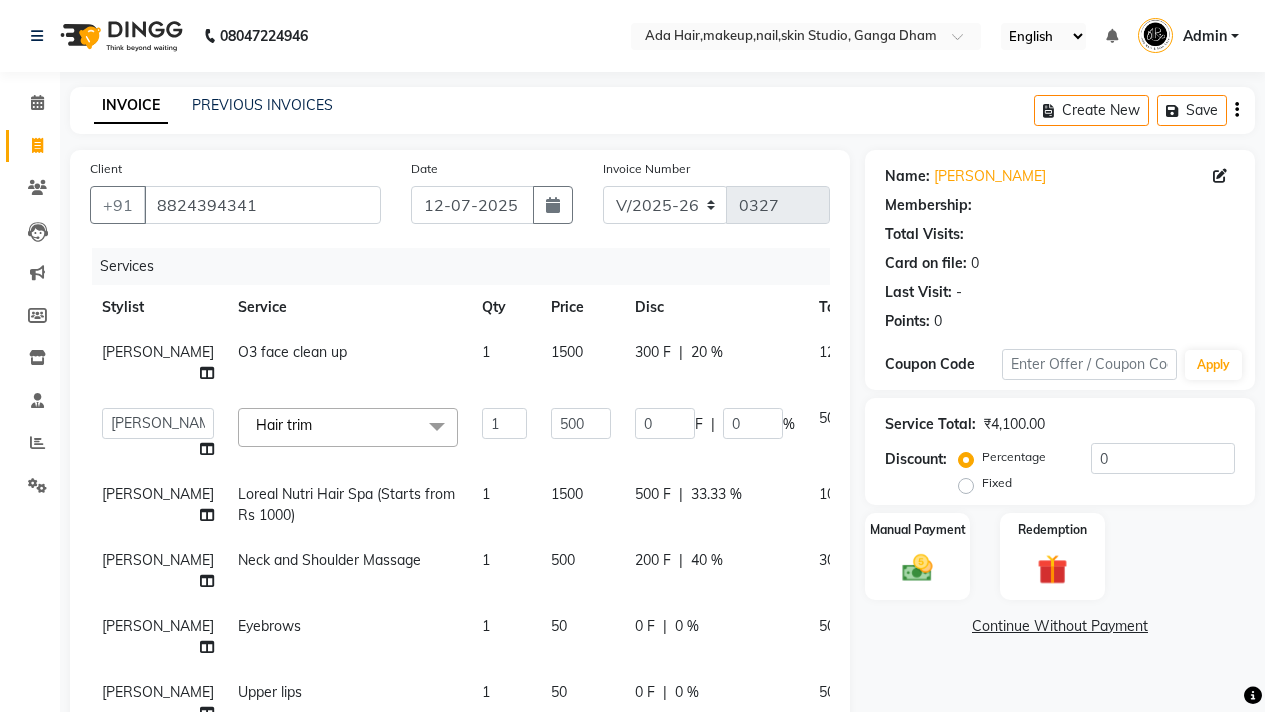 click on "1" 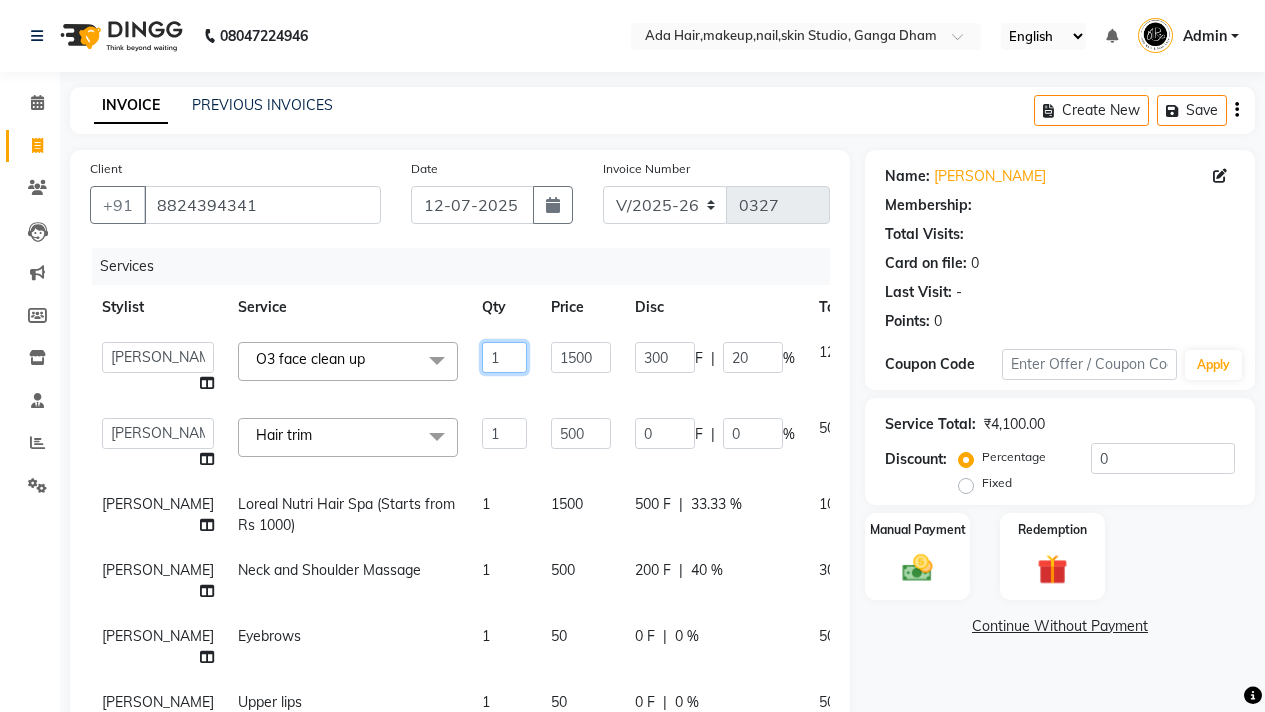 click on "1" 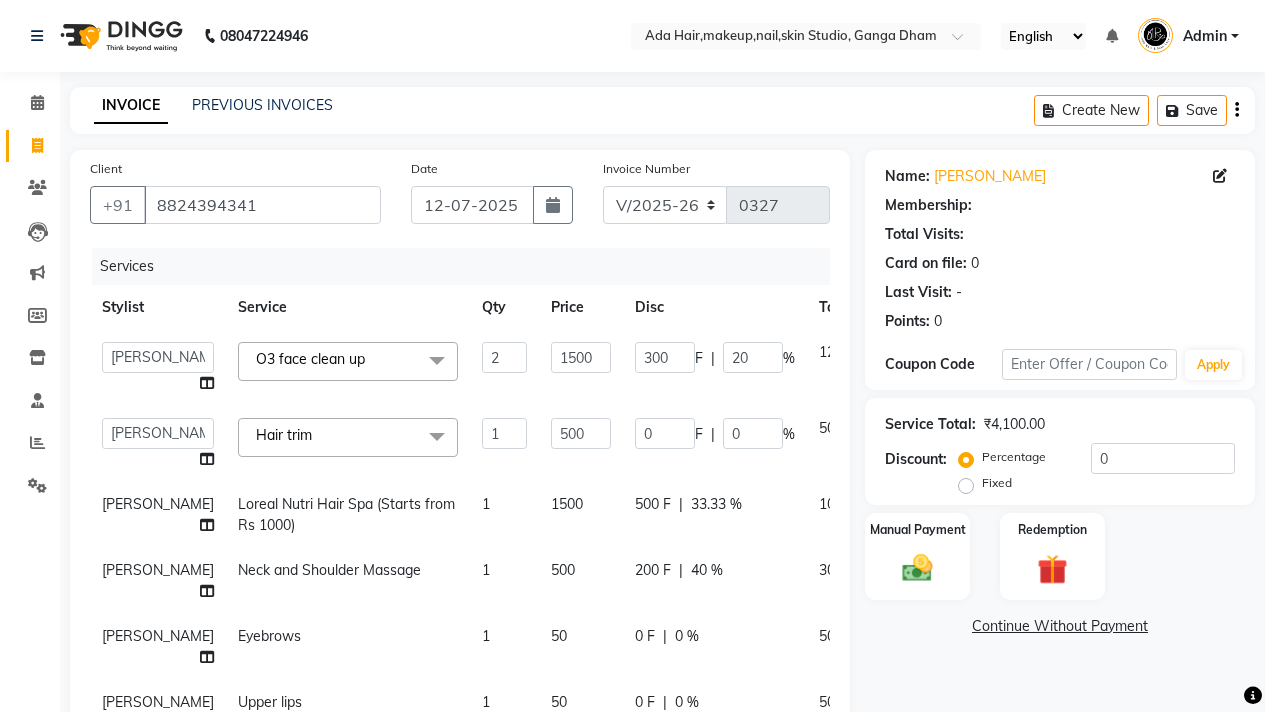 click on "INVOICE PREVIOUS INVOICES Create New   Save  Client [PHONE_NUMBER] Date [DATE] Invoice Number V/2025 V/[PHONE_NUMBER] Services Stylist Service Qty Price Disc Total Action  [PERSON_NAME]   [PERSON_NAME]    [PERSON_NAME]    [PERSON_NAME]   Nisha   [PERSON_NAME]   [PERSON_NAME]  O3 face clean up  x Haircut (with wash) Hair trim (with wash) Flicks Haircut Hair trim Global highlights (150rs per foil) Classic Highlights (150rs per foil) Root Touch Up Global colouring (per tube) Balayage (200rs per foil) Pre-lighten + Toning (300rs per foil) Streaks Smoothening (Start from Rs 3999) [MEDICAL_DATA] (Starts from Rs [DATE] Treatment (Starts from 4999rs) Consultation OLA Plex  Loreal Nutri Hair Spa (Starts from Rs 1000) Hair Nourishing (Starts from Rs 500) Hairfall treatment (per sitting starts from Rs 500)) Hair wash [DATE] Hair Spa (Starts from [DATE] Hairwash Wella Anti Dandruff Hair Spa Wella Colour Protect Hair Spa Wella Nutri Hair Spa Loreal Anti dandruff Hair Spa Straight Blowdry Outcurl blowdry Volumiser Blowdry Tongs 2" 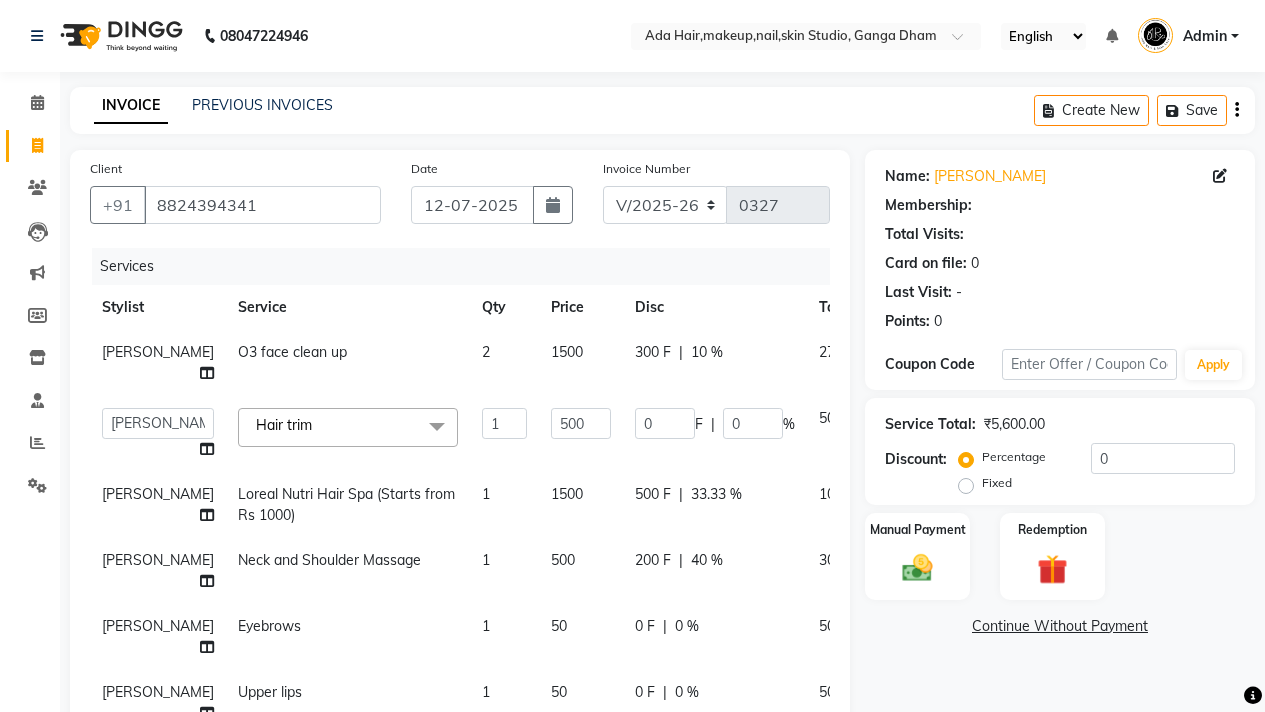 click on "10 %" 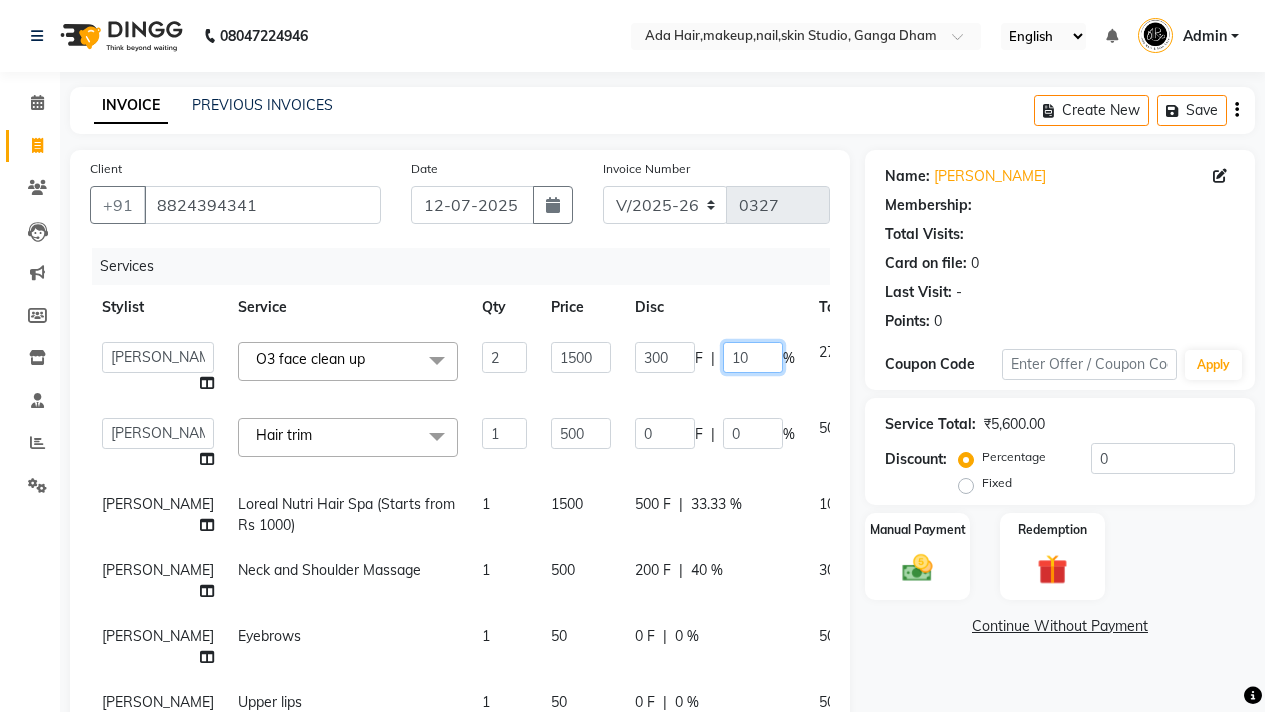 click on "10" 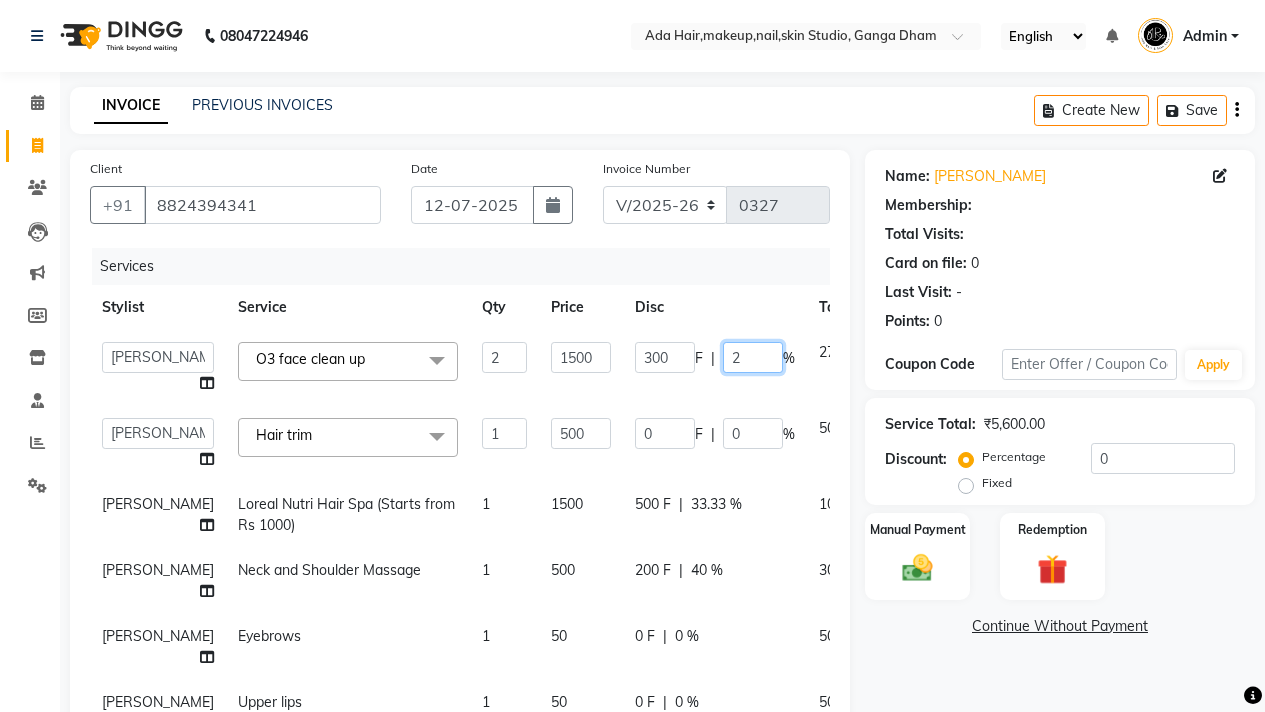 type on "20" 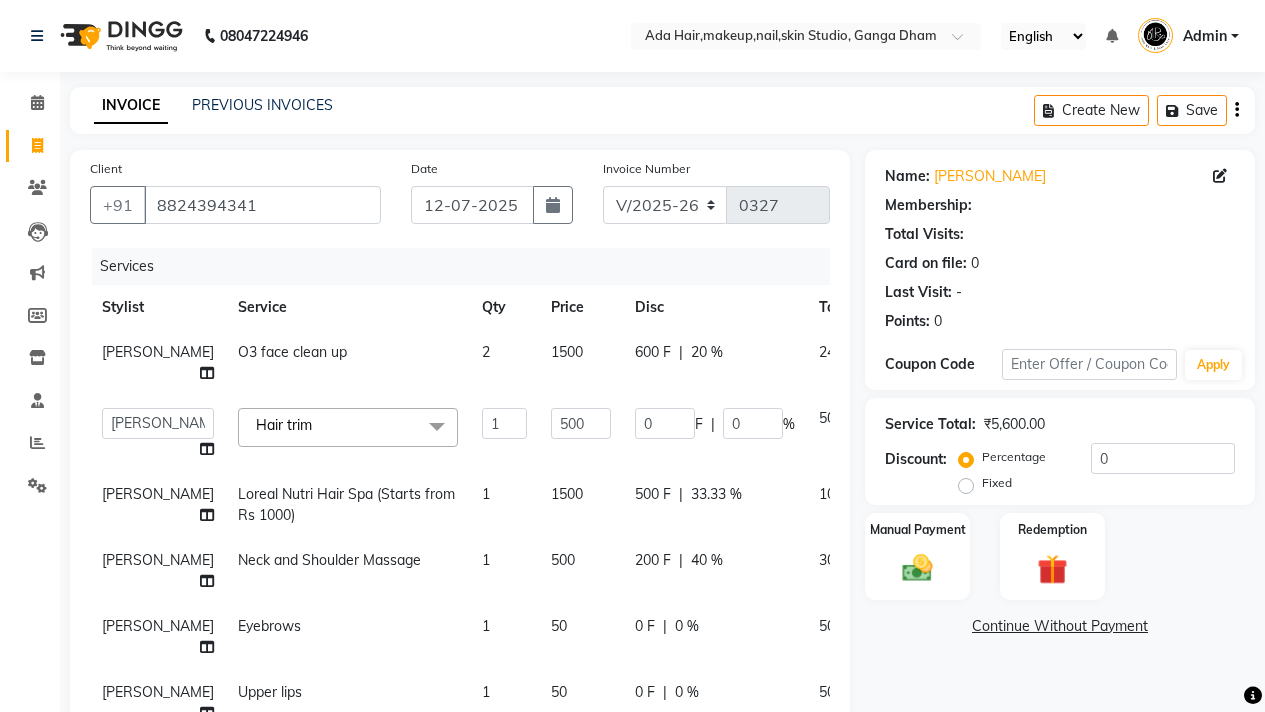 click on "INVOICE PREVIOUS INVOICES Create New   Save" 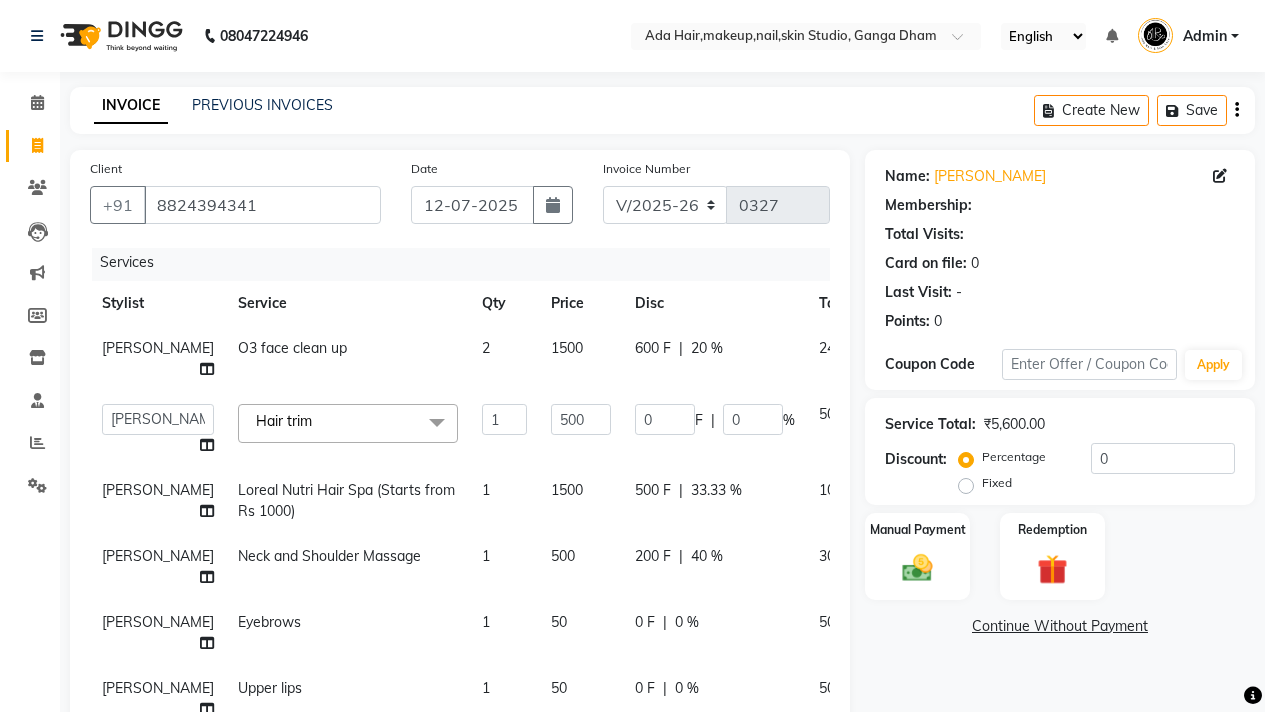 scroll, scrollTop: 124, scrollLeft: 0, axis: vertical 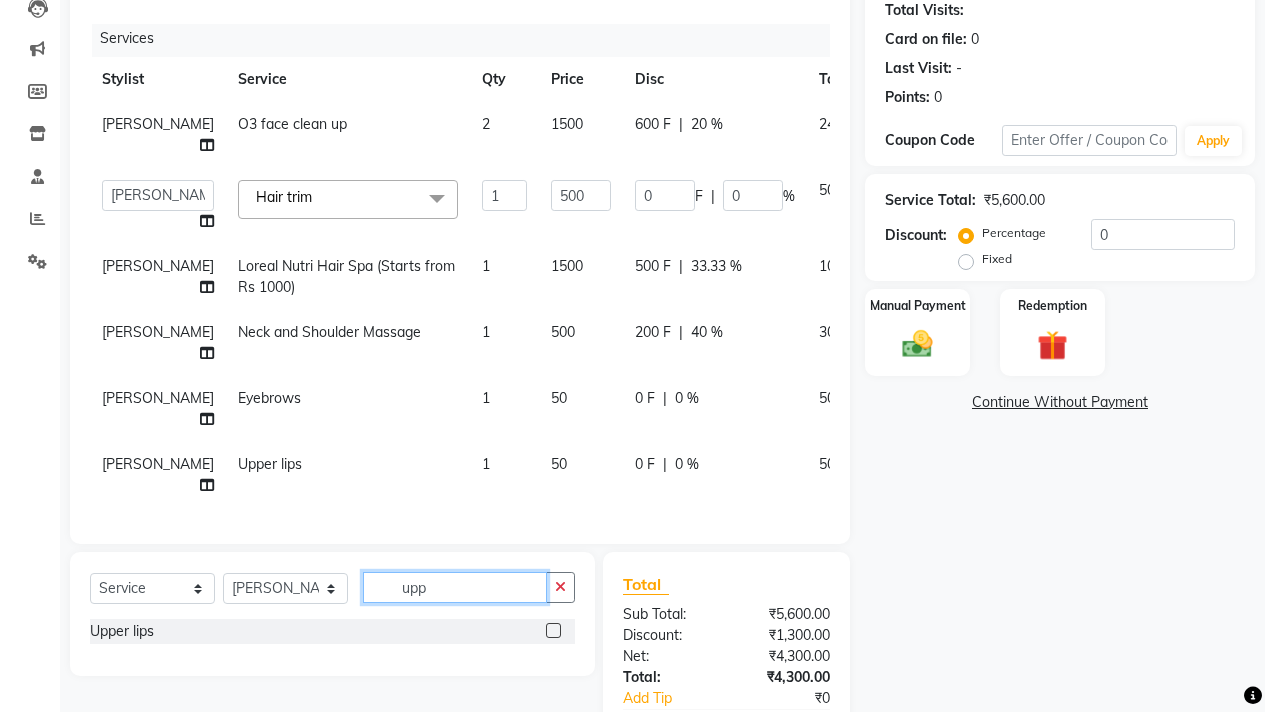 click on "upp" 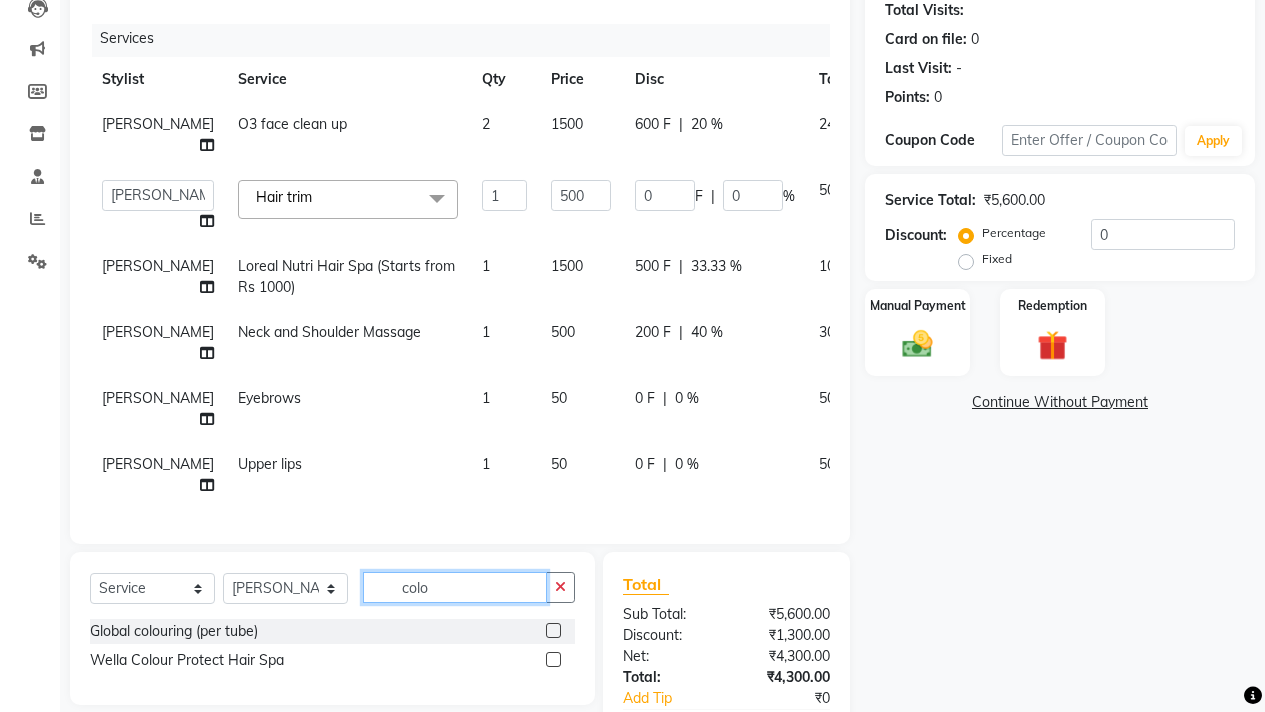 type on "colo" 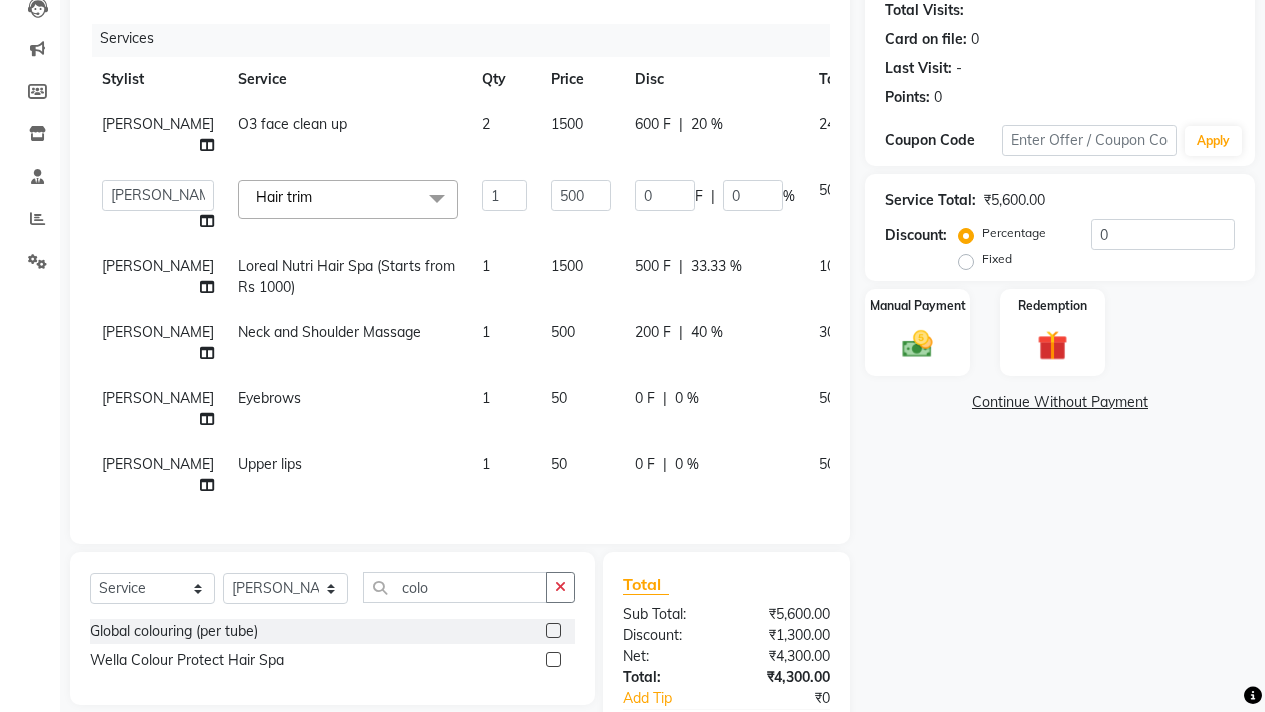 click 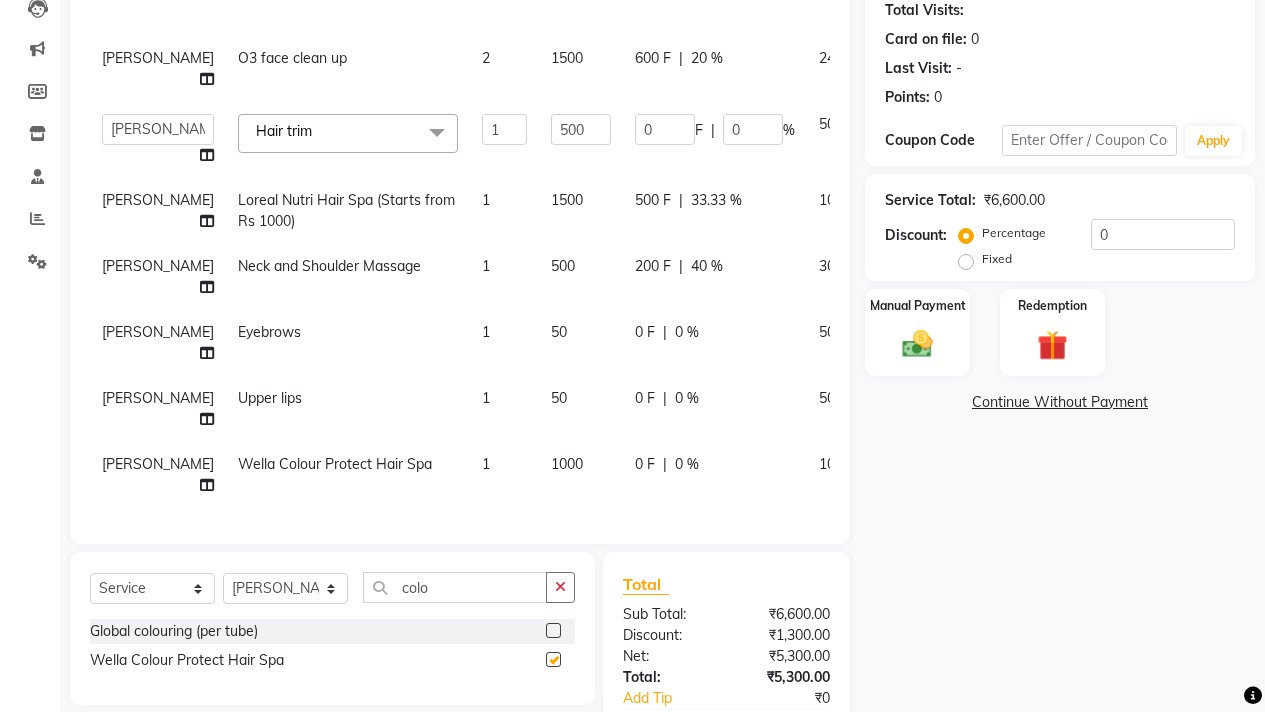 checkbox on "false" 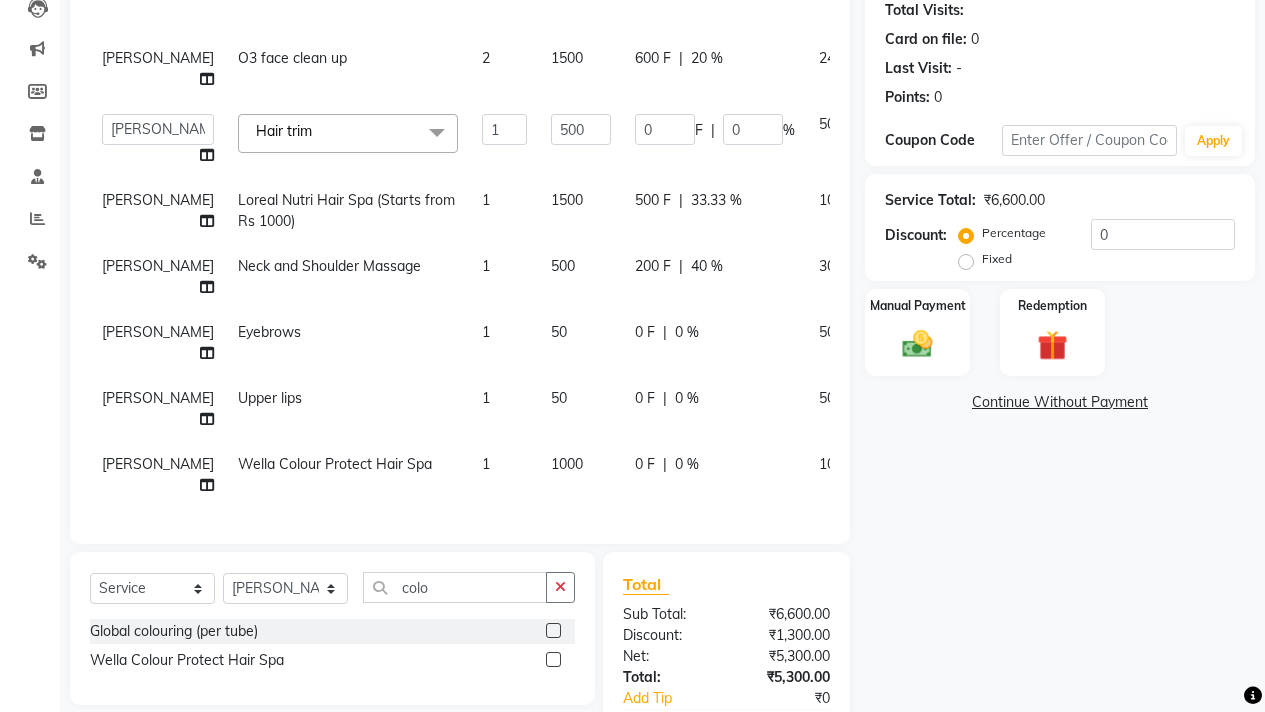 click on "1000" 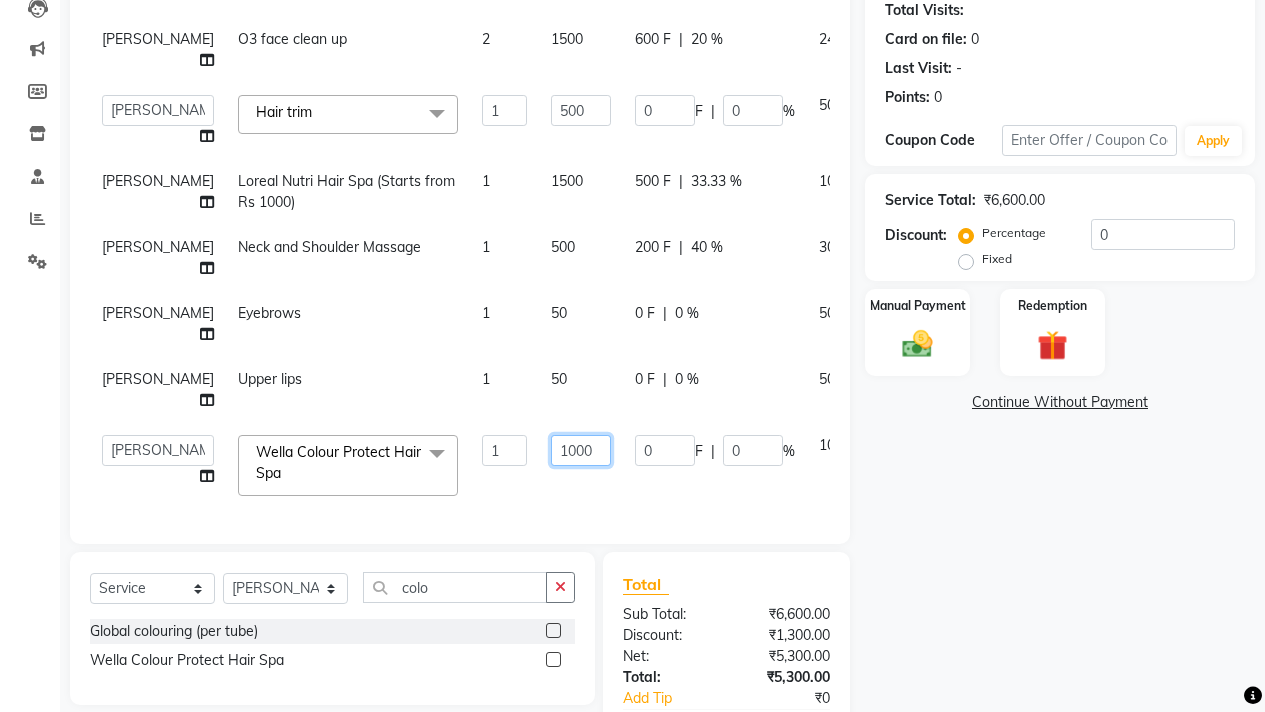 click on "1000" 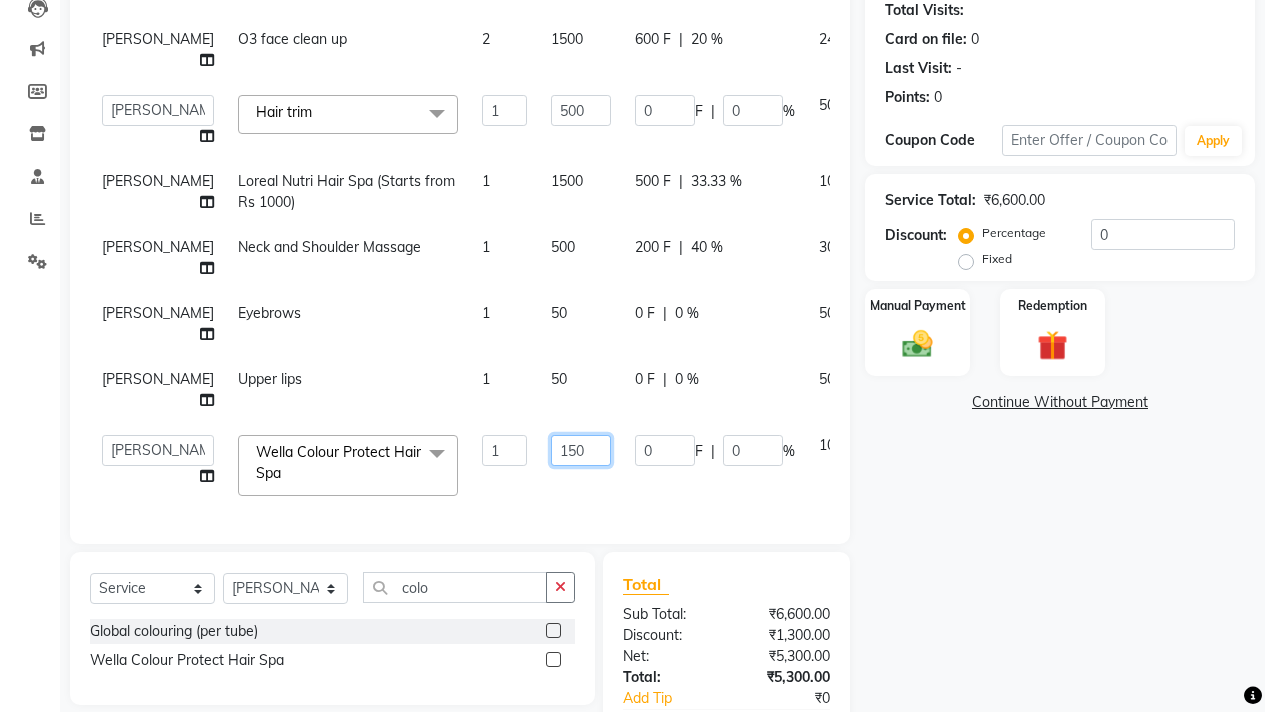 type on "1500" 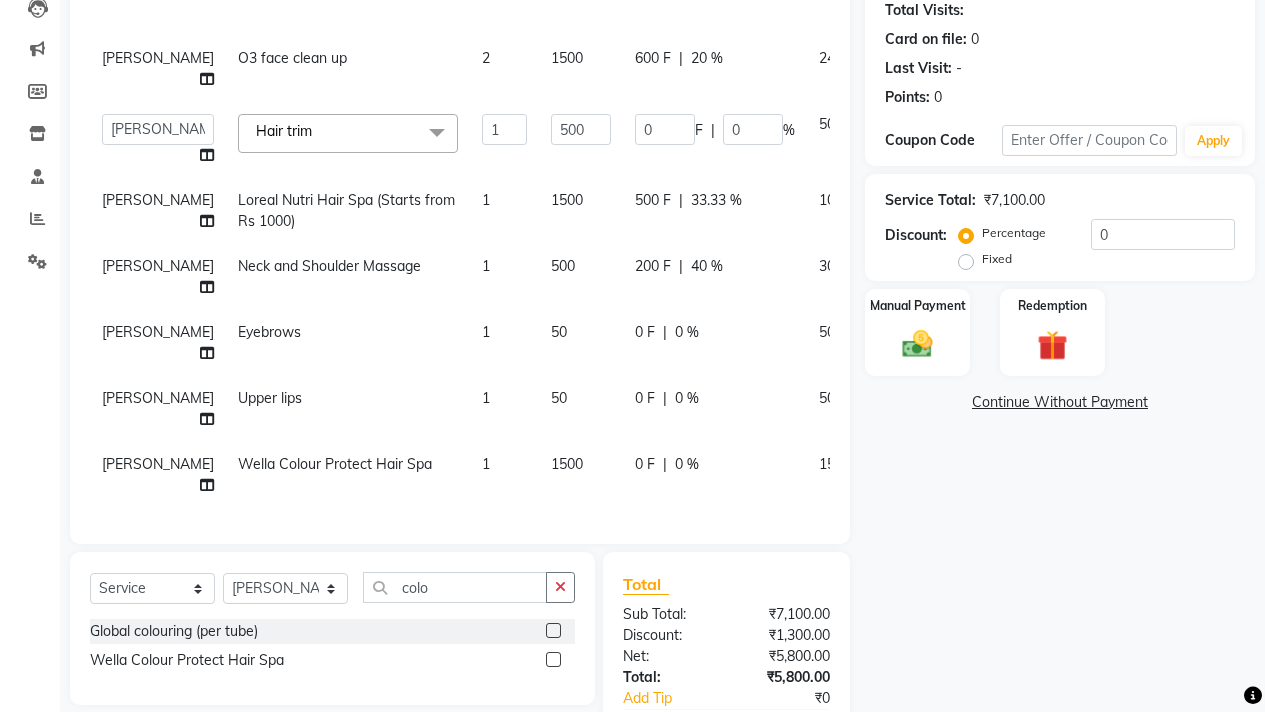 click on "Name: [PERSON_NAME]  Membership: Total Visits:   Card on file:  0 Last Visit:   - Points:   0  Coupon Code Apply Service Total:  ₹7,100.00  Discount:  Percentage   Fixed  0 Manual Payment Redemption  Continue Without Payment" 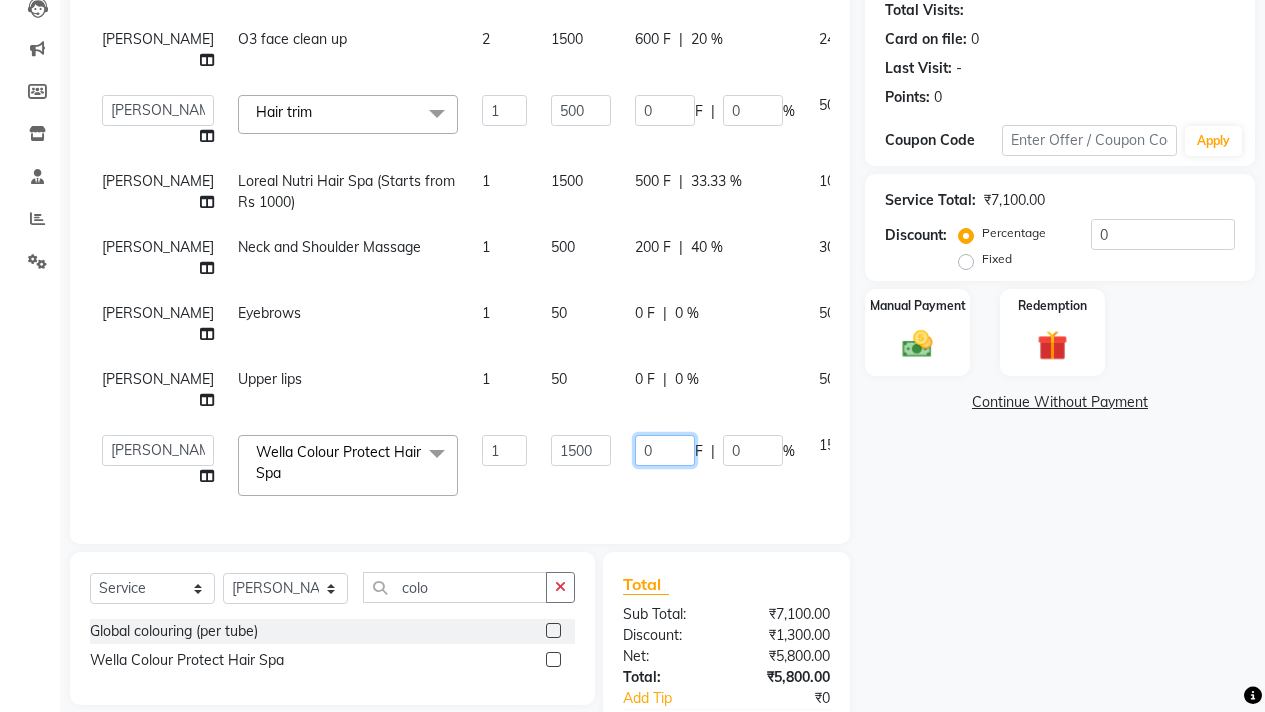click on "0" 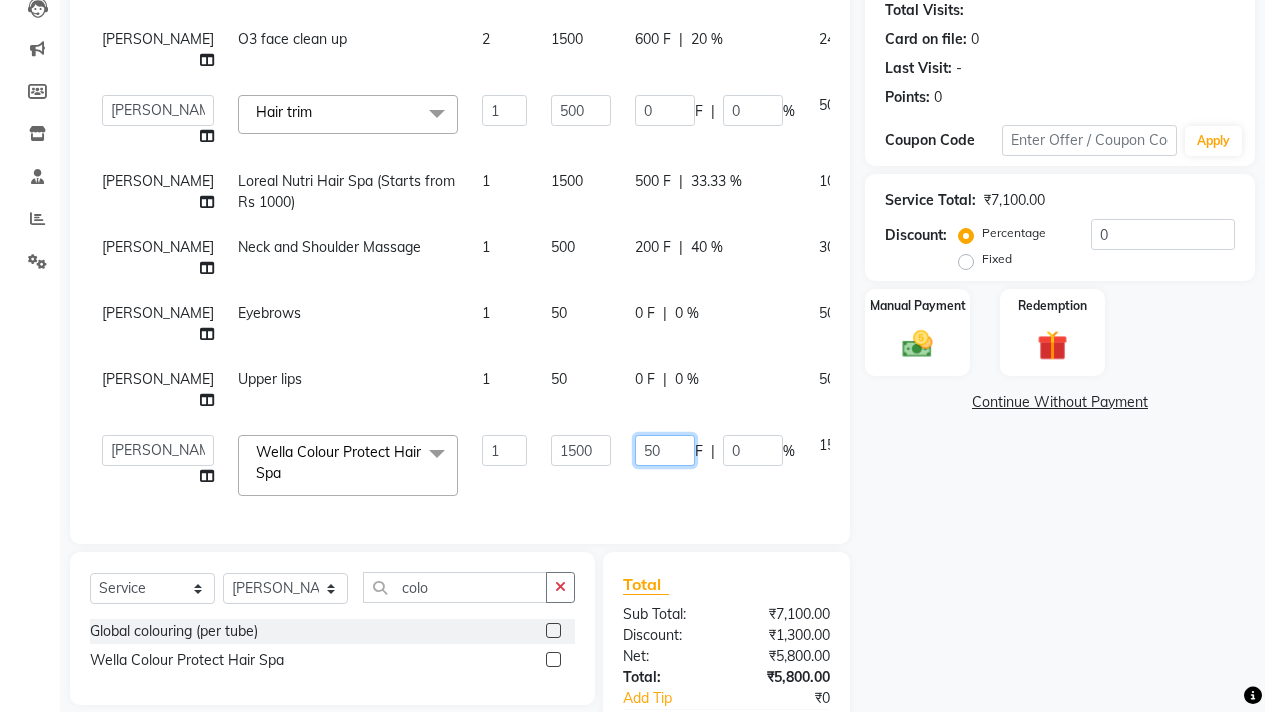 type on "500" 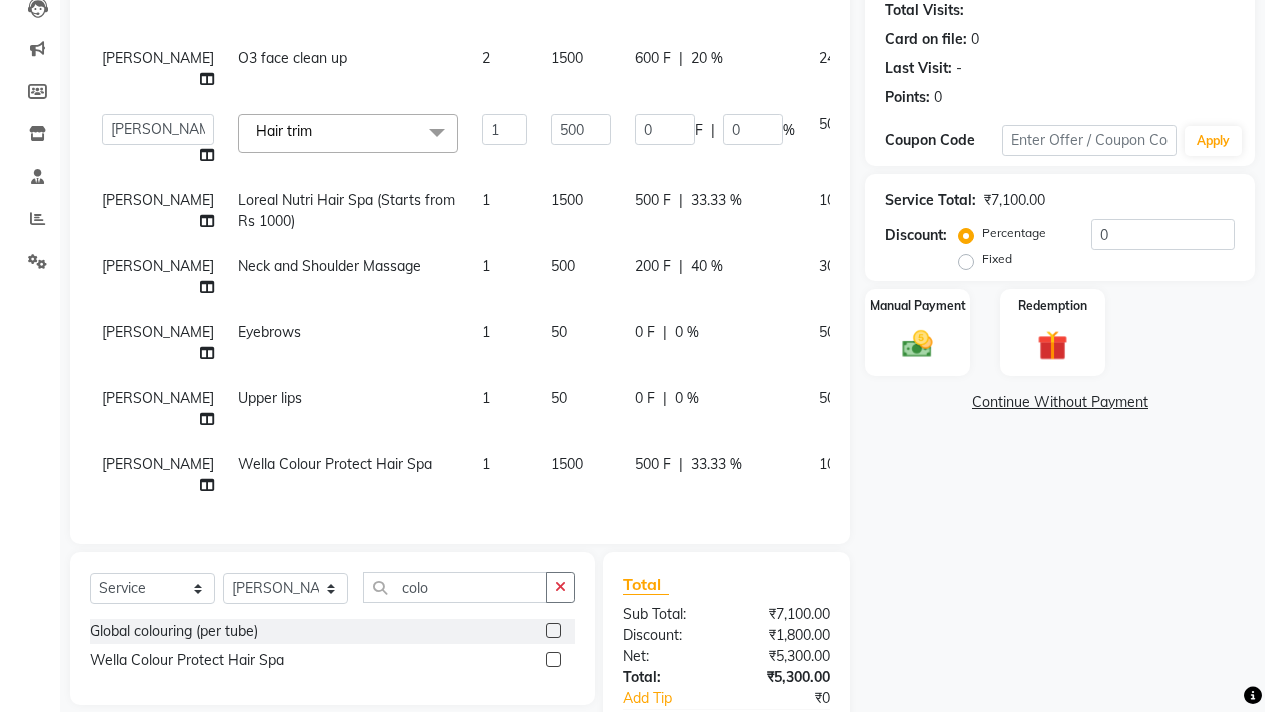 click on "Name: [PERSON_NAME]  Membership: Total Visits:   Card on file:  0 Last Visit:   - Points:   0  Coupon Code Apply Service Total:  ₹7,100.00  Discount:  Percentage   Fixed  0 Manual Payment Redemption  Continue Without Payment" 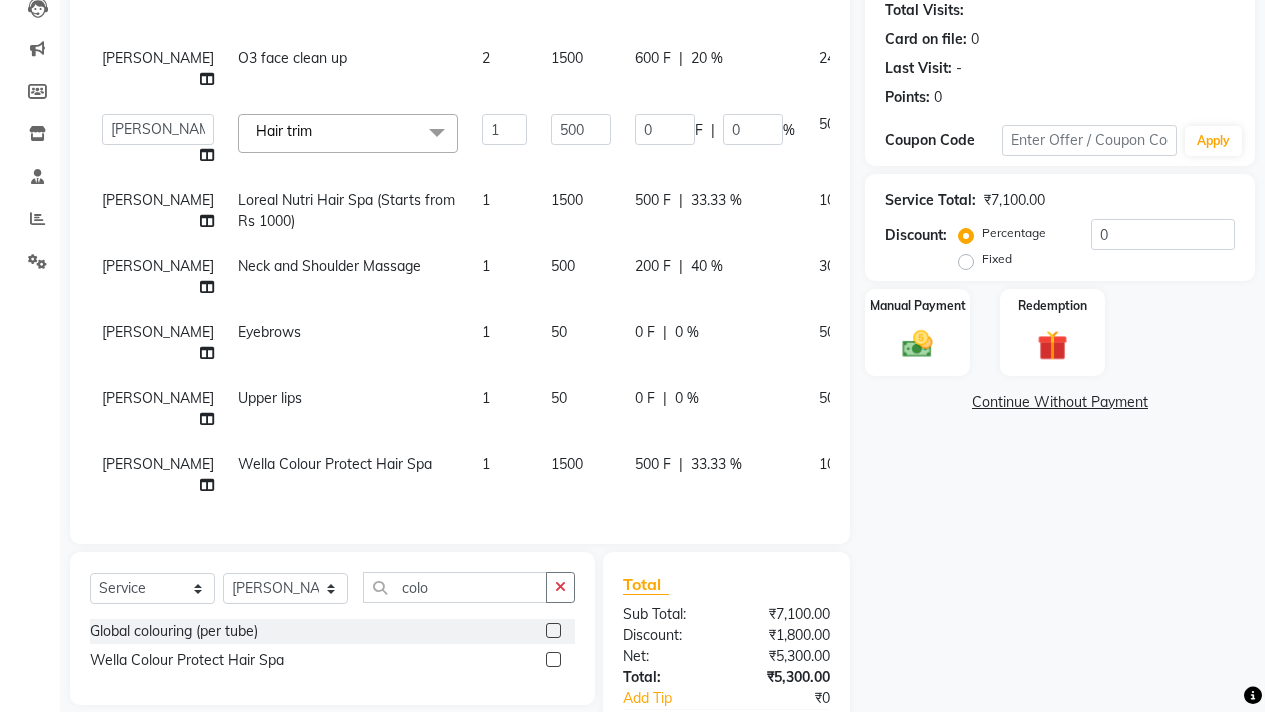 scroll, scrollTop: 0, scrollLeft: 0, axis: both 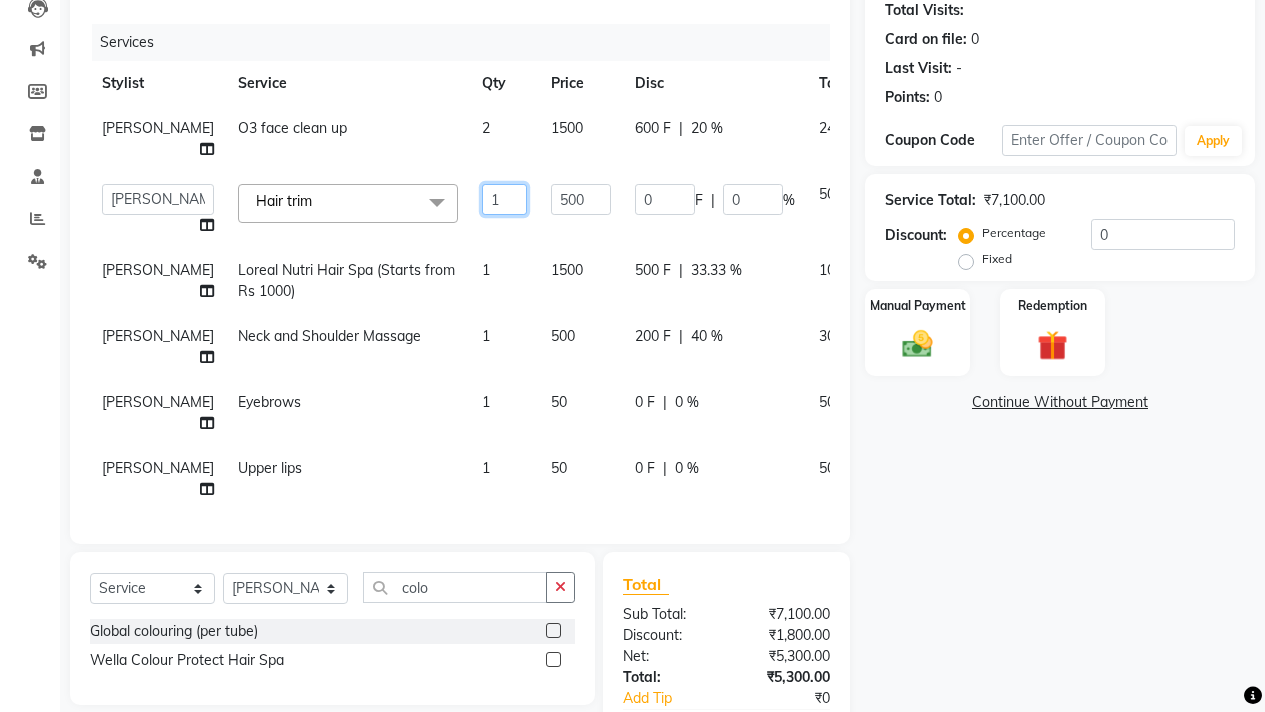 click on "1" 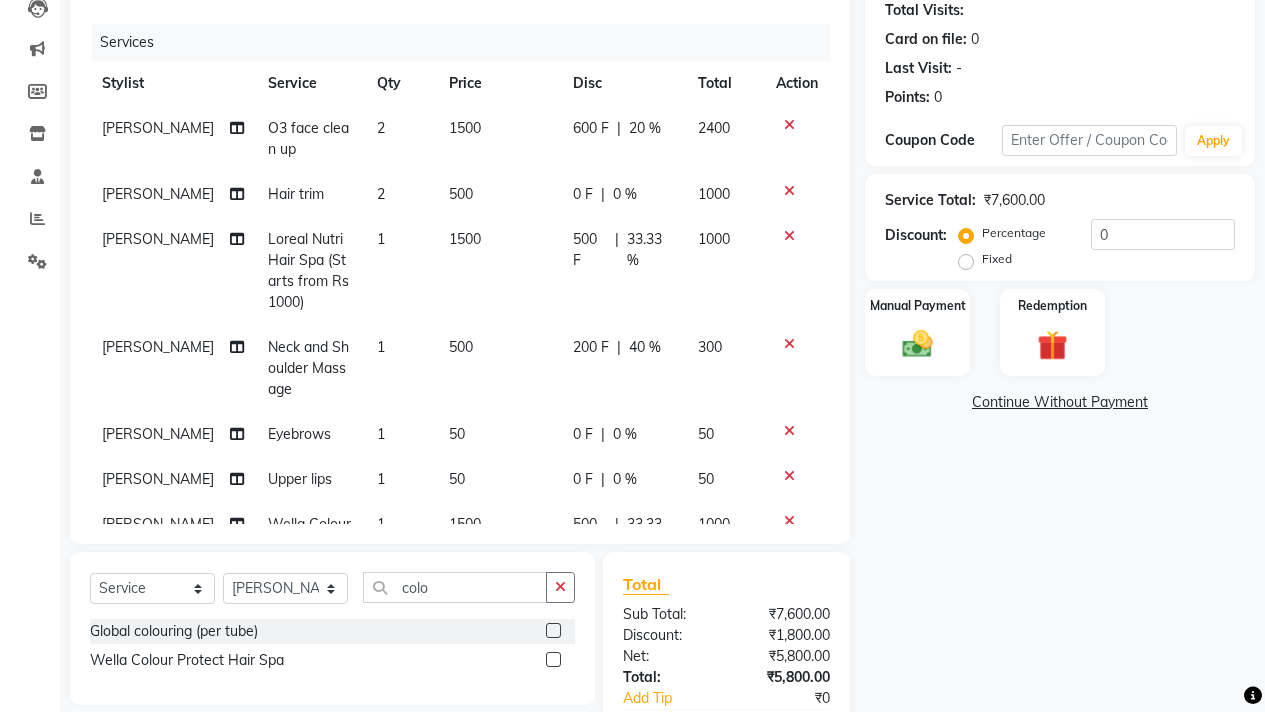 click on "Name: [PERSON_NAME]  Membership: Total Visits:   Card on file:  0 Last Visit:   - Points:   0  Coupon Code Apply Service Total:  ₹7,600.00  Discount:  Percentage   Fixed  0 Manual Payment Redemption  Continue Without Payment" 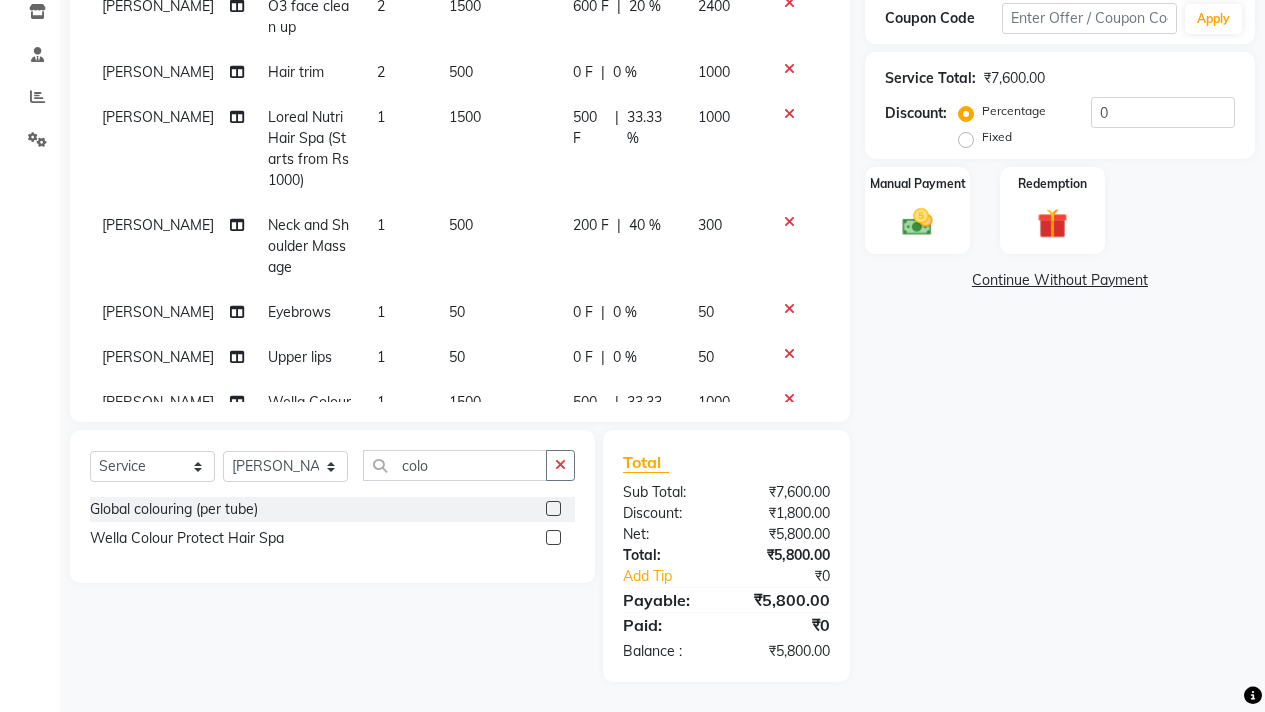 scroll, scrollTop: 0, scrollLeft: 0, axis: both 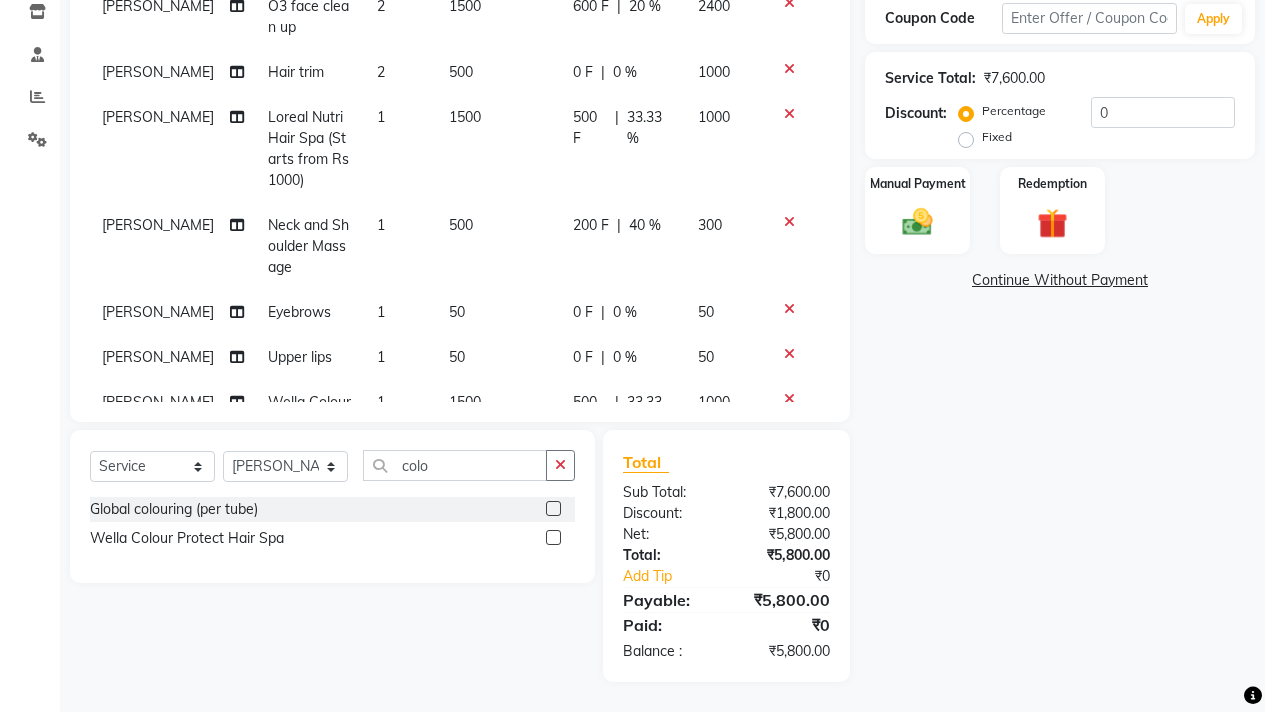 click on "1" 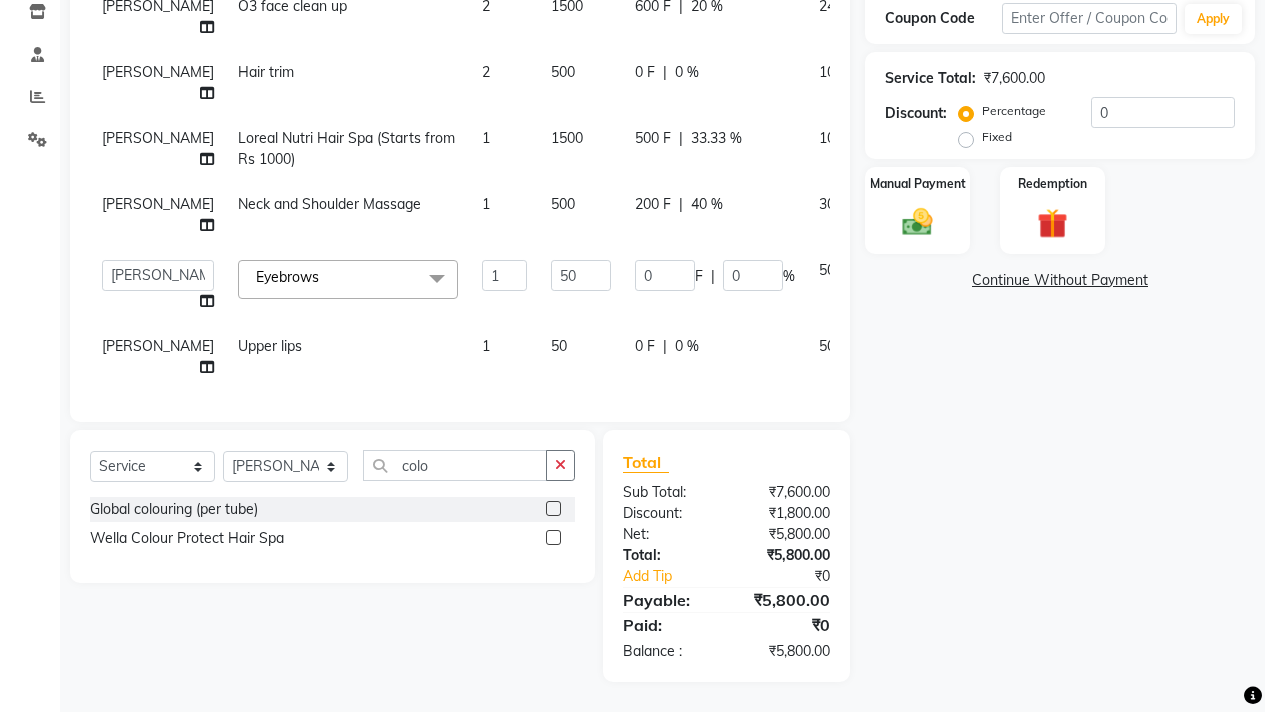 click on "Neck and Shoulder Massage" 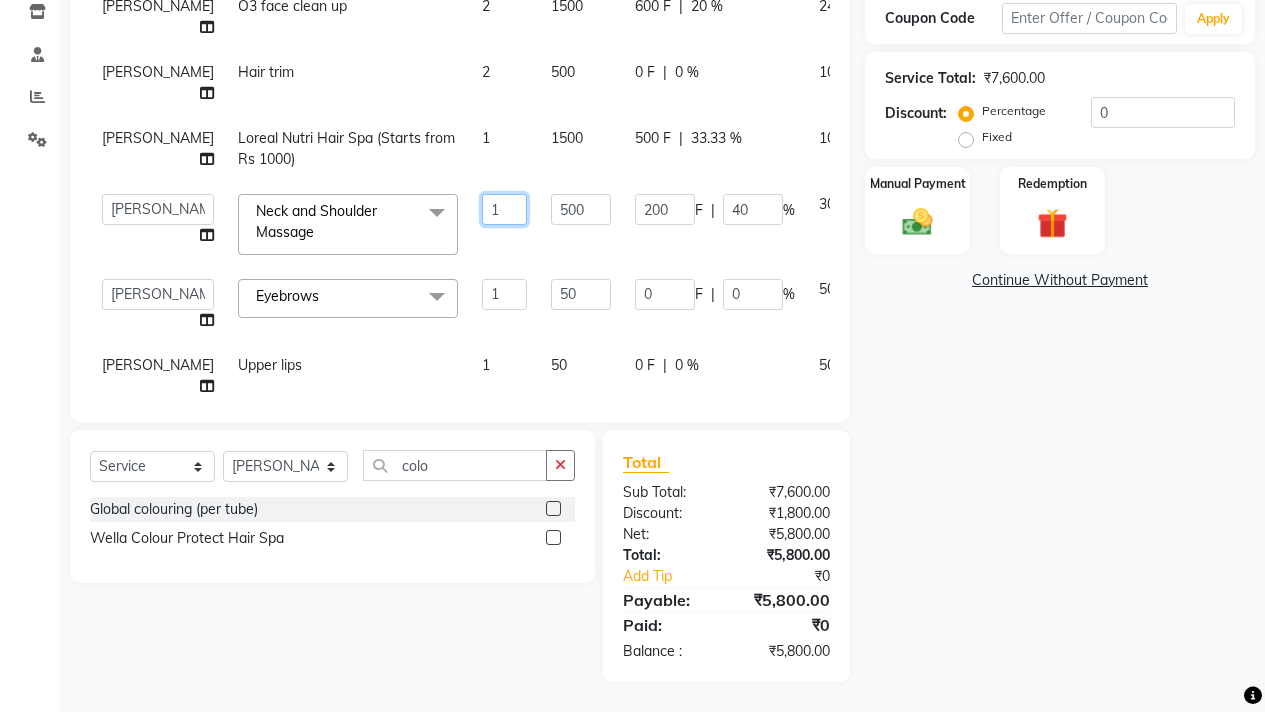 click on "1" 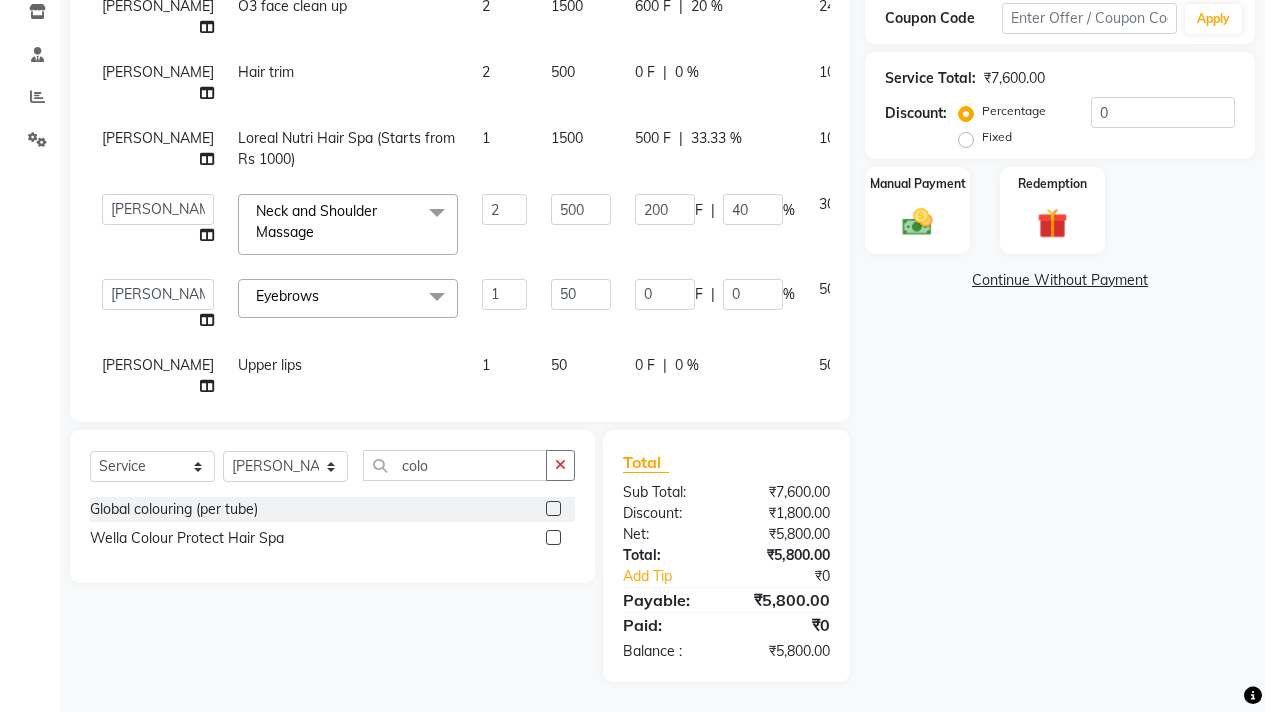 click on "Name: [PERSON_NAME]  Membership: Total Visits:   Card on file:  0 Last Visit:   - Points:   0  Coupon Code Apply Service Total:  ₹7,600.00  Discount:  Percentage   Fixed  0 Manual Payment Redemption  Continue Without Payment" 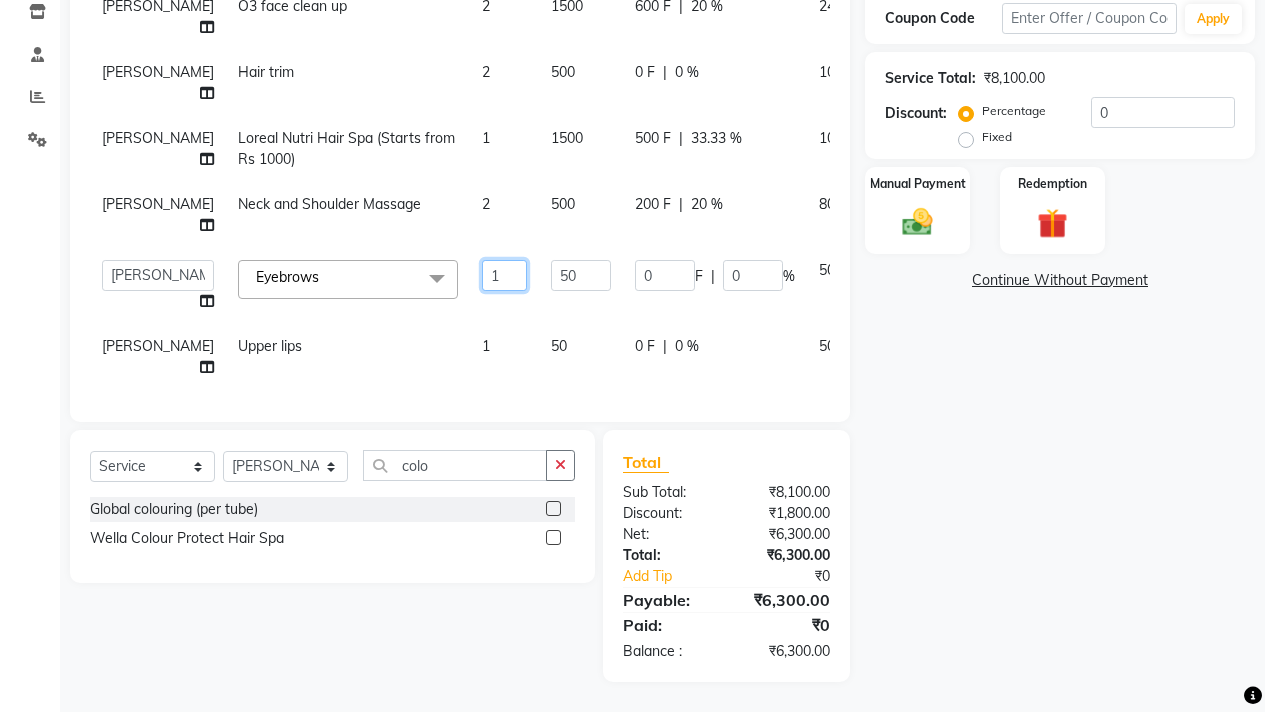 click on "1" 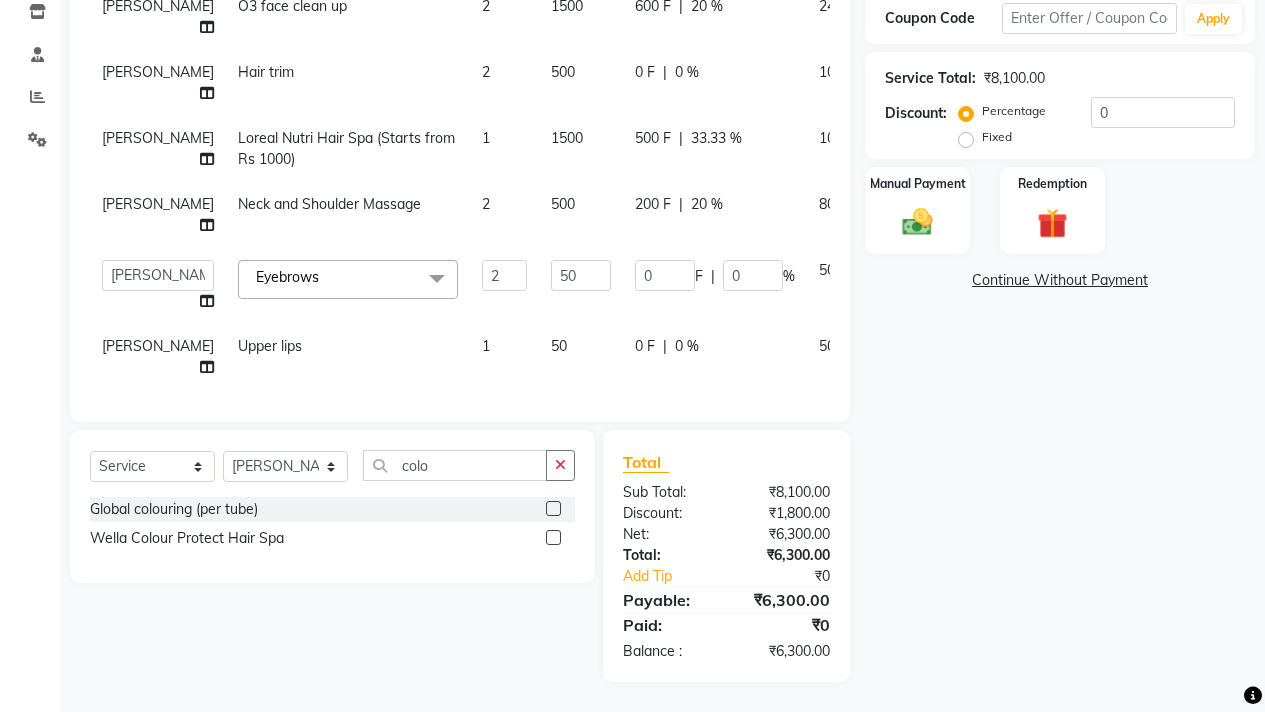 click on "Name: [PERSON_NAME]  Membership: Total Visits:   Card on file:  0 Last Visit:   - Points:   0  Coupon Code Apply Service Total:  ₹8,100.00  Discount:  Percentage   Fixed  0 Manual Payment Redemption  Continue Without Payment" 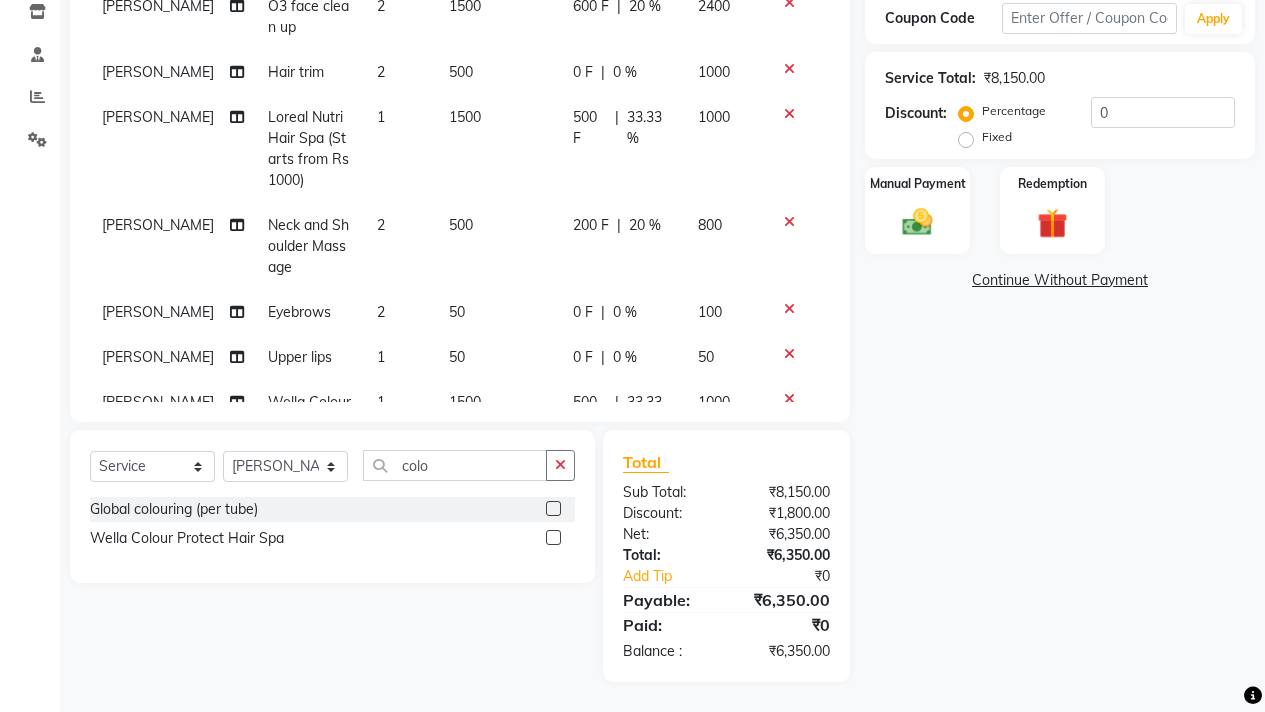 scroll, scrollTop: 96, scrollLeft: 0, axis: vertical 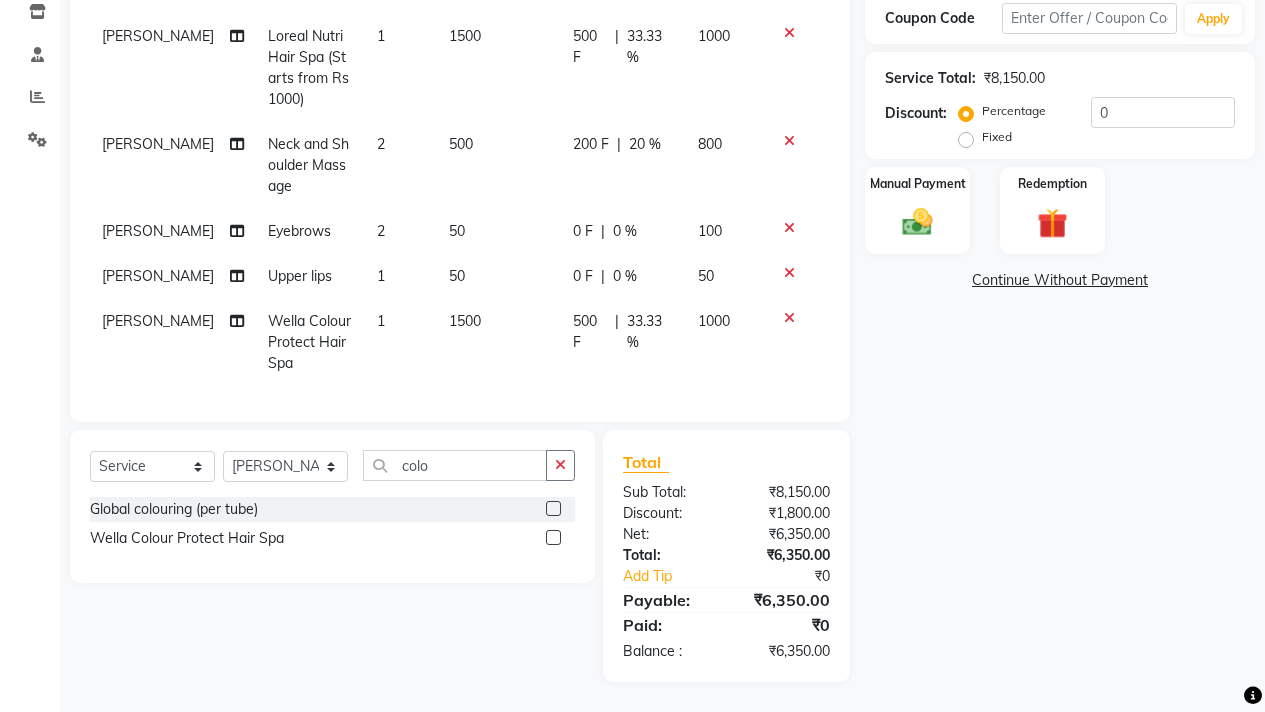 click on "2" 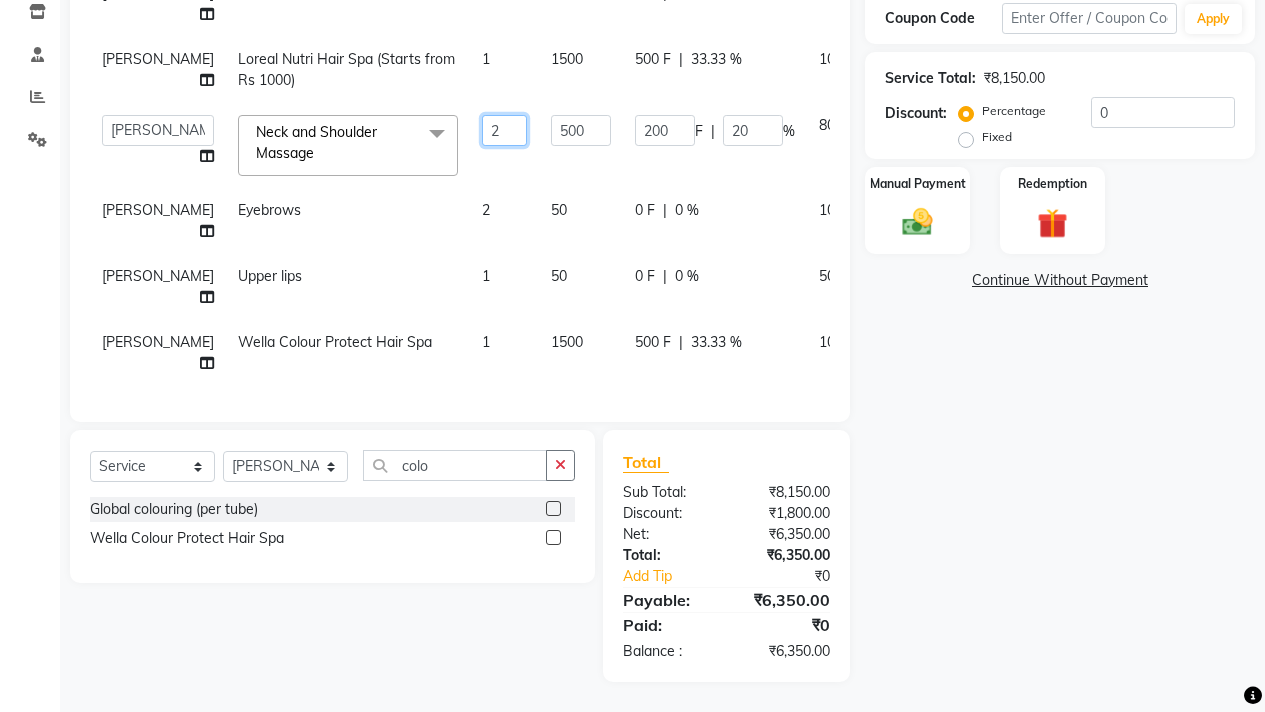 click on "2" 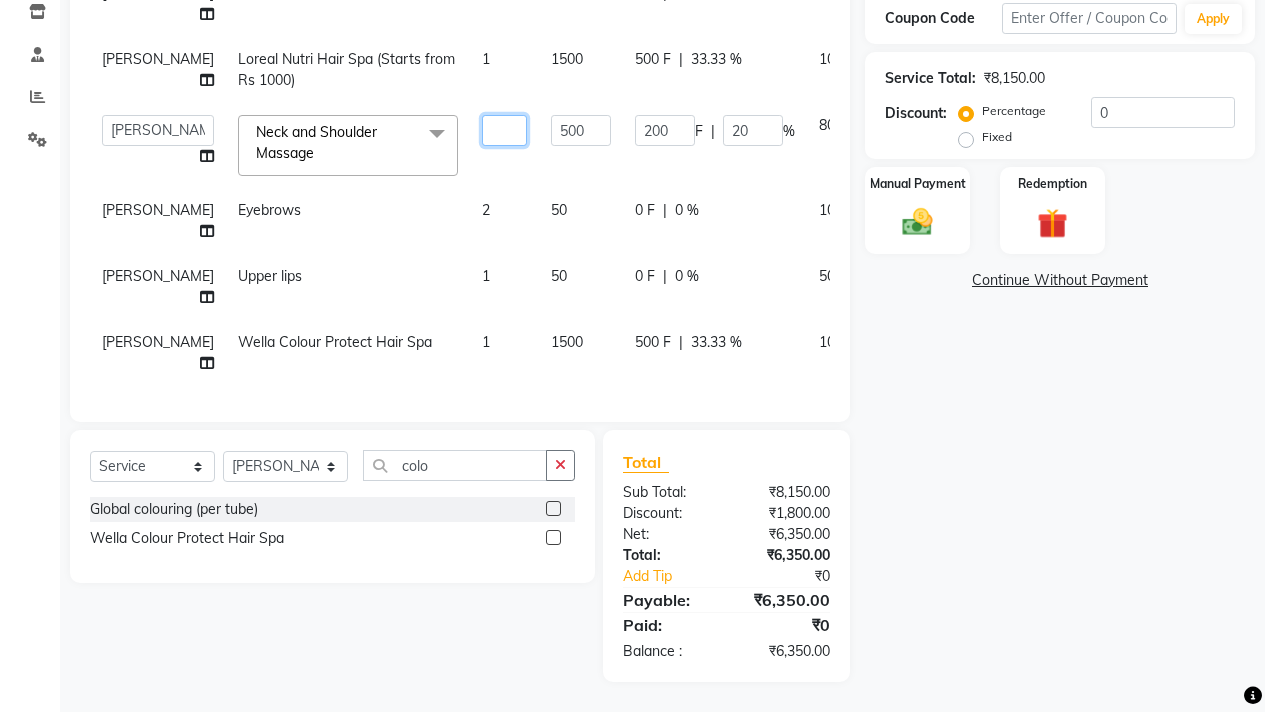 type on "1" 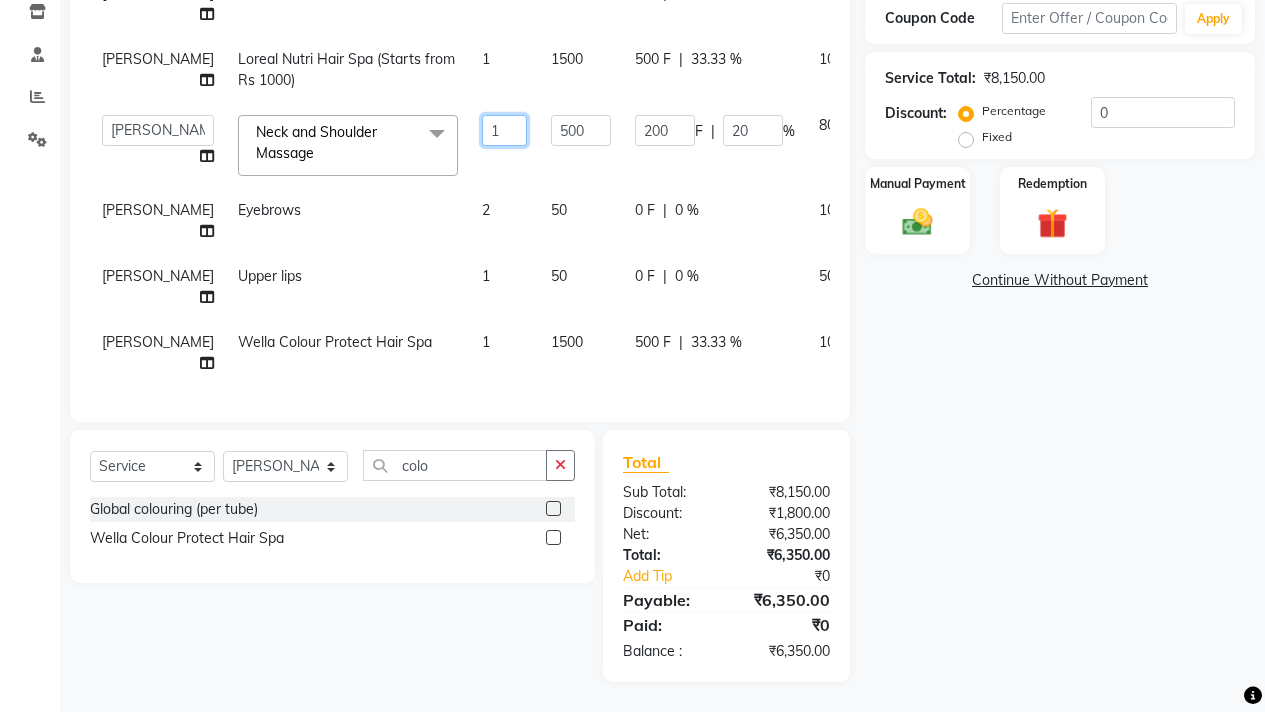 click on "08047224946 Select Location × Ada Hair,makeup,nail,skin Studio, Ganga Dham English ENGLISH Español العربية मराठी हिंदी ગુજરાતી தமிழ் 中文 Notifications nothing to show Admin Manage Profile Change Password Sign out  Version:3.15.4  ☀ Ada Hair,Makeup,Nail,Skin Studio, Ganga Dham  Calendar  Invoice  Clients  Leads   Marketing  Members  Inventory  Staff  Reports  Settings Completed InProgress Upcoming Dropped Tentative Check-In Confirm Bookings Generate Report Segments Page Builder INVOICE PREVIOUS INVOICES Create New   Save  Client [PHONE_NUMBER] Date [DATE] Invoice Number V/2025 V/[PHONE_NUMBER] Services Stylist Service Qty Price Disc Total Action [PERSON_NAME] O3 face clean up 2 1500 600 F | 20 % 2400 [PERSON_NAME] Hair trim 2 500 0 F | 0 % 1000 [PERSON_NAME] Loreal Nutri Hair Spa (Starts from Rs 1000) 1 1500 500 F | 33.33 % 1000  [PERSON_NAME]   [PERSON_NAME]    [PERSON_NAME]    [PERSON_NAME]   Nisha   [PERSON_NAME]   [PERSON_NAME]  Neck and Shoulder Massage  x 1" at bounding box center [632, 10] 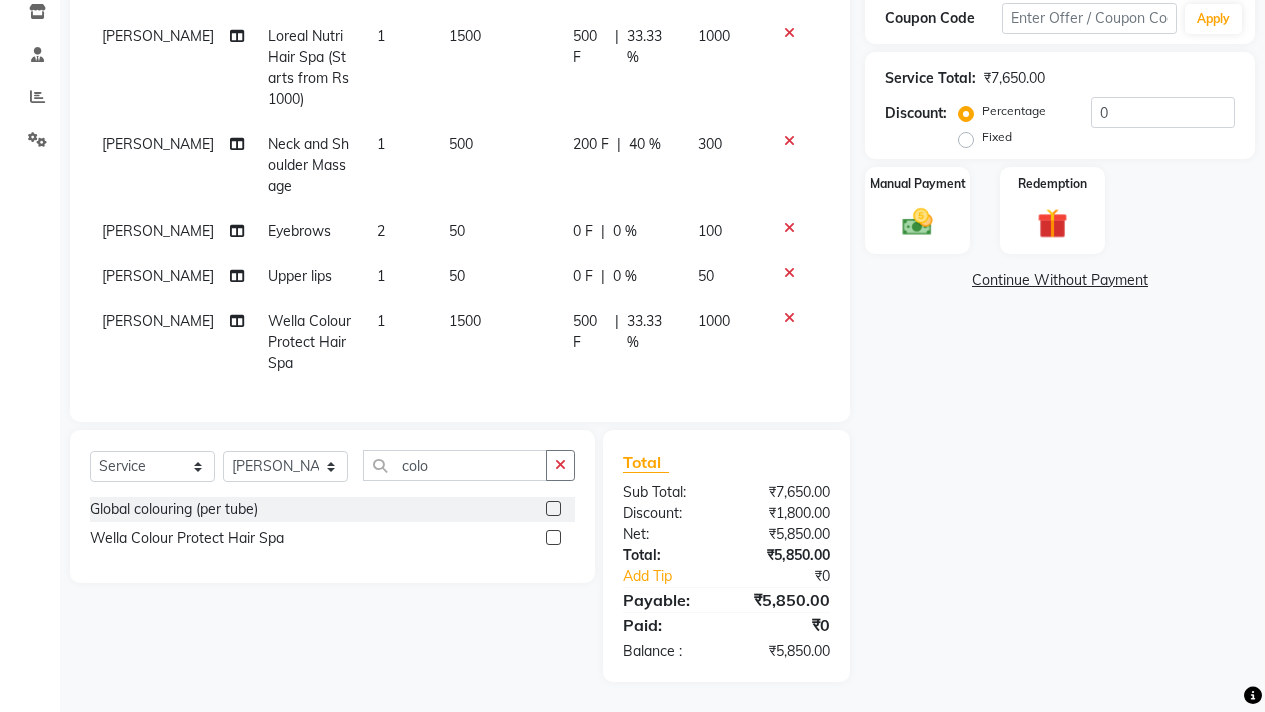 click on "Name: [PERSON_NAME]  Membership: Total Visits:   Card on file:  0 Last Visit:   - Points:   0  Coupon Code Apply Service Total:  ₹7,650.00  Discount:  Percentage   Fixed  0 Manual Payment Redemption  Continue Without Payment" 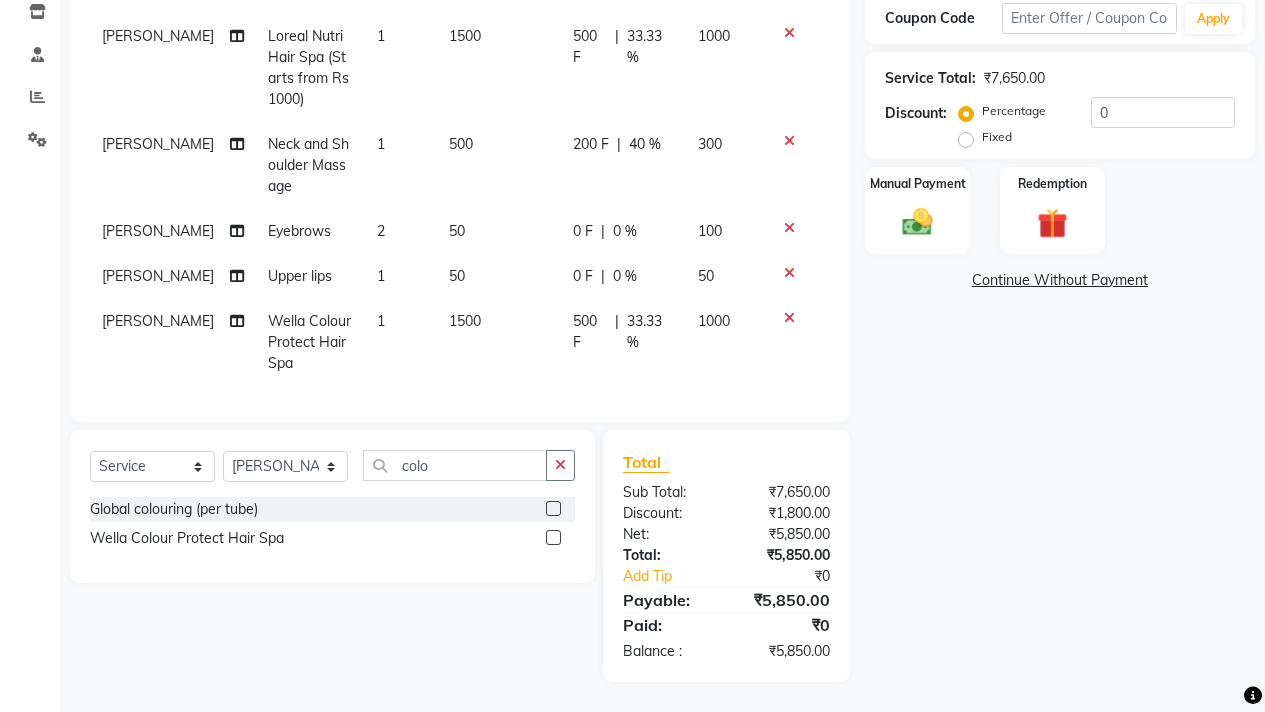click on "1" 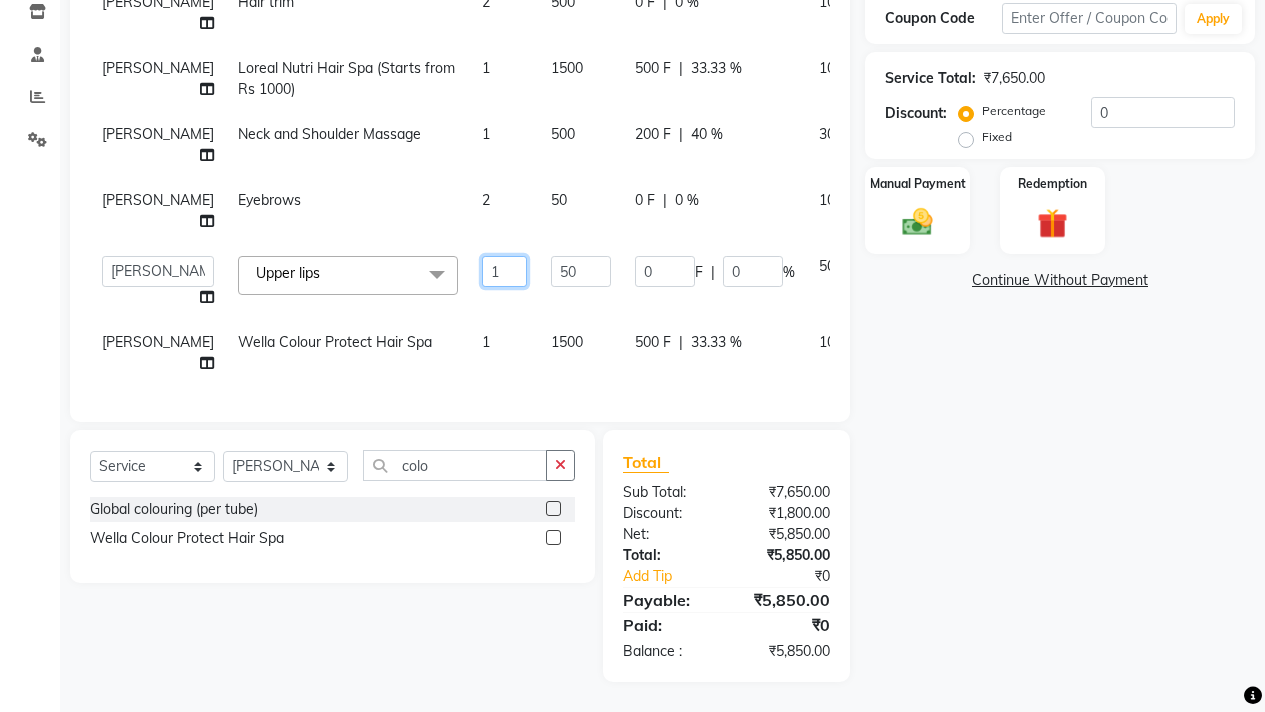 click on "1" 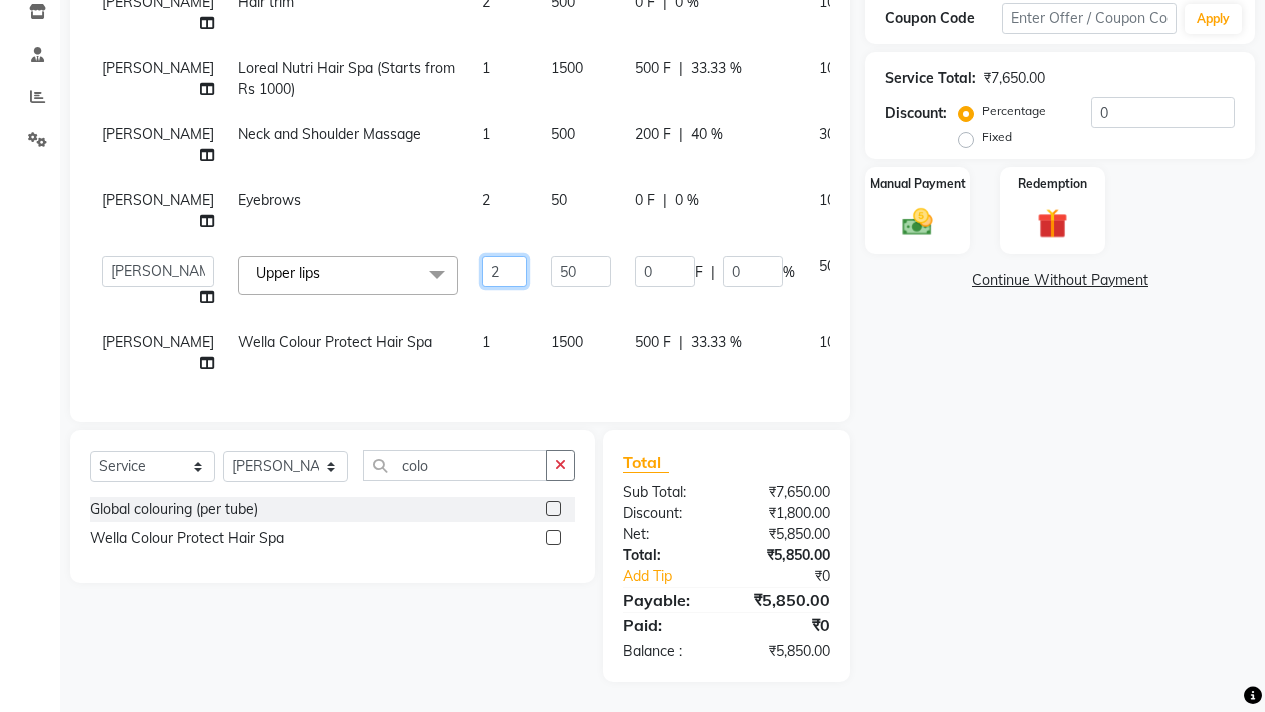 click on "08047224946 Select Location × Ada Hair,makeup,nail,skin Studio, Ganga Dham English ENGLISH Español العربية मराठी हिंदी ગુજરાતી தமிழ் 中文 Notifications nothing to show Admin Manage Profile Change Password Sign out  Version:3.15.4  ☀ Ada Hair,Makeup,Nail,Skin Studio, Ganga Dham  Calendar  Invoice  Clients  Leads   Marketing  Members  Inventory  Staff  Reports  Settings Completed InProgress Upcoming Dropped Tentative Check-In Confirm Bookings Generate Report Segments Page Builder INVOICE PREVIOUS INVOICES Create New   Save  Client [PHONE_NUMBER] Date [DATE] Invoice Number V/2025 V/[PHONE_NUMBER] Services Stylist Service Qty Price Disc Total Action [PERSON_NAME] O3 face clean up 2 1500 600 F | 20 % 2400 [PERSON_NAME] Hair trim 2 500 0 F | 0 % 1000 [PERSON_NAME] Loreal Nutri Hair Spa (Starts from Rs 1000) 1 1500 500 F | 33.33 % 1000 [PERSON_NAME] Neck and Shoulder Massage 1 500 200 F | 40 % 300 [PERSON_NAME] Eyebrows 2 50 0 F | 0 % 100  [PERSON_NAME]  x 2" at bounding box center [632, 10] 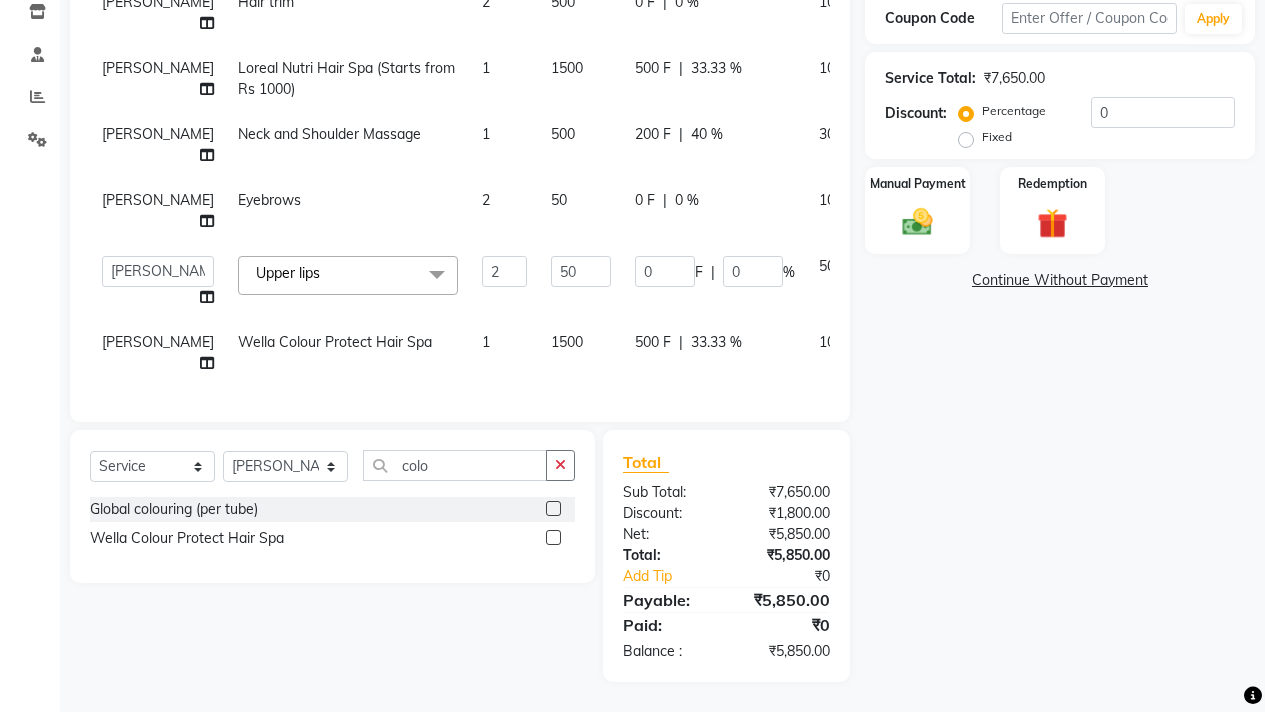 click on "Name: [PERSON_NAME]  Membership: Total Visits:   Card on file:  0 Last Visit:   - Points:   0  Coupon Code Apply Service Total:  ₹7,650.00  Discount:  Percentage   Fixed  0 Manual Payment Redemption  Continue Without Payment" 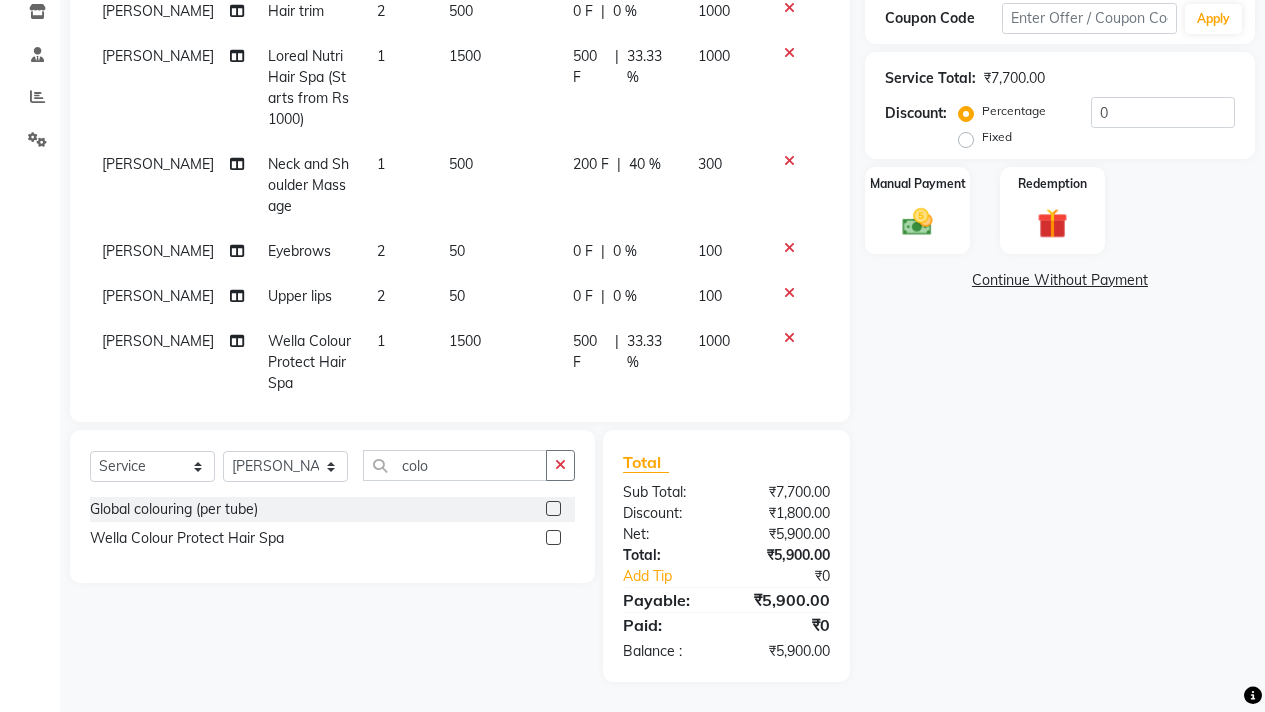 scroll, scrollTop: 0, scrollLeft: 0, axis: both 